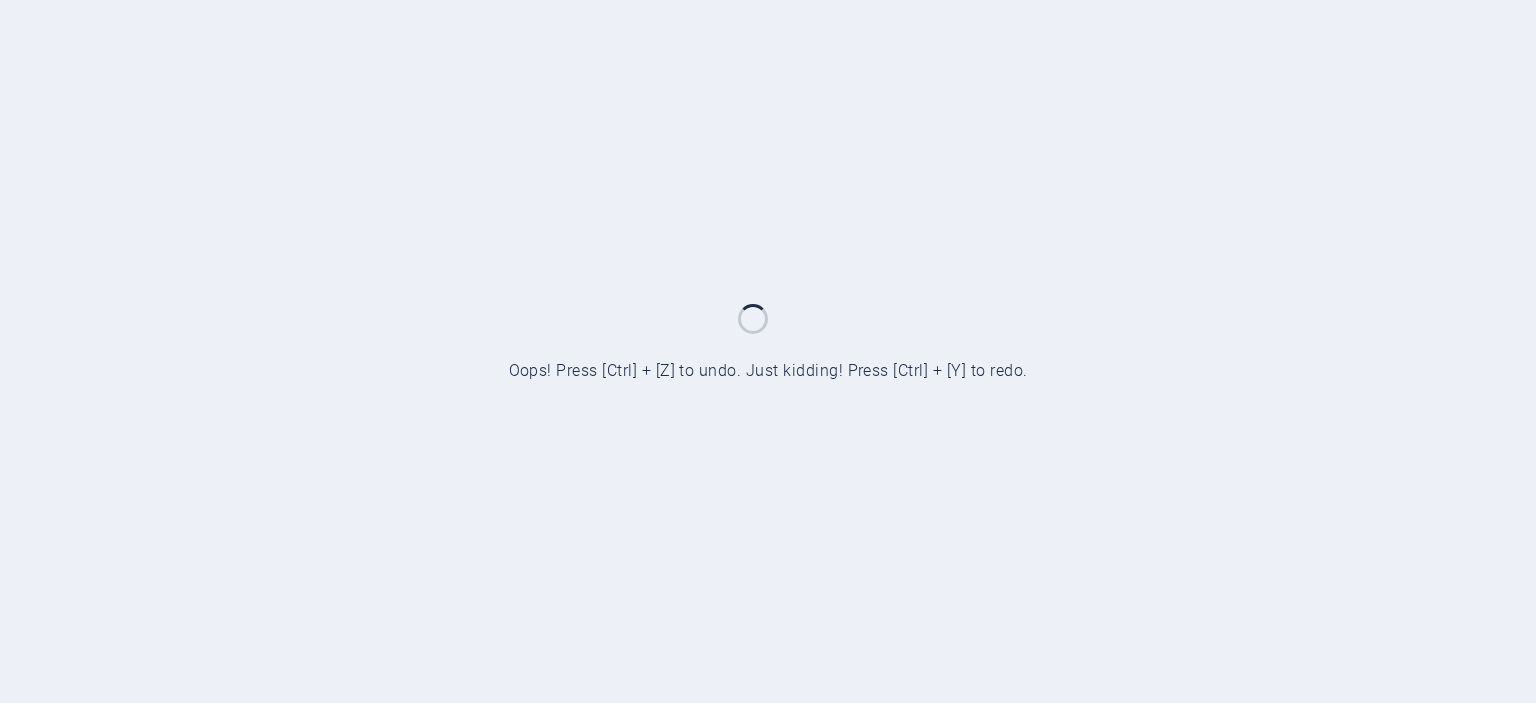 scroll, scrollTop: 0, scrollLeft: 0, axis: both 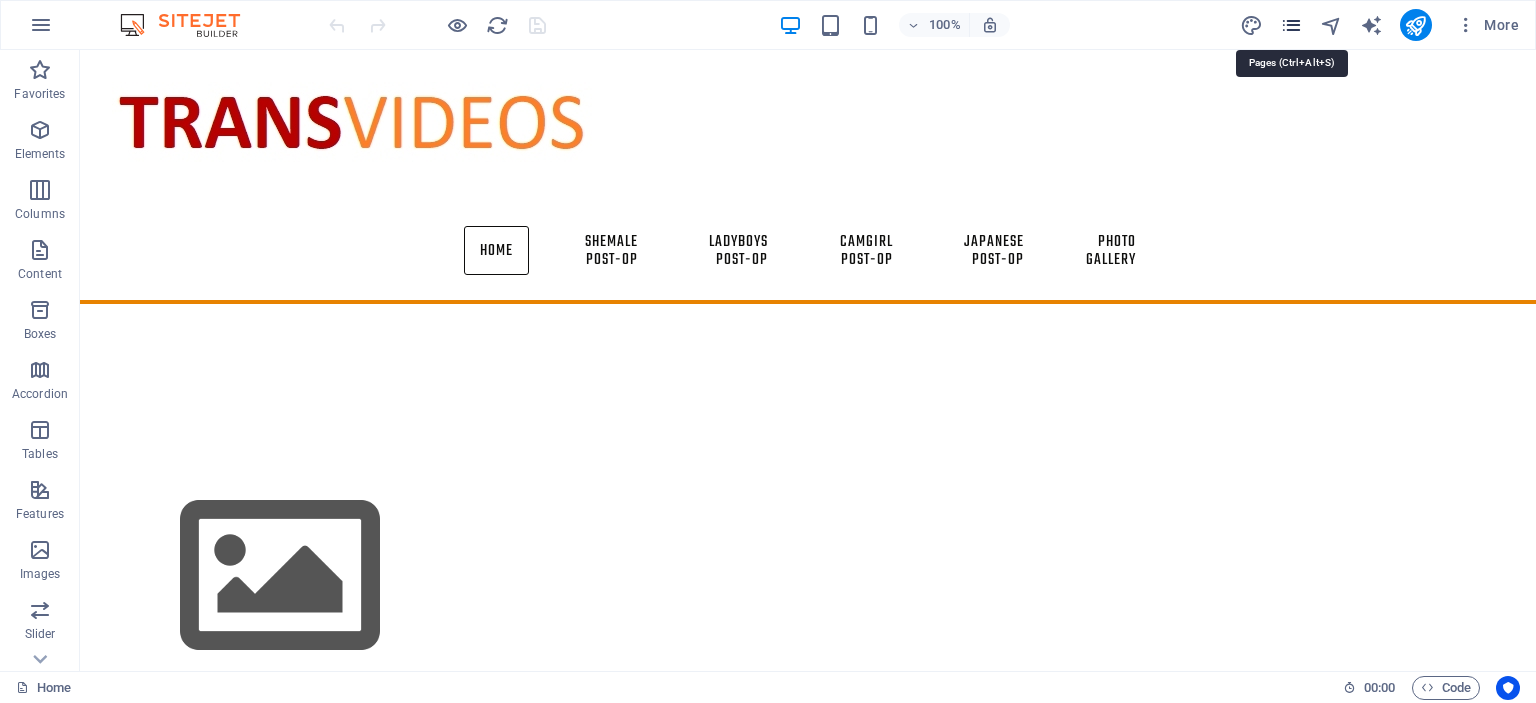 click at bounding box center [1291, 25] 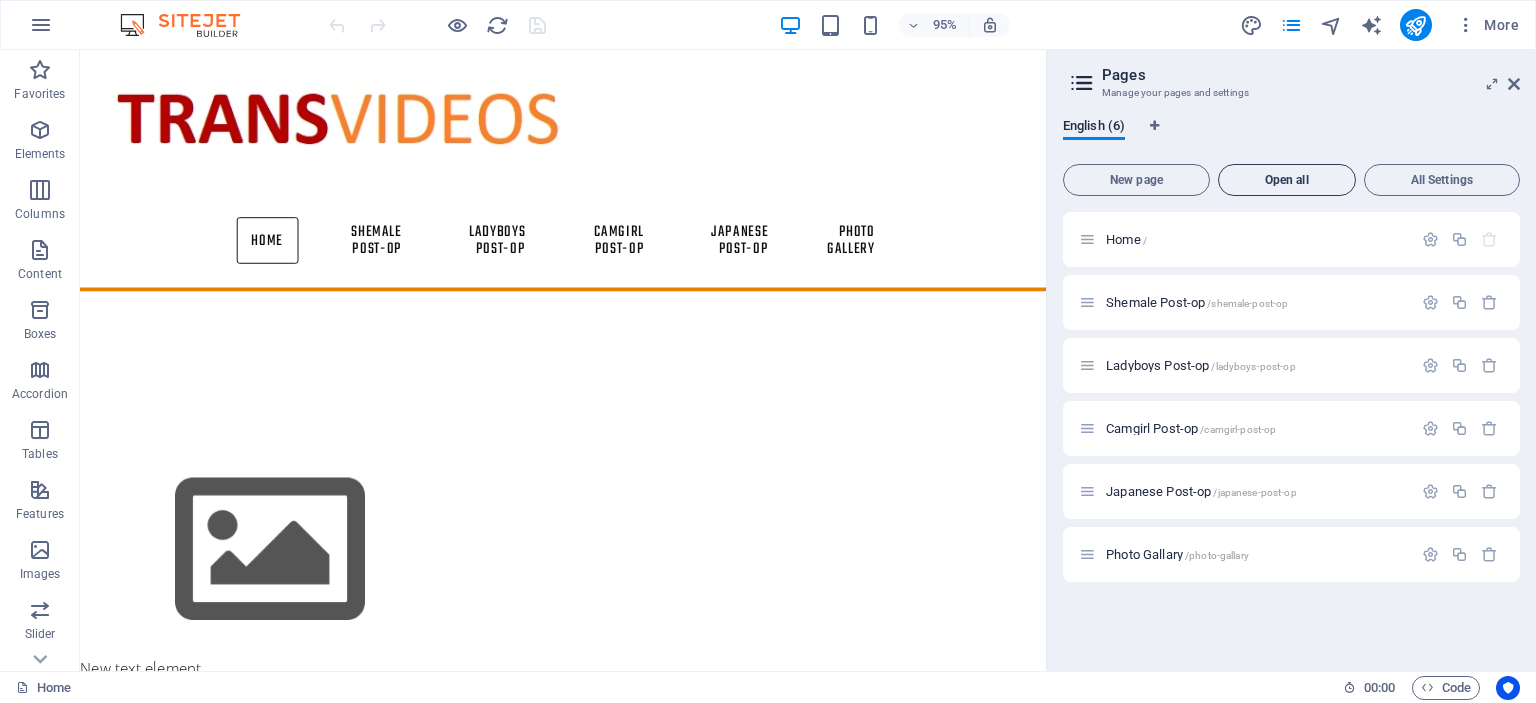 click on "Open all" at bounding box center (1287, 180) 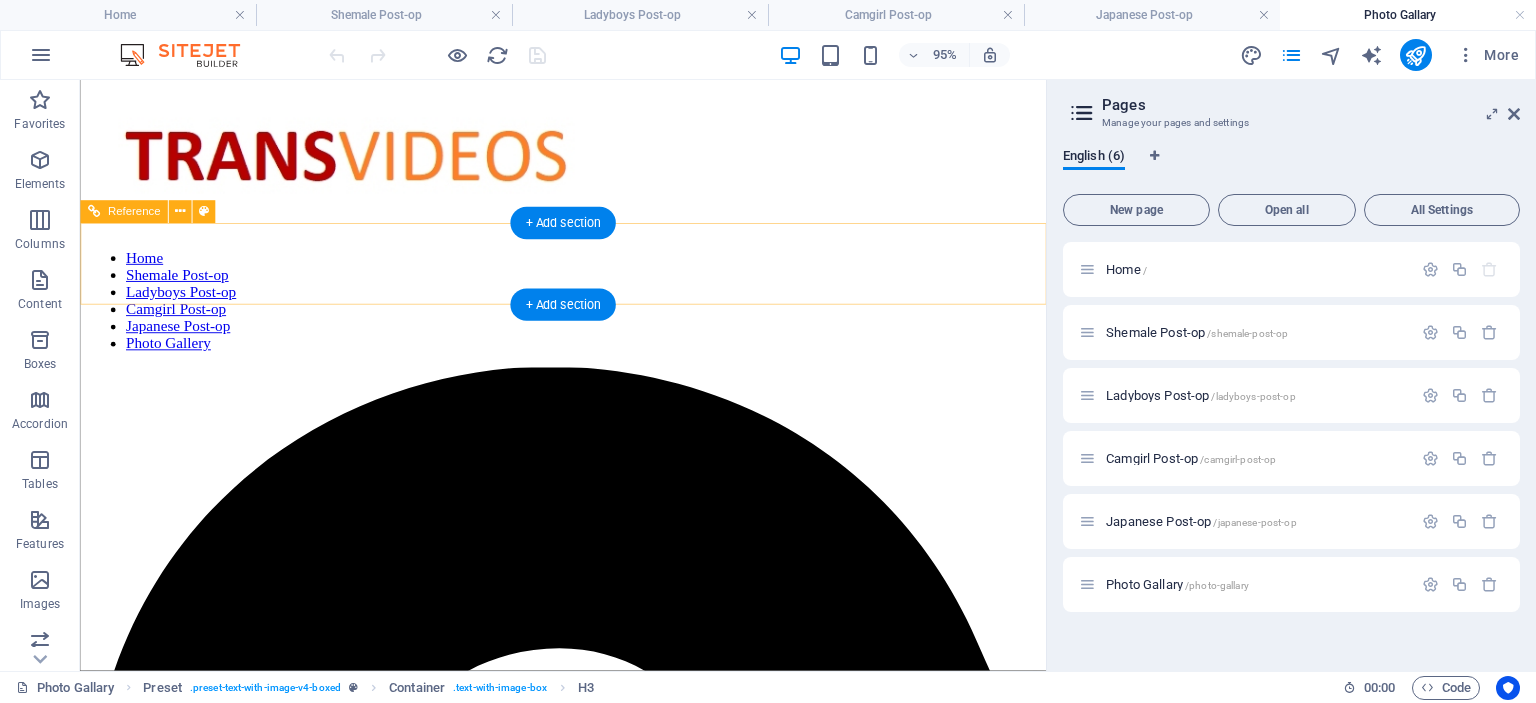 scroll, scrollTop: 0, scrollLeft: 0, axis: both 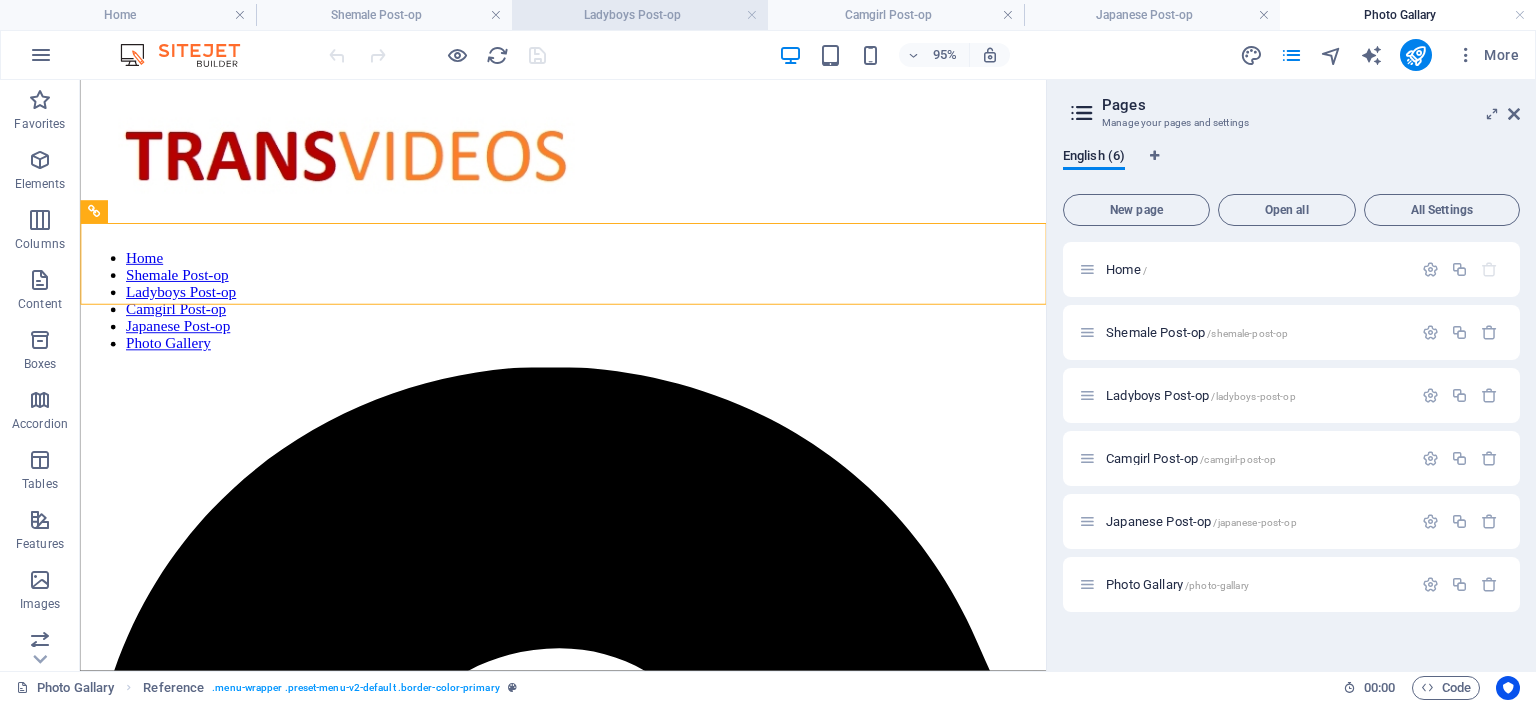 click on "Ladyboys Post-op" at bounding box center (640, 15) 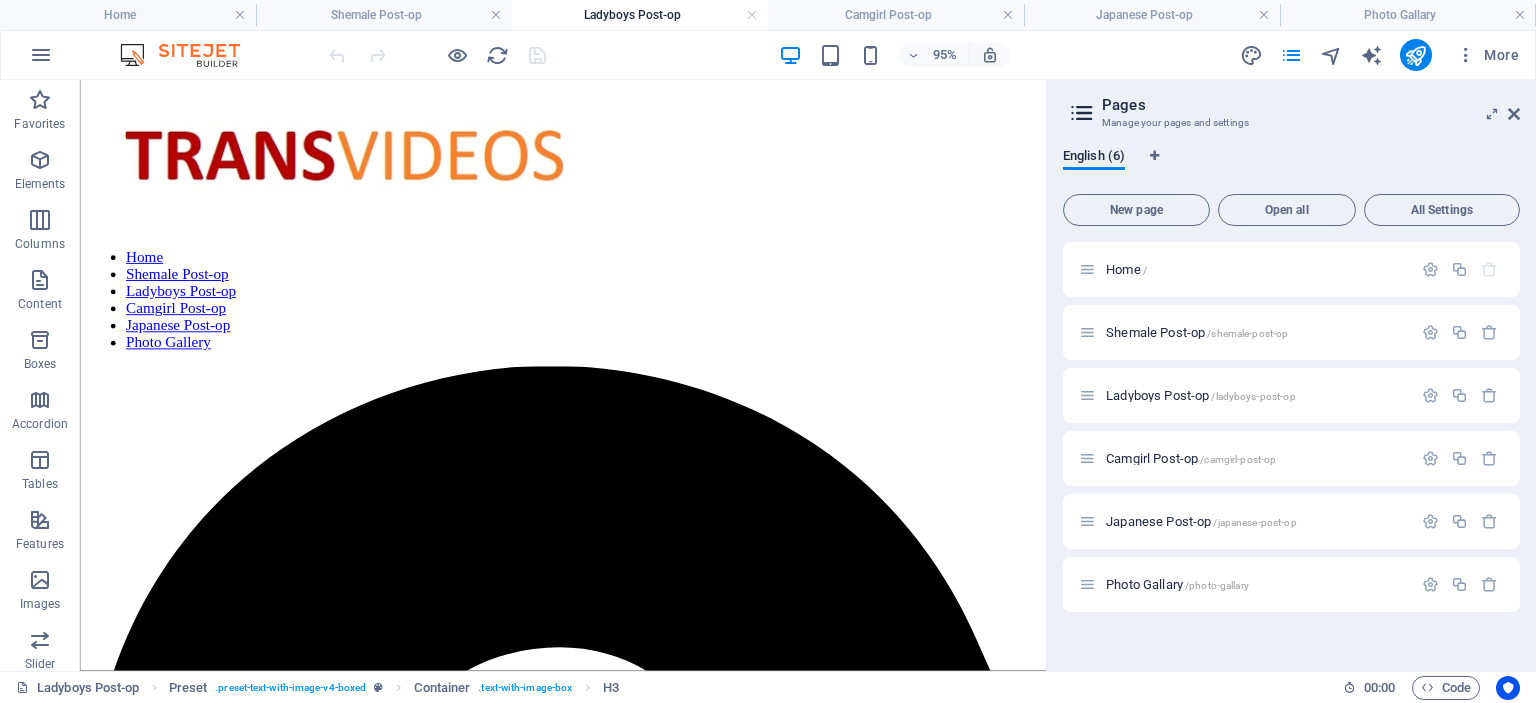 scroll, scrollTop: 6528, scrollLeft: 0, axis: vertical 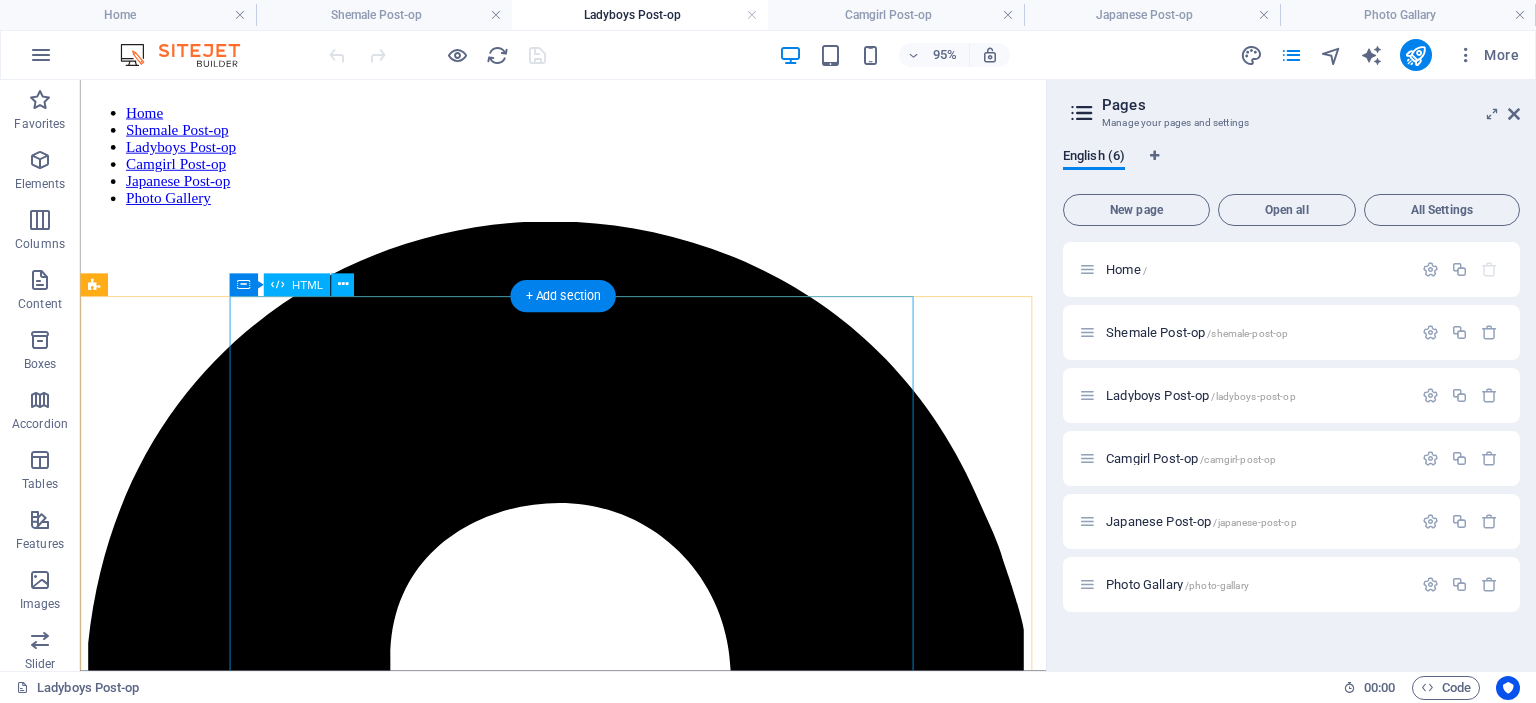 click on "Kiki swimming slut
Format : MPEG-4
Format profile : Base Media / Version 2
Codec ID : mp42
File size :257MiB
https://k2s.cc/file/0c85ecb5961b1/swimmingslut-winhd-001.mp4
Post-op Lilly  Oiled Red plug Bareback
Format                                   : Windows Media
File size                                : 875 MiB
Duration                                 : 15mn 7s
Link: k2s
https://k2s.cc/file/3e7fc81b36977/Lilly_-_Oiled_Red_Plug_Bareback.mp4
Post-op Jui petite pussy play
Format : MPEG-4
Format profile : Base Media / Version 2
Codec ID : mp42
File size : 40 MiB
https://k2s.cc/file/d6ac941af4d82/Jui-_Petite_Pussy_Play.mp4
Soda TS and Guy POV Bareback Creampie 3 Way
Format                                   : MPEG-4
Format profile                           : Base Media / Version 2
File size                                : 763 MiB
Duration                                 : 20mn 38s
https://k2s.cc/file/37ae22757f8f7" at bounding box center [588, 3970] 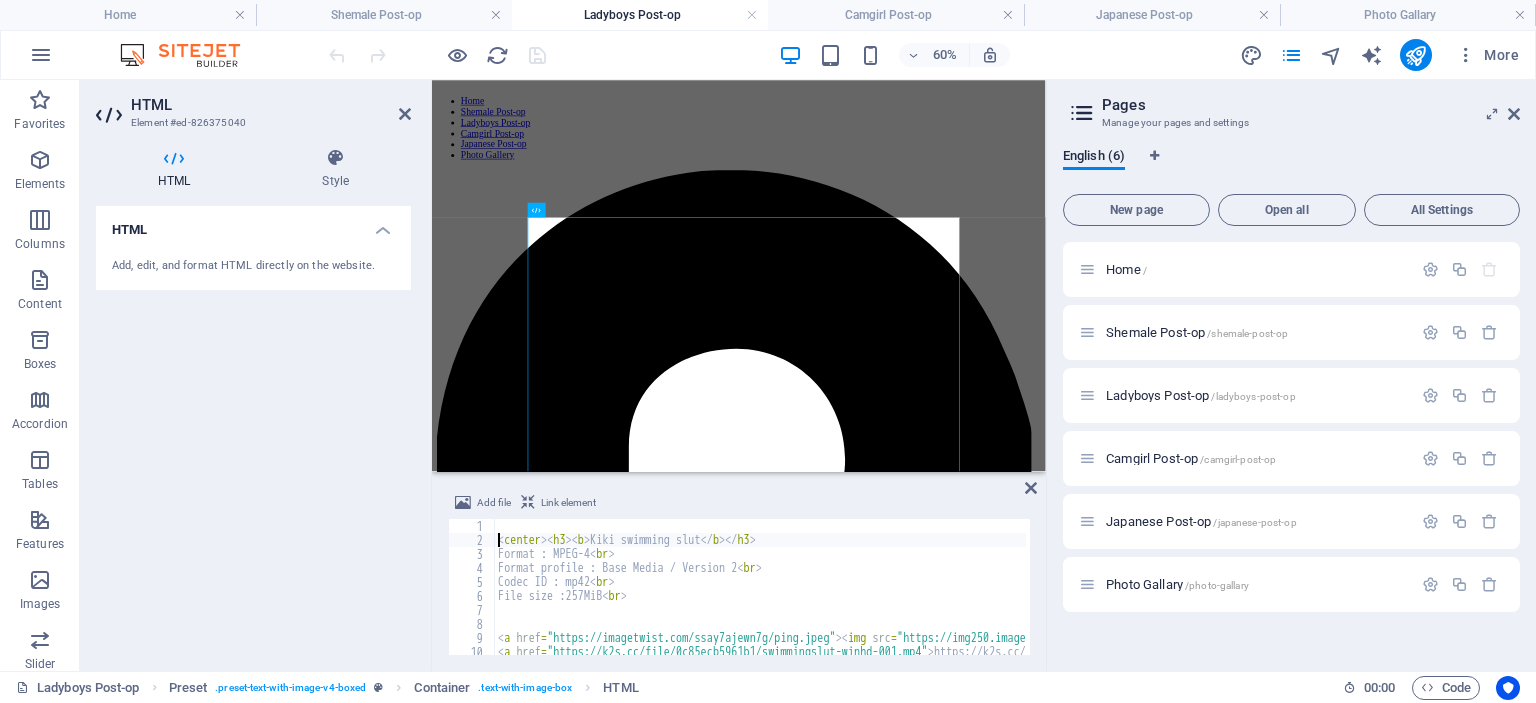 type on "<center><h3><b>Kiki swimming slut</b></h3>" 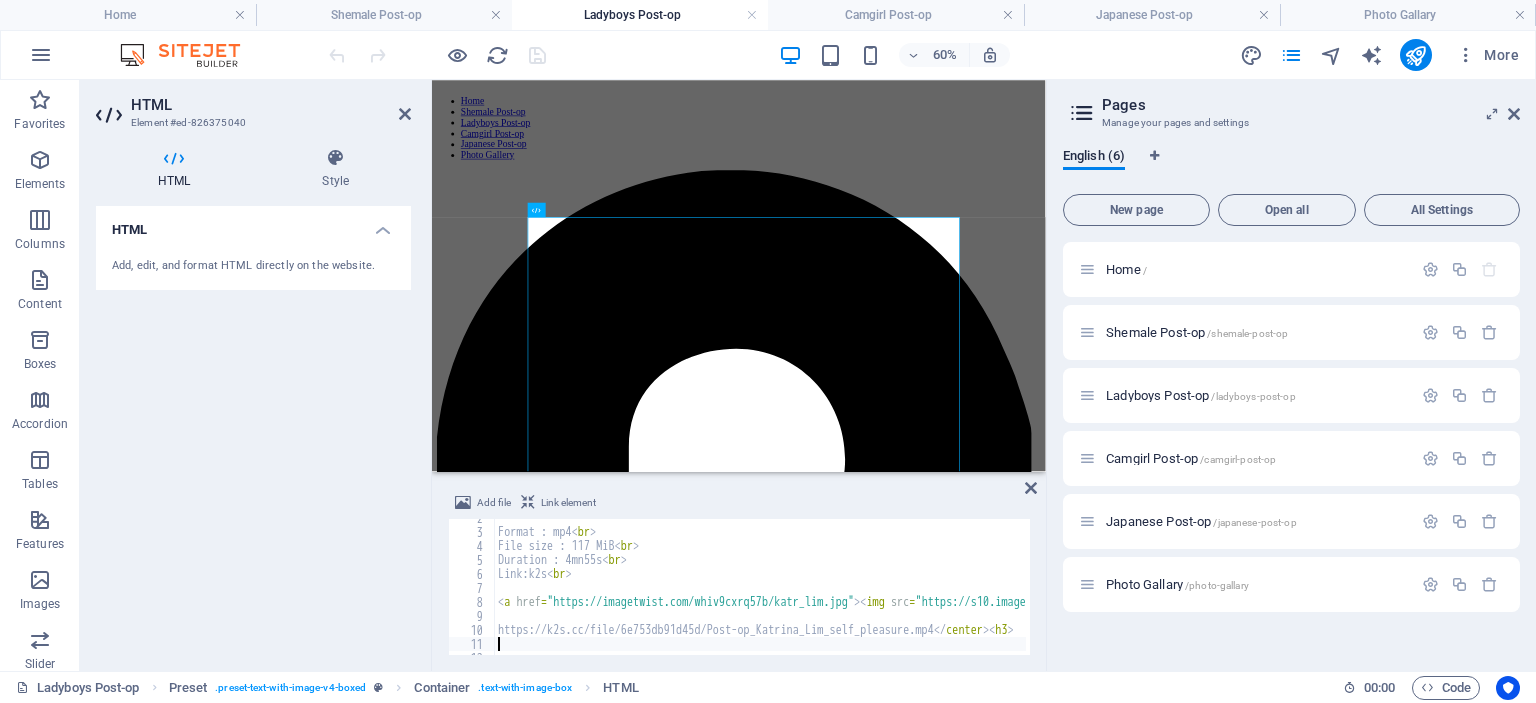 scroll, scrollTop: 22, scrollLeft: 0, axis: vertical 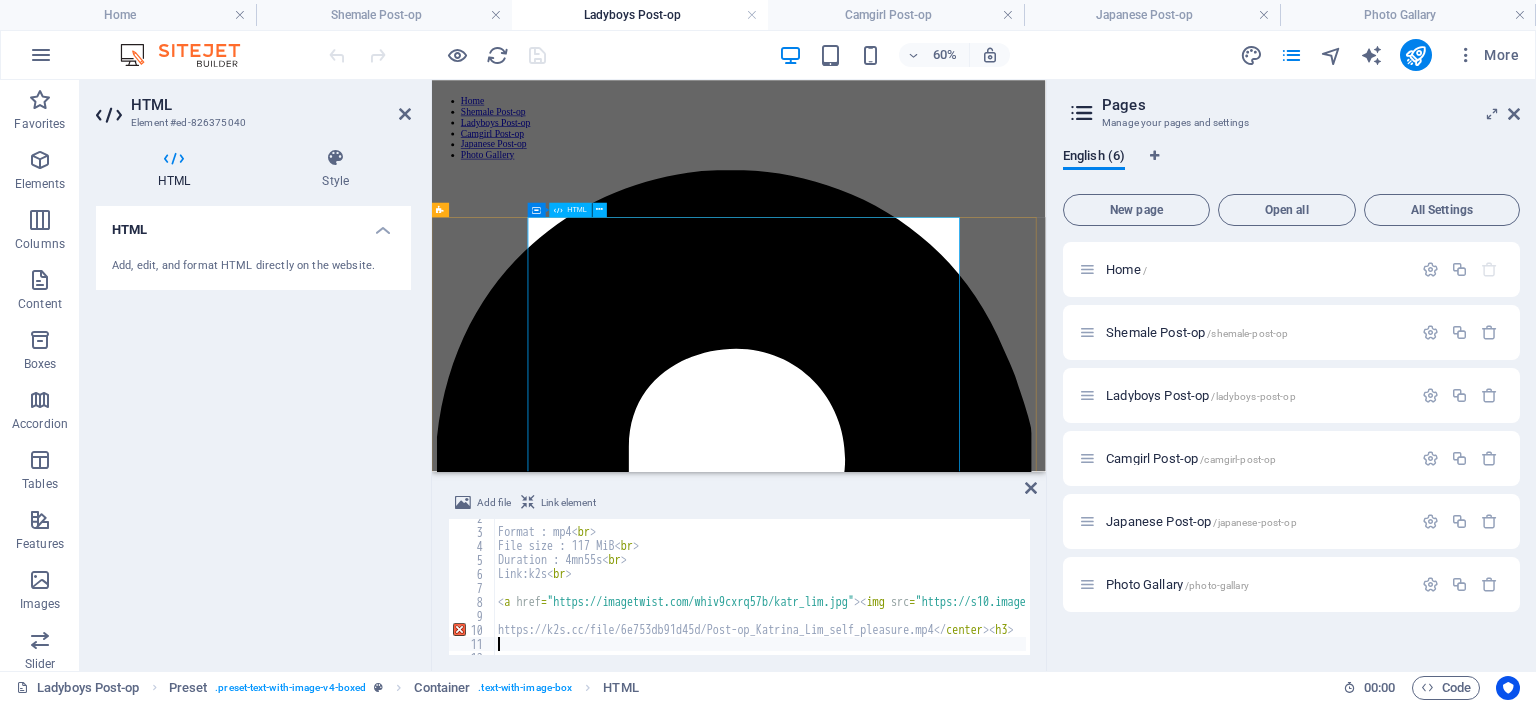 type 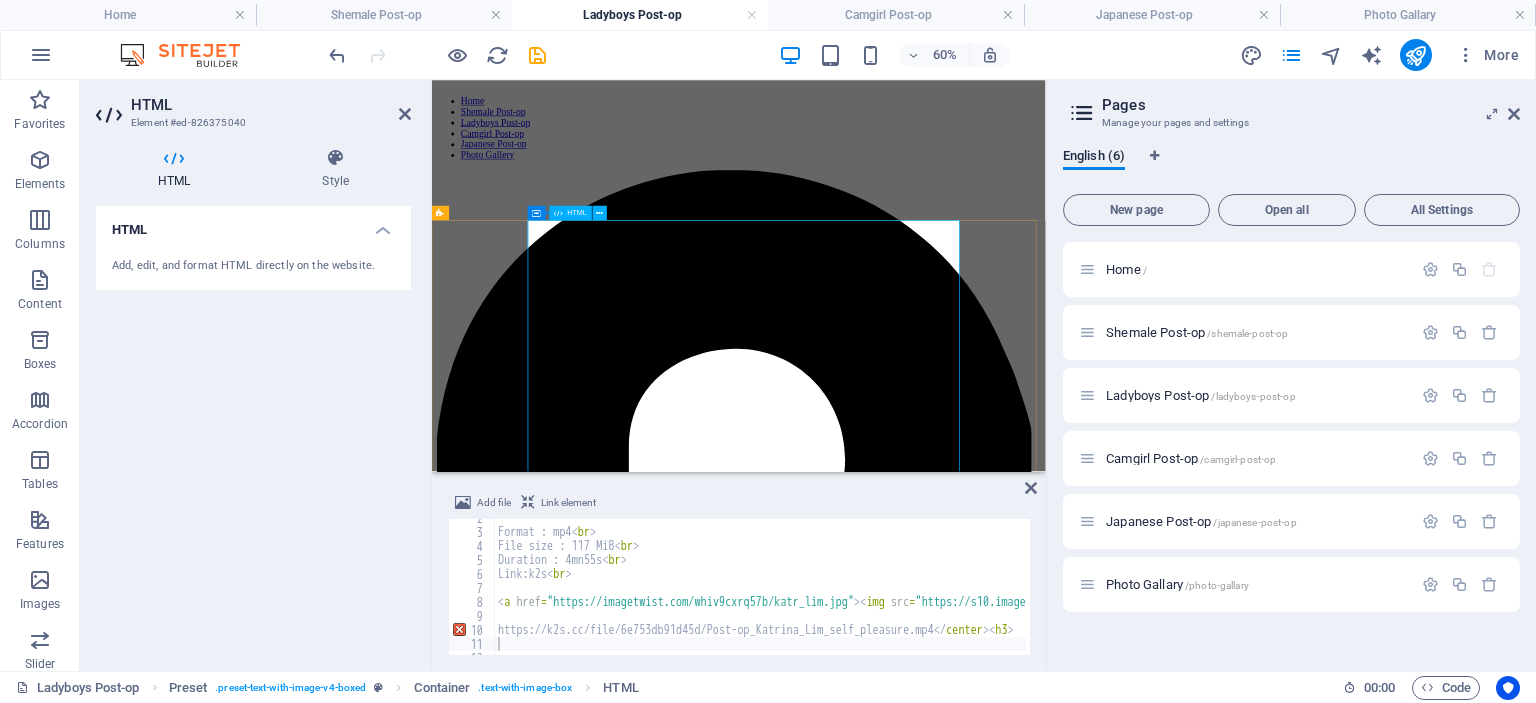 scroll, scrollTop: 0, scrollLeft: 0, axis: both 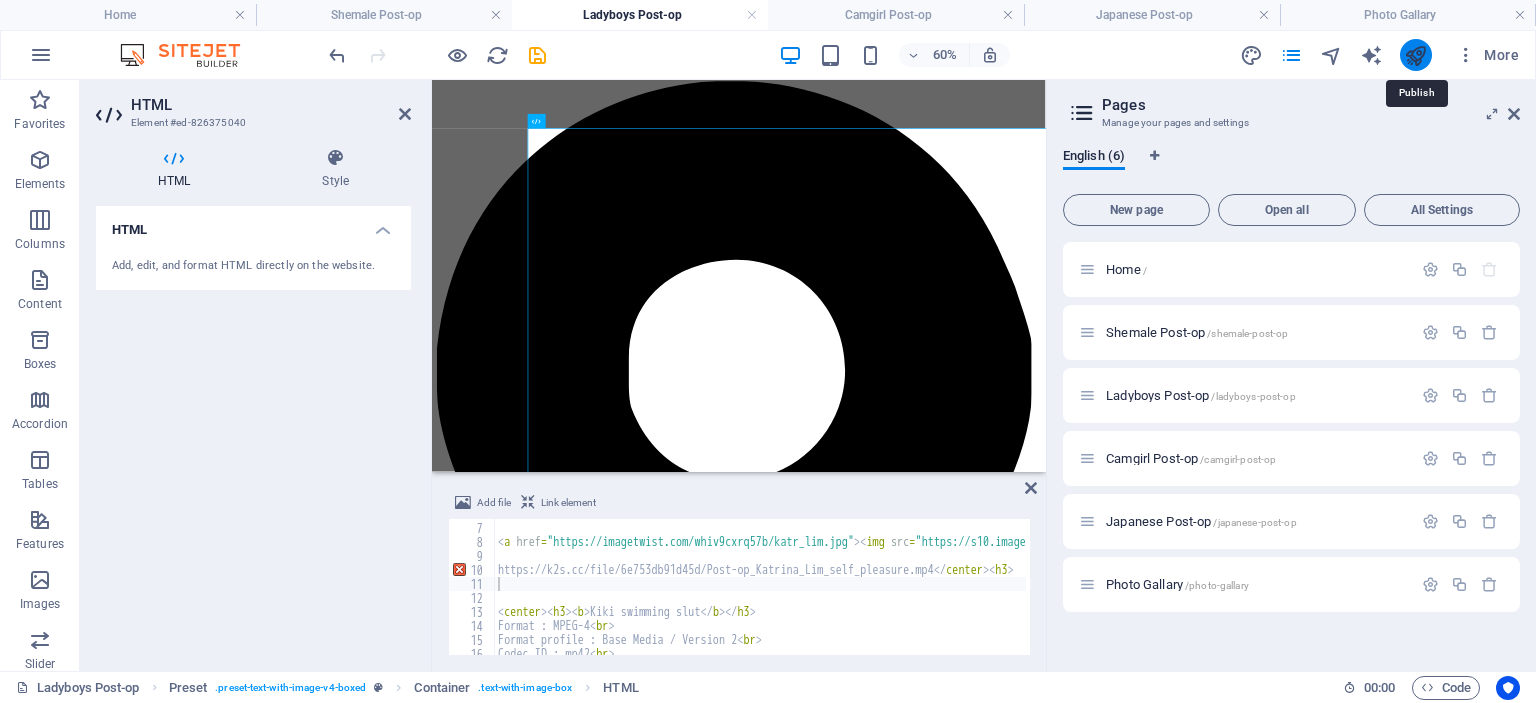 click at bounding box center [1415, 55] 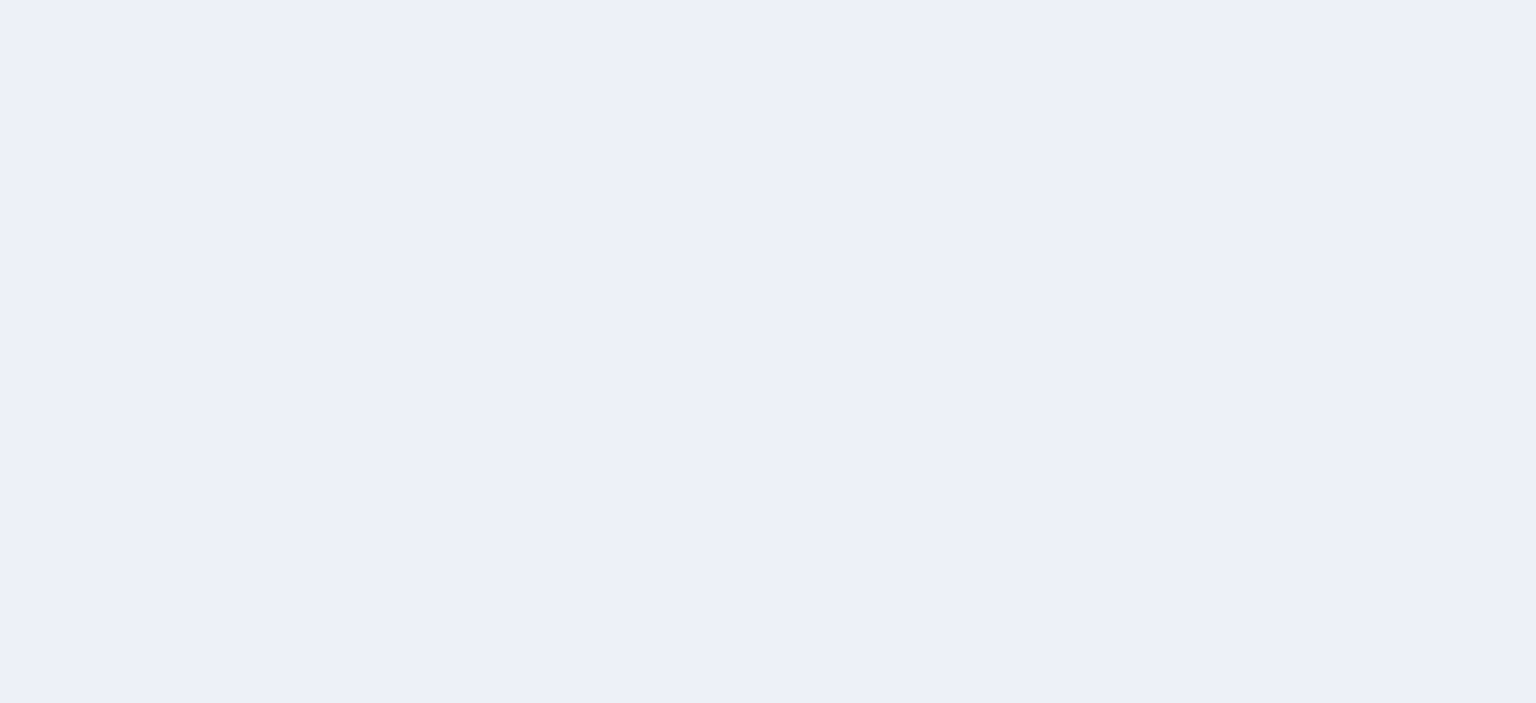 scroll, scrollTop: 0, scrollLeft: 0, axis: both 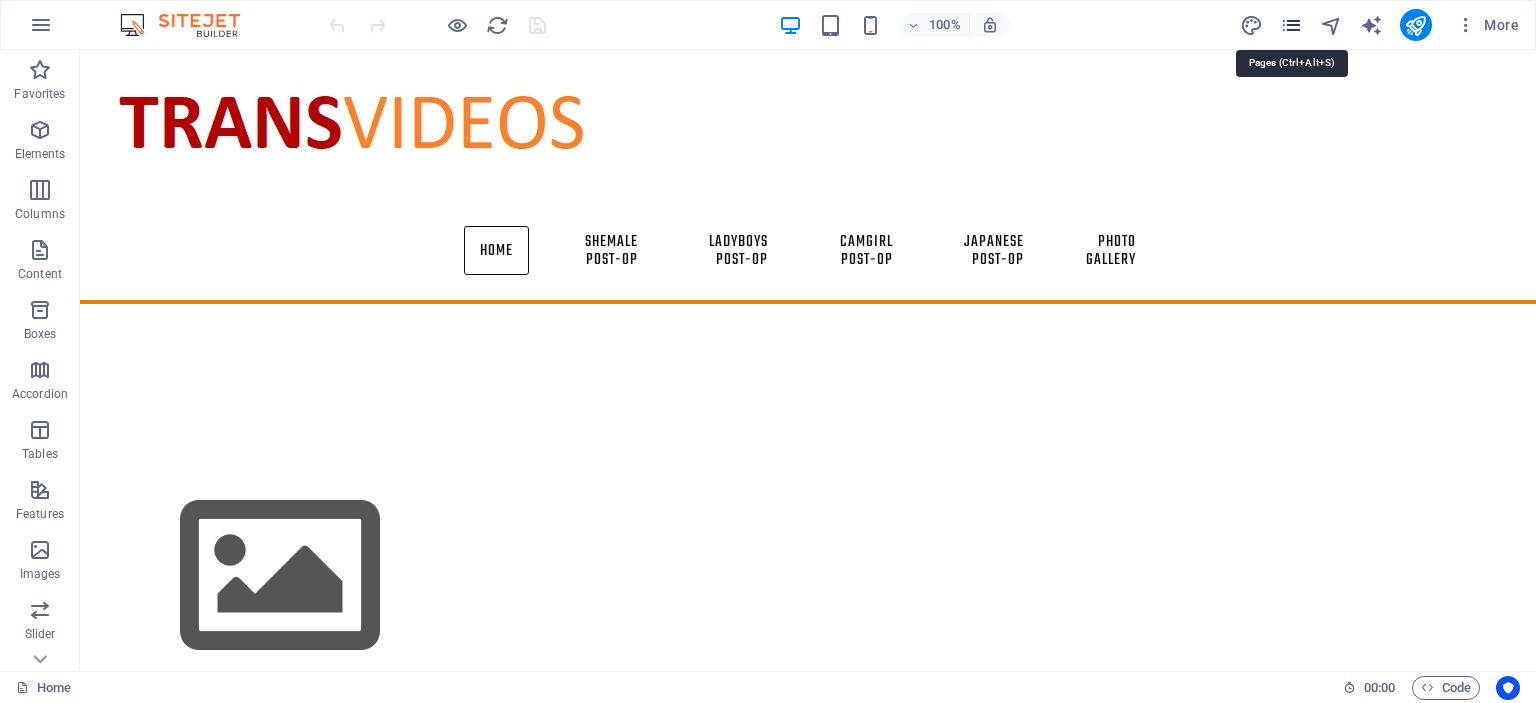 click at bounding box center [1291, 25] 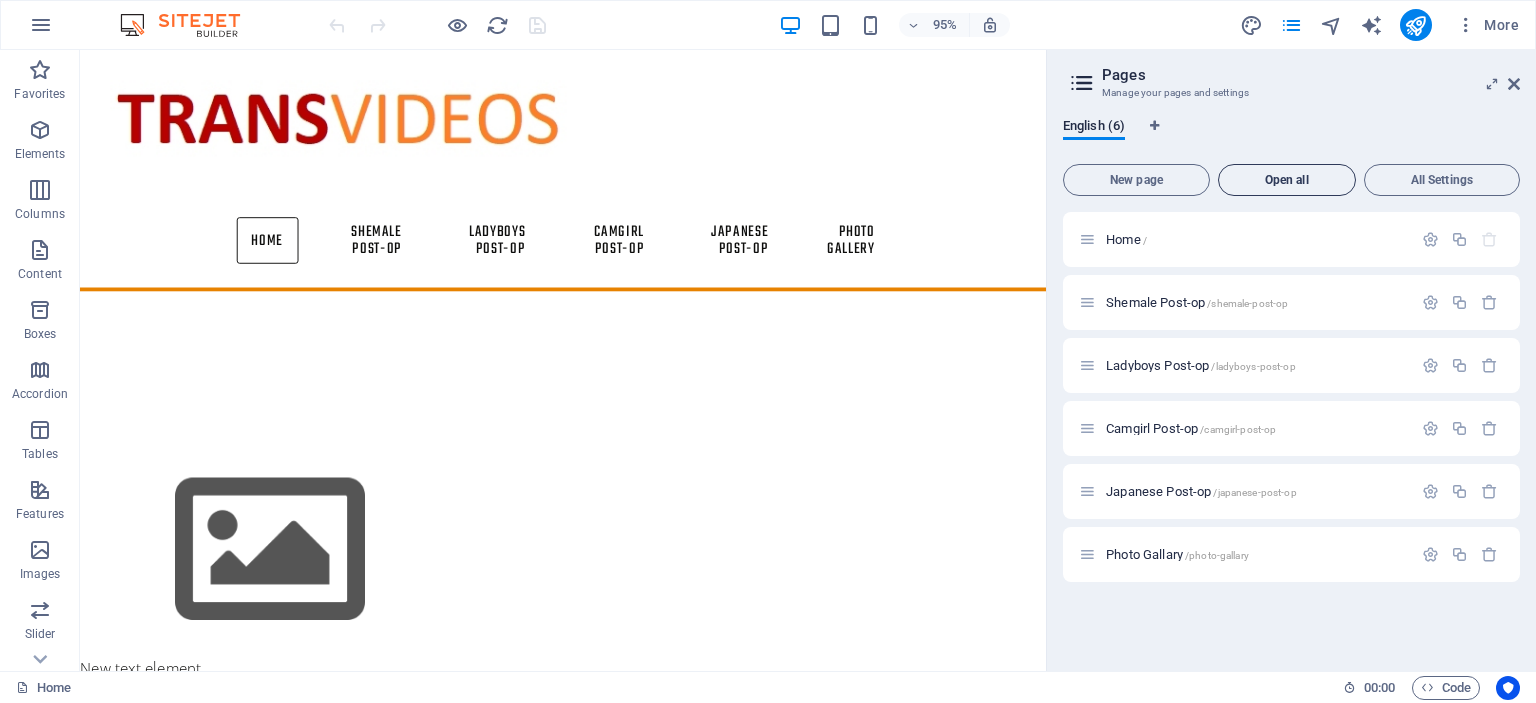 click on "Open all" at bounding box center [1287, 180] 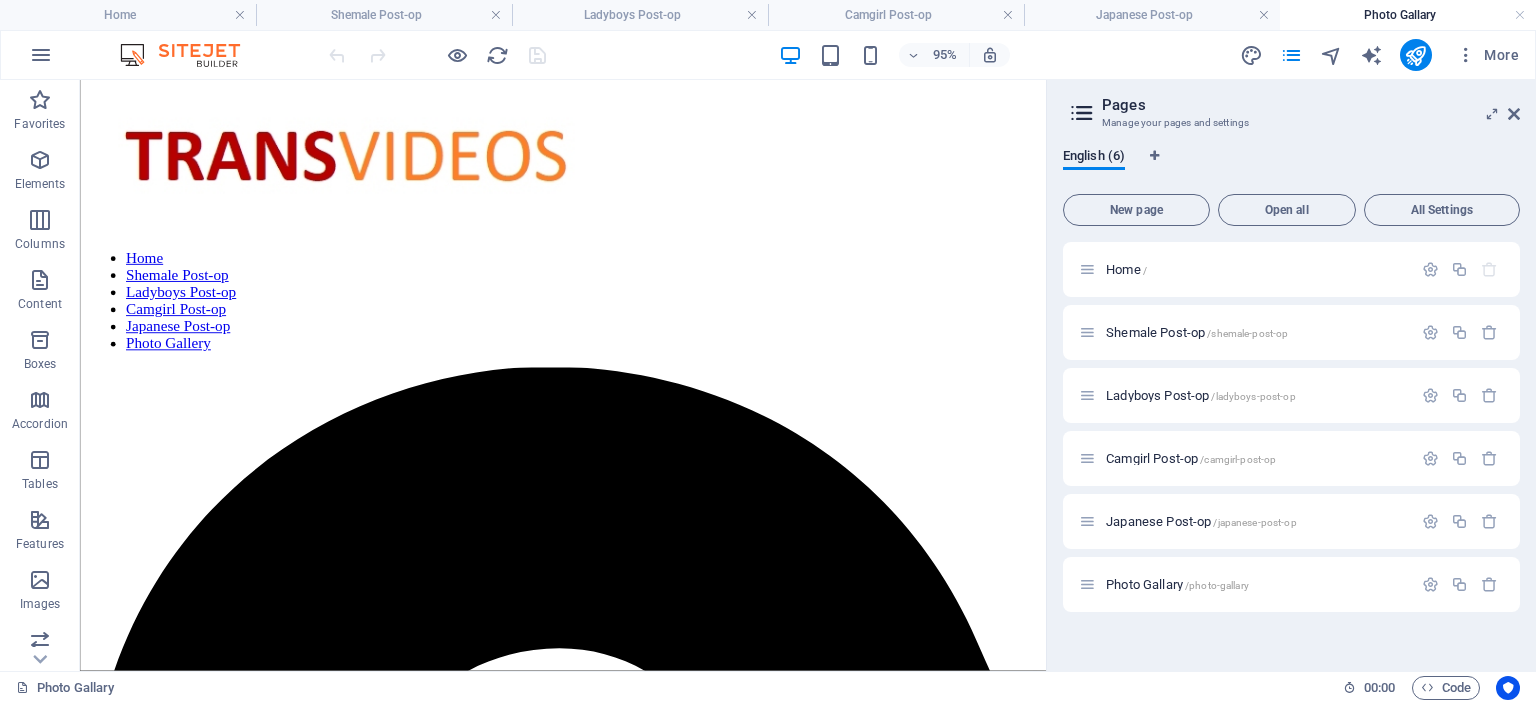 scroll, scrollTop: 0, scrollLeft: 0, axis: both 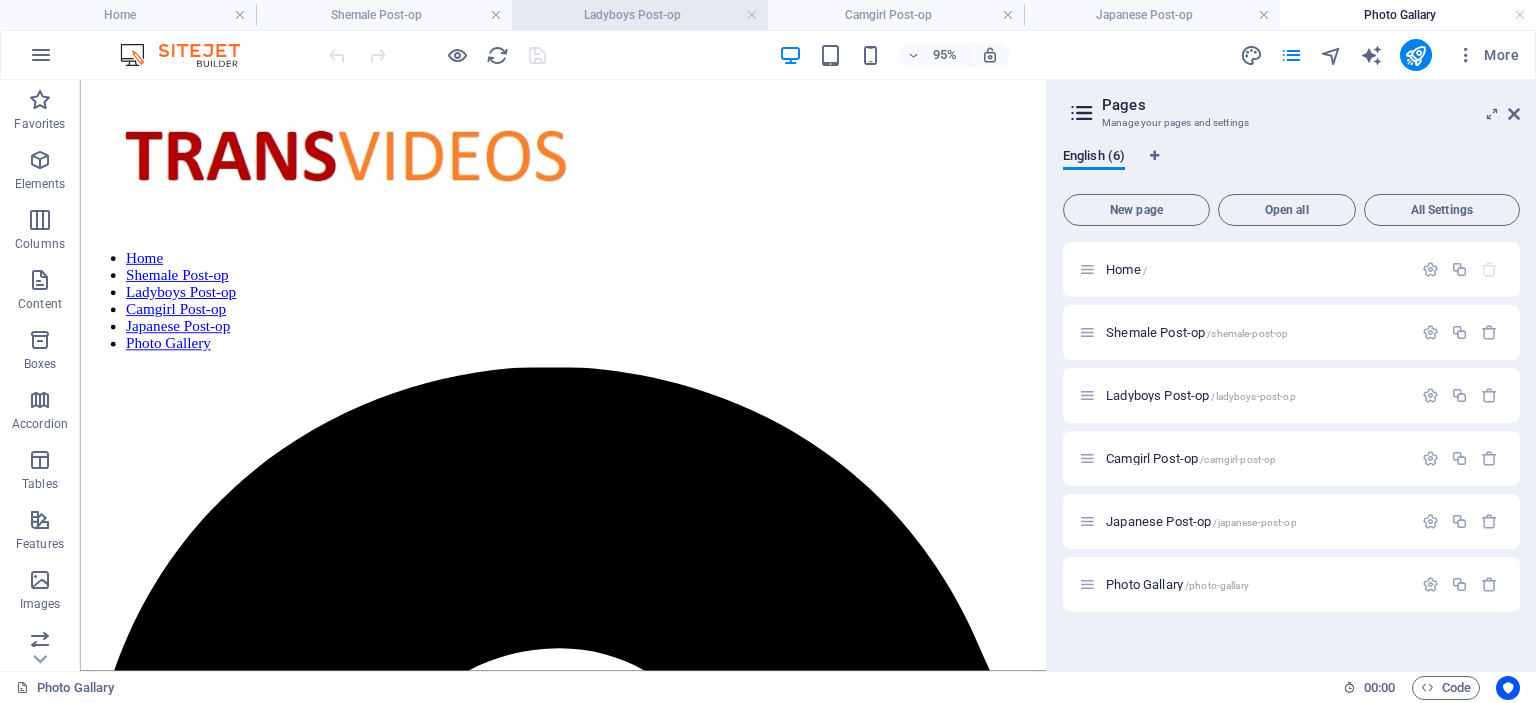 click on "Ladyboys Post-op" at bounding box center [640, 15] 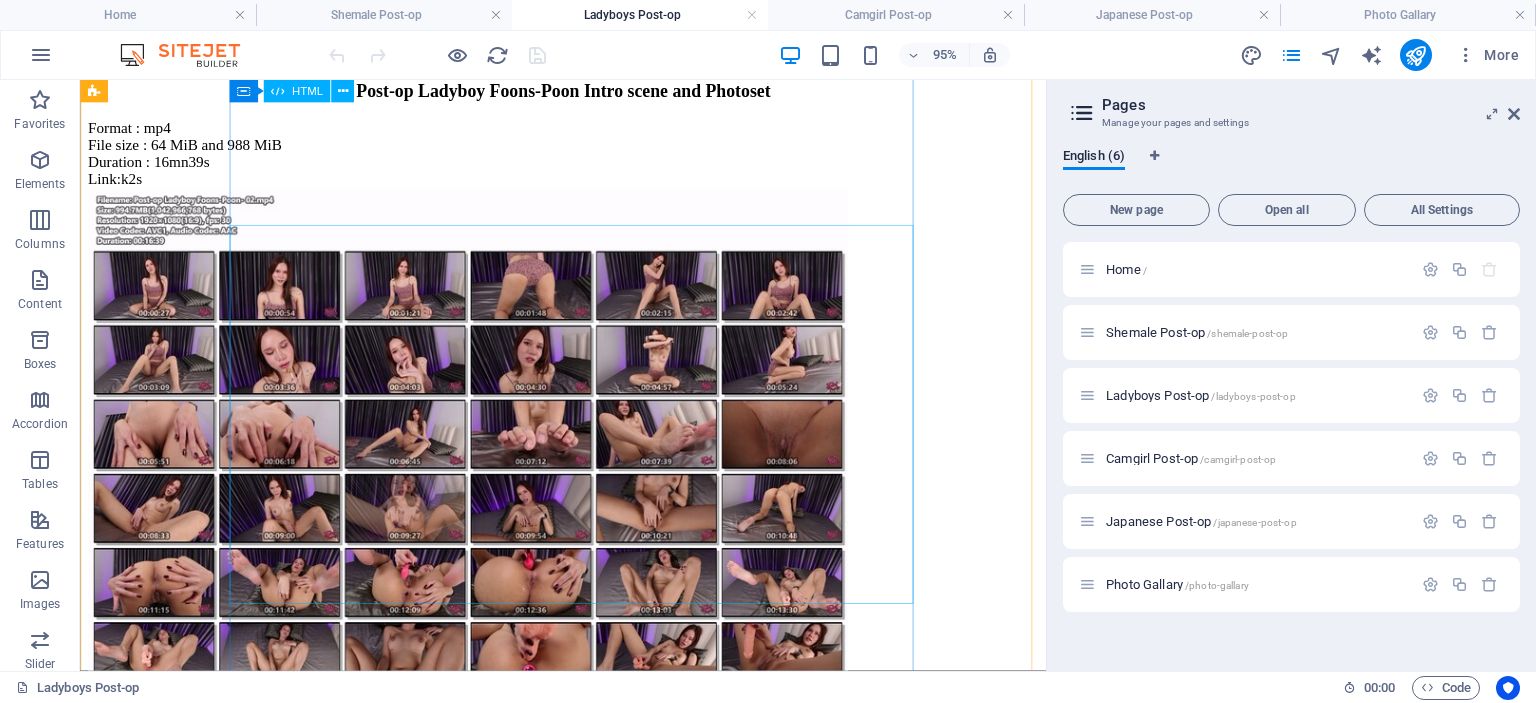 scroll, scrollTop: 5836, scrollLeft: 0, axis: vertical 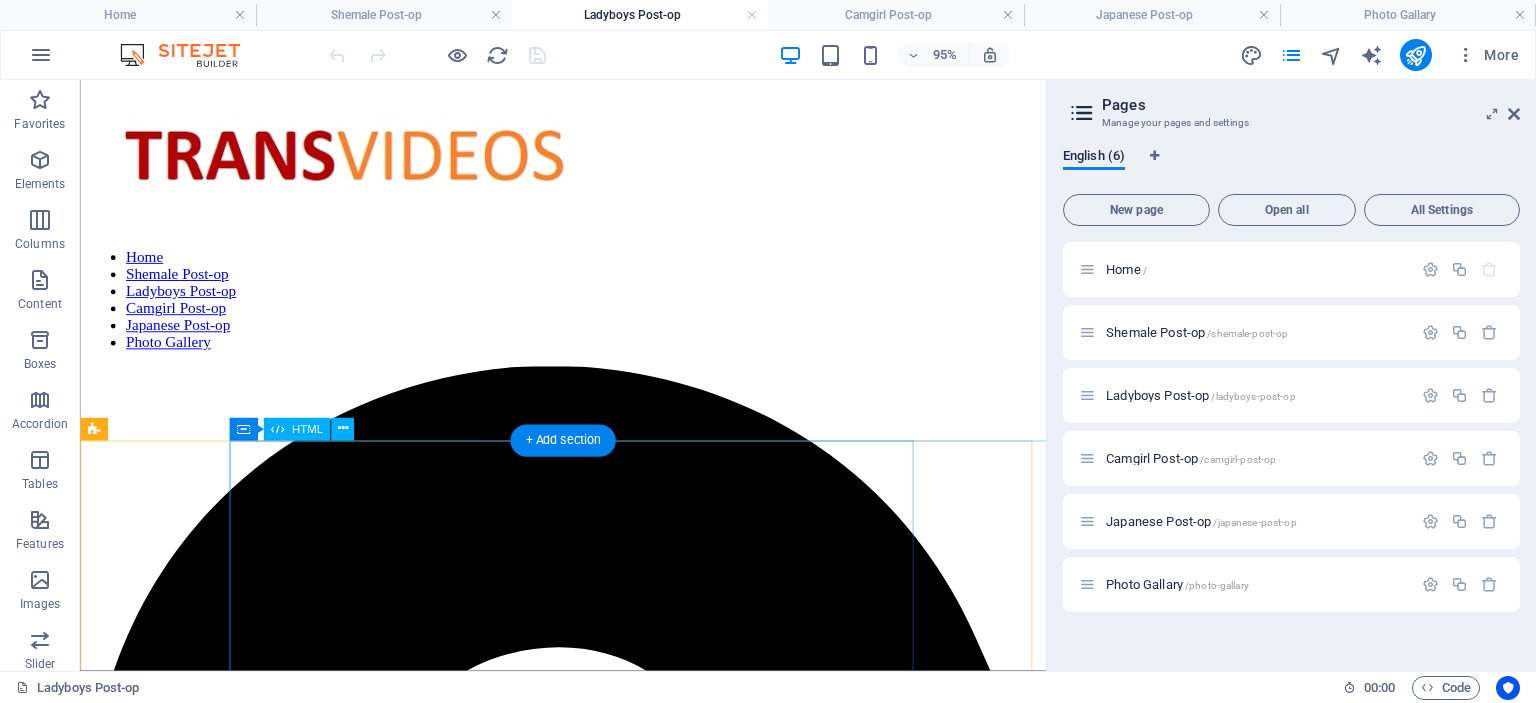 click on "Post-op Katrina Lim self pleasure
Format : mp4
File size : 117 MiB
Duration : 4mn55s
Link:k2s
https://k2s.cc/file/6e753db91d45d/Post-op_Katrina_Lim_self_pleasure.mp4
Kiki swimming slut
Format : MPEG-4
Format profile : Base Media / Version 2
Codec ID : mp42
File size :257MiB
https://k2s.cc/file/0c85ecb5961b1/swimmingslut-winhd-001.mp4
Post-op Lilly  Oiled Red plug Bareback
Format                                   : Windows Media
File size                                : 875 MiB
Duration                                 : 15mn 7s
Link: k2s
https://k2s.cc/file/3e7fc81b36977/Lilly_-_Oiled_Red_Plug_Bareback.mp4
Post-op Jui petite pussy play
Format : MPEG-4
Format profile : Base Media / Version 2
Codec ID : mp42
File size : 40 MiB
https://k2s.cc/file/d6ac941af4d82/Jui-_Petite_Pussy_Play.mp4
Soda TS and Guy POV Bareback Creampie 3 Way
Format                                   : MPEG-4
https://k2s.cc/file/37ae22757f8f7" at bounding box center (588, 4373) 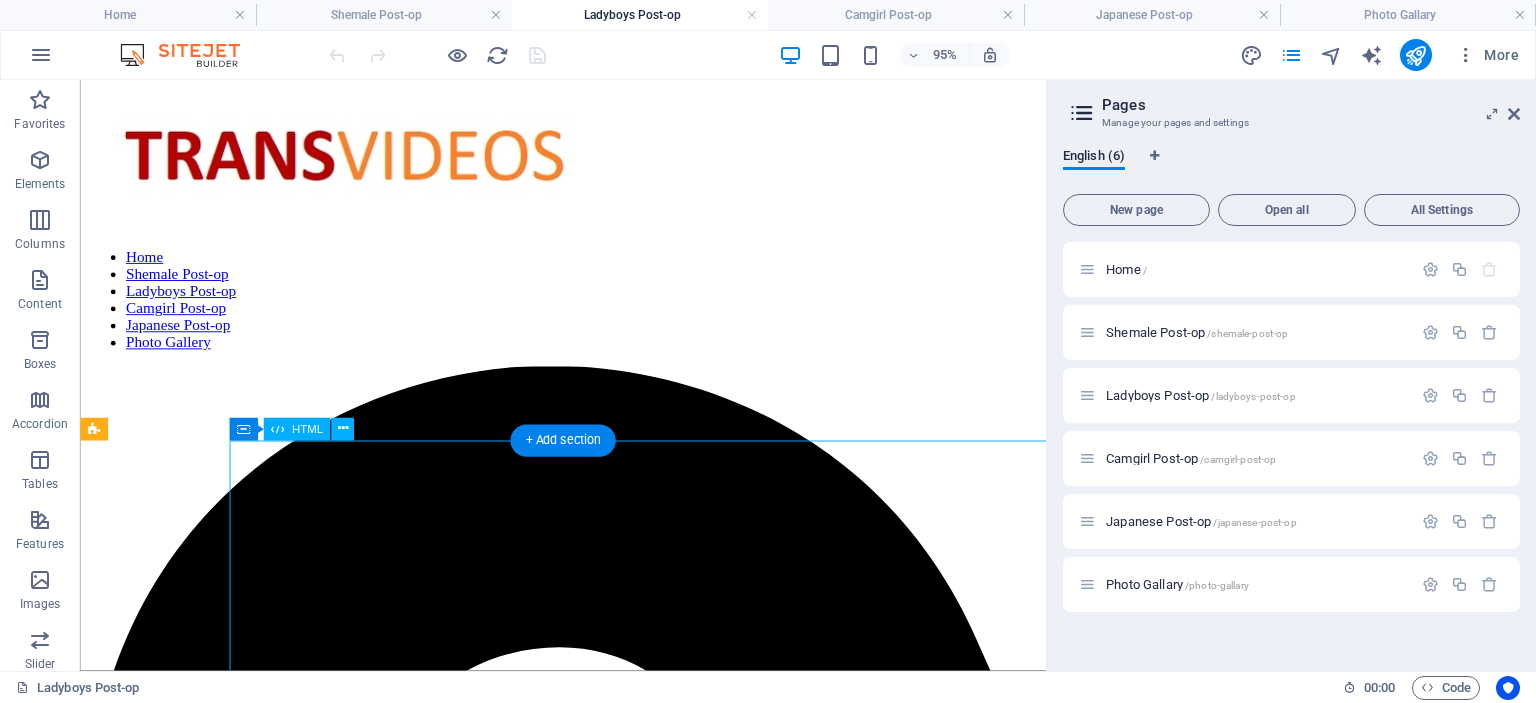 click on "Post-op Katrina Lim self pleasure
Format : mp4
File size : 117 MiB
Duration : 4mn55s
Link:k2s
https://k2s.cc/file/6e753db91d45d/Post-op_Katrina_Lim_self_pleasure.mp4
Kiki swimming slut
Format : MPEG-4
Format profile : Base Media / Version 2
Codec ID : mp42
File size :257MiB
https://k2s.cc/file/0c85ecb5961b1/swimmingslut-winhd-001.mp4
Post-op Lilly  Oiled Red plug Bareback
Format                                   : Windows Media
File size                                : 875 MiB
Duration                                 : 15mn 7s
Link: k2s
https://k2s.cc/file/3e7fc81b36977/Lilly_-_Oiled_Red_Plug_Bareback.mp4
Post-op Jui petite pussy play
Format : MPEG-4
Format profile : Base Media / Version 2
Codec ID : mp42
File size : 40 MiB
https://k2s.cc/file/d6ac941af4d82/Jui-_Petite_Pussy_Play.mp4
Soda TS and Guy POV Bareback Creampie 3 Way
Format                                   : MPEG-4
https://k2s.cc/file/37ae22757f8f7" at bounding box center [588, 4373] 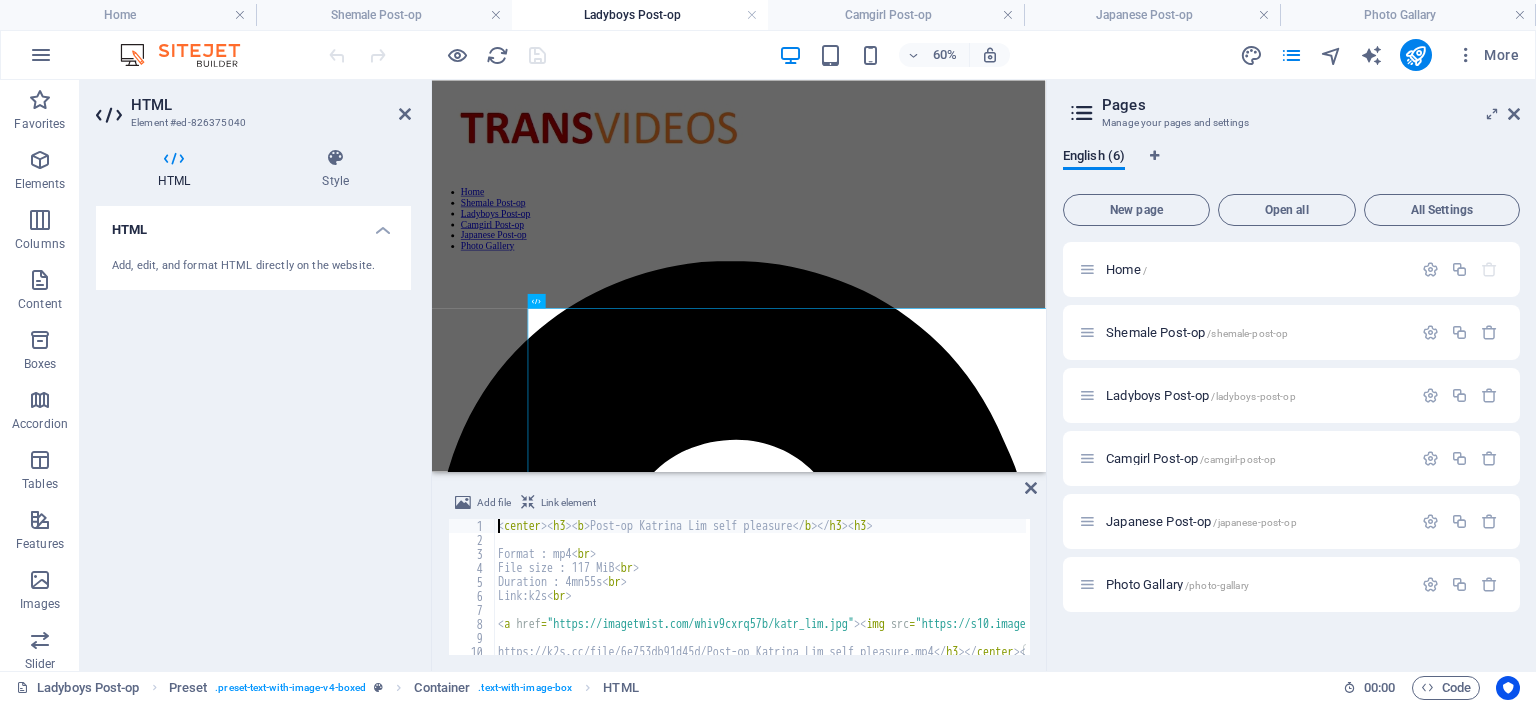 click on "< center > < h3 > < b > Post-op Katrina Lim self pleasure </ b > </ h3 > < h3 > Format : mp4 < br > File size : 117 MiB < br > Duration : 4mn55s < br > Link:k2s < br > < a   href = "https://imagetwist.com/whiv9cxrq57b/katr_lim.jpg" > < img   src = "https://s10.imagetwist.com/th/71222/whiv9cxrq57b.jpg" > </ a >    < a   href = "https://imagetwist.com/3n5nqa8uxayz/Post-op_Katrina_Lim_self_pleasure_455.jpg" > < img   src = "https://s10.imagetwist.com/th/71222/3n5nqa8uxayz.jpg" > </ a > < br >   https://k2s.cc/file/6e753db91d45d/Post-op_Katrina_Lim_self_pleasure.mp4 </ h3 > </ center > < h3 >" at bounding box center (1889, 599) 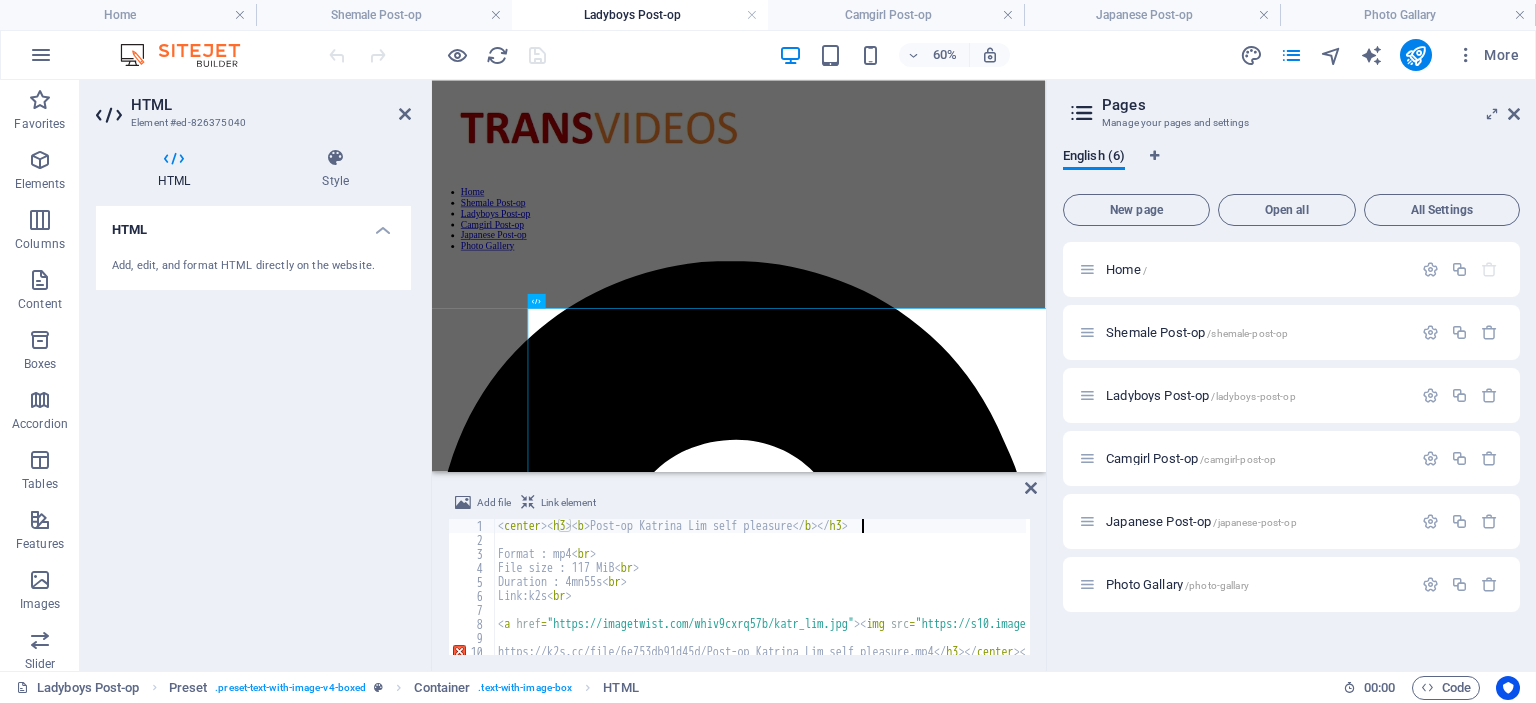 click on "< center > < h3 > < b > Post-op Katrina Lim self pleasure </ b > </ h3 > Format : mp4 < br > File size : 117 MiB < br > Duration : 4mn55s < br > Link:k2s < br > < a   href = "https://imagetwist.com/whiv9cxrq57b/katr_lim.jpg" > < img   src = "https://s10.imagetwist.com/th/71222/whiv9cxrq57b.jpg" > </ a >    < a   href = "https://imagetwist.com/3n5nqa8uxayz/Post-op_Katrina_Lim_self_pleasure_455.jpg" > < img   src = "https://s10.imagetwist.com/th/71222/3n5nqa8uxayz.jpg" > </ a > < br >   https://k2s.cc/file/6e753db91d45d/Post-op_Katrina_Lim_self_pleasure.mp4 </ h3 > </ center > < h3 >" at bounding box center [1889, 599] 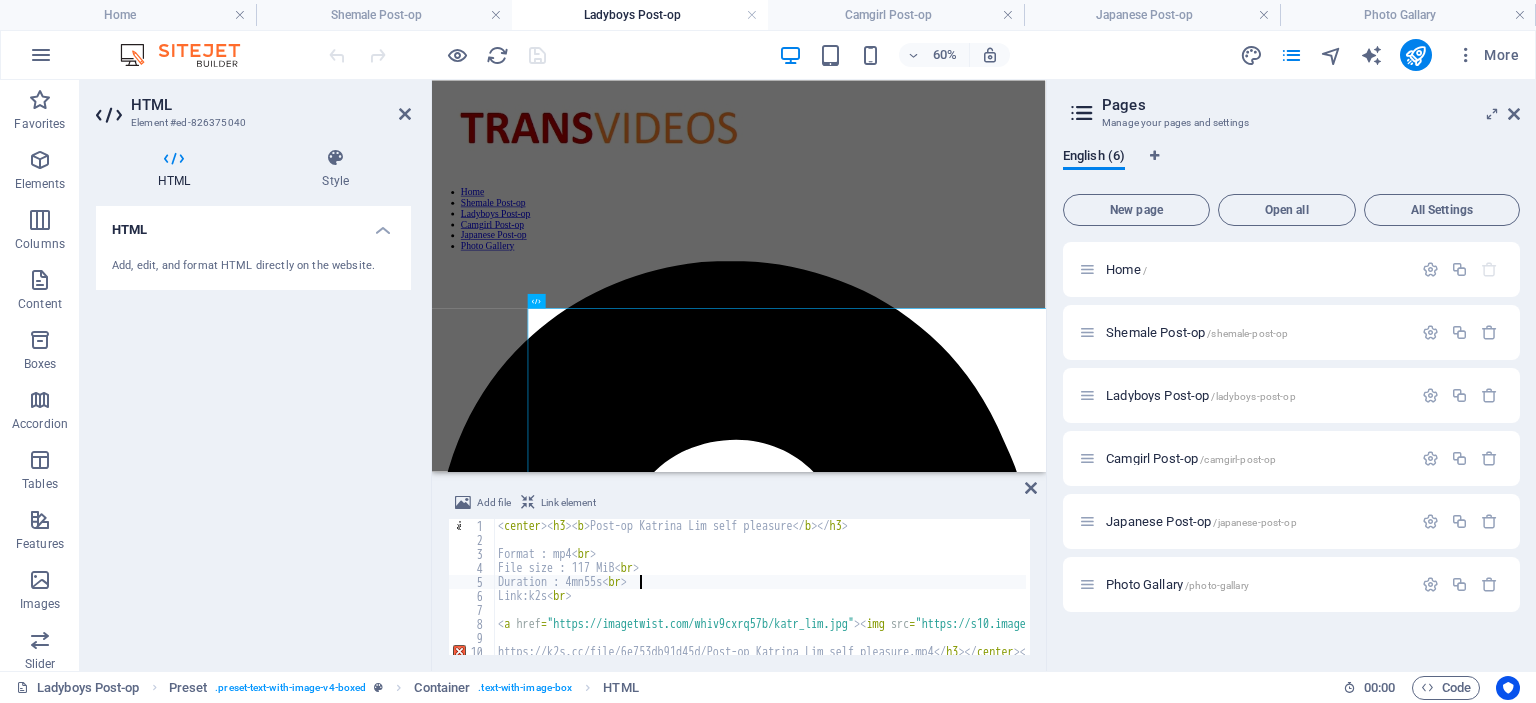scroll, scrollTop: 60, scrollLeft: 0, axis: vertical 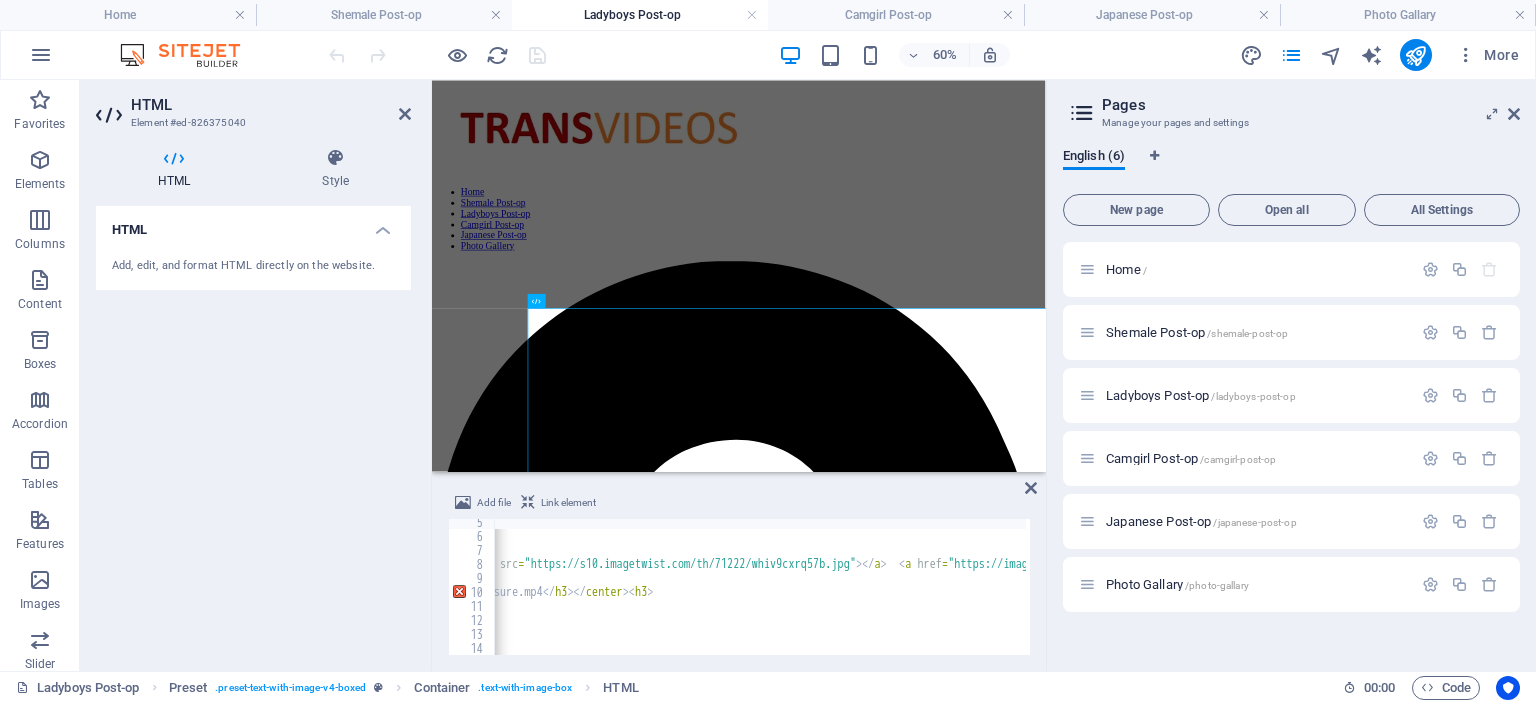 click on "Duration : 4mn55s < br > Link:k2s < br > < a   href = "https://imagetwist.com/whiv9cxrq57b/katr_lim.jpg" > < img   src = "https://s10.imagetwist.com/th/71222/whiv9cxrq57b.jpg" > </ a >    < a   href = "https://imagetwist.com/3n5nqa8uxayz/Post-op_Katrina_Lim_self_pleasure_455.jpg" > < img   src = "https://s10.imagetwist.com/th/71222/3n5nqa8uxayz.jpg" > </ a > < br >   https://k2s.cc/file/6e753db91d45d/Post-op_Katrina_Lim_self_pleasure.mp4 </ h3 > </ center > < h3 > < center > < h3 > < b > Kiki swimming slut </ b > </ h3 > Format : MPEG-4 < br > Format profile : Base Media / Version 2 < br >" at bounding box center [1498, 595] 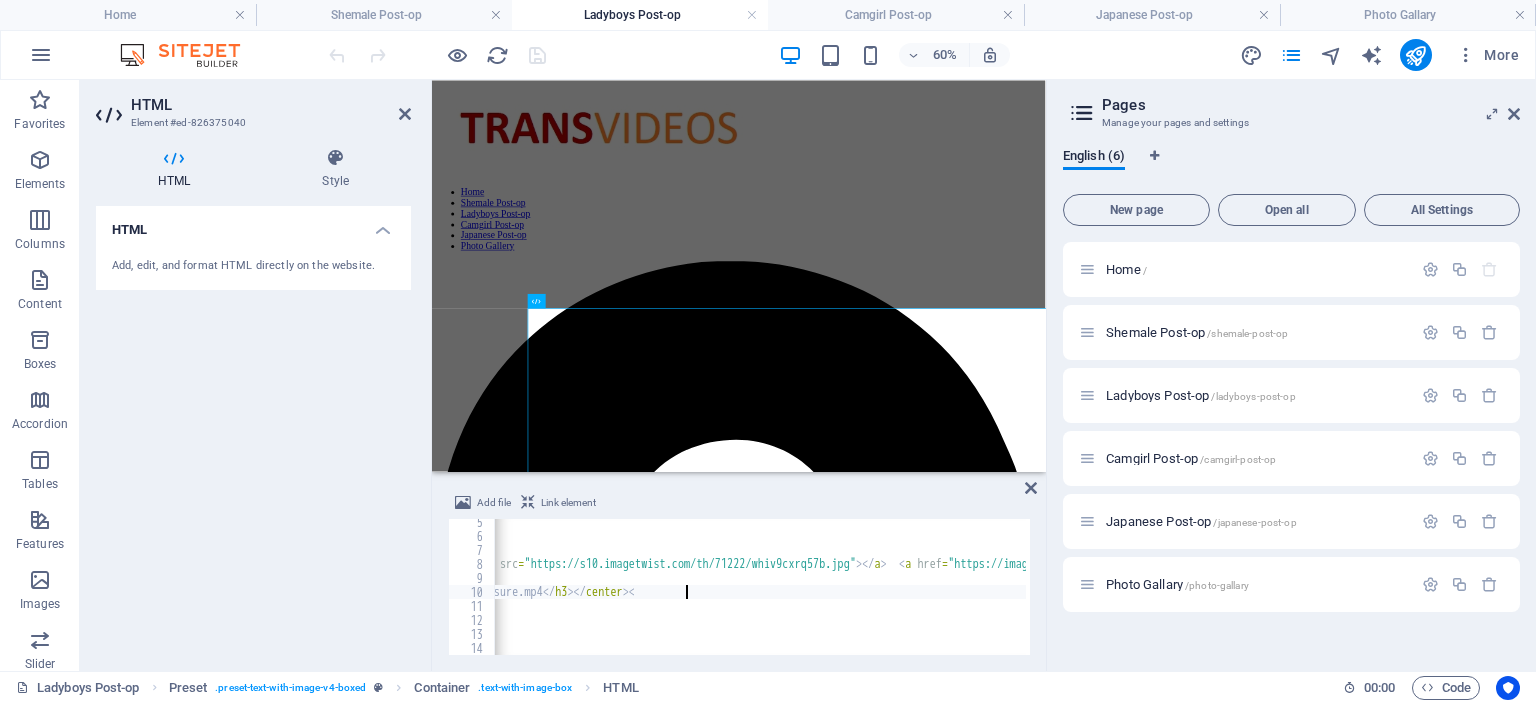 type on "https://k2s.cc/file/6e753db91d45d/Post-op_Katrina_Lim_self_pleasure.mp4</h3></center>" 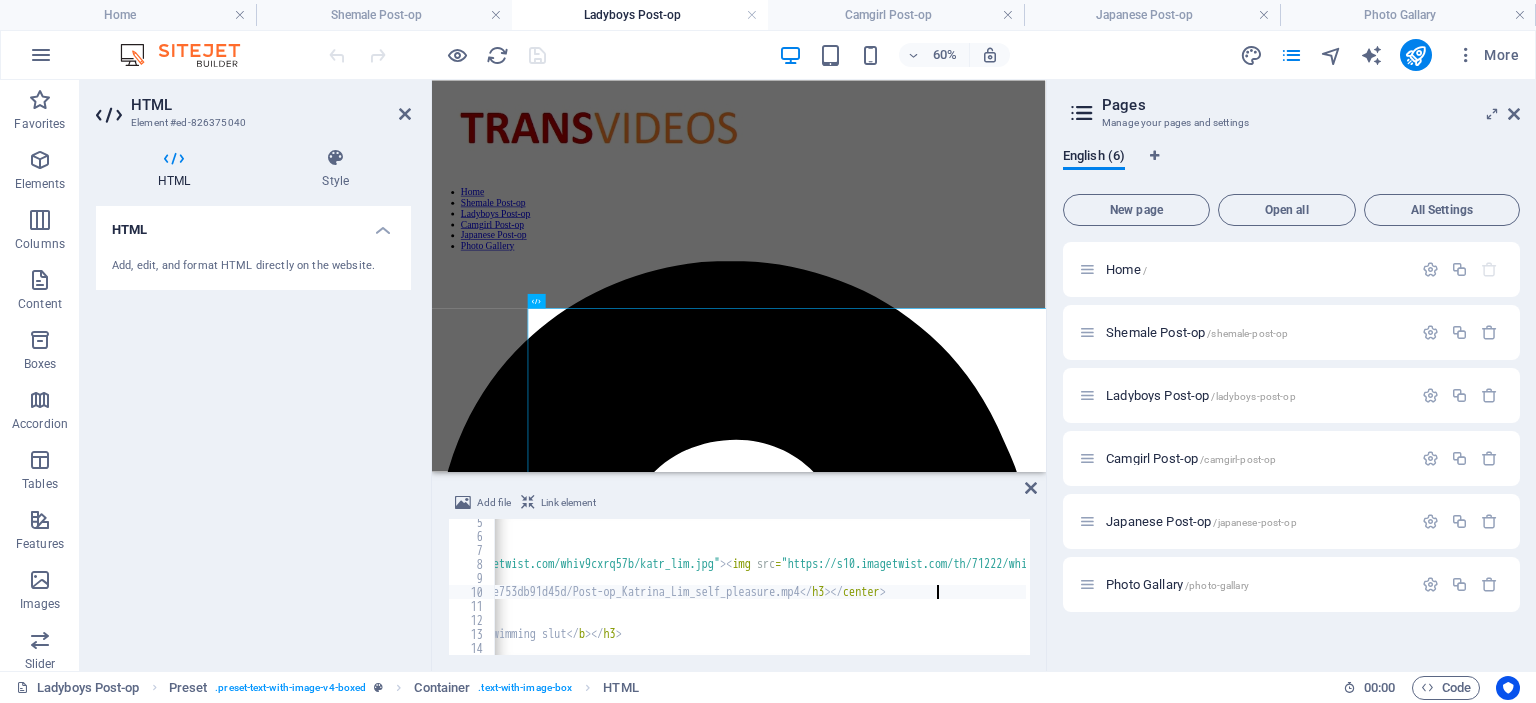 scroll, scrollTop: 0, scrollLeft: 134, axis: horizontal 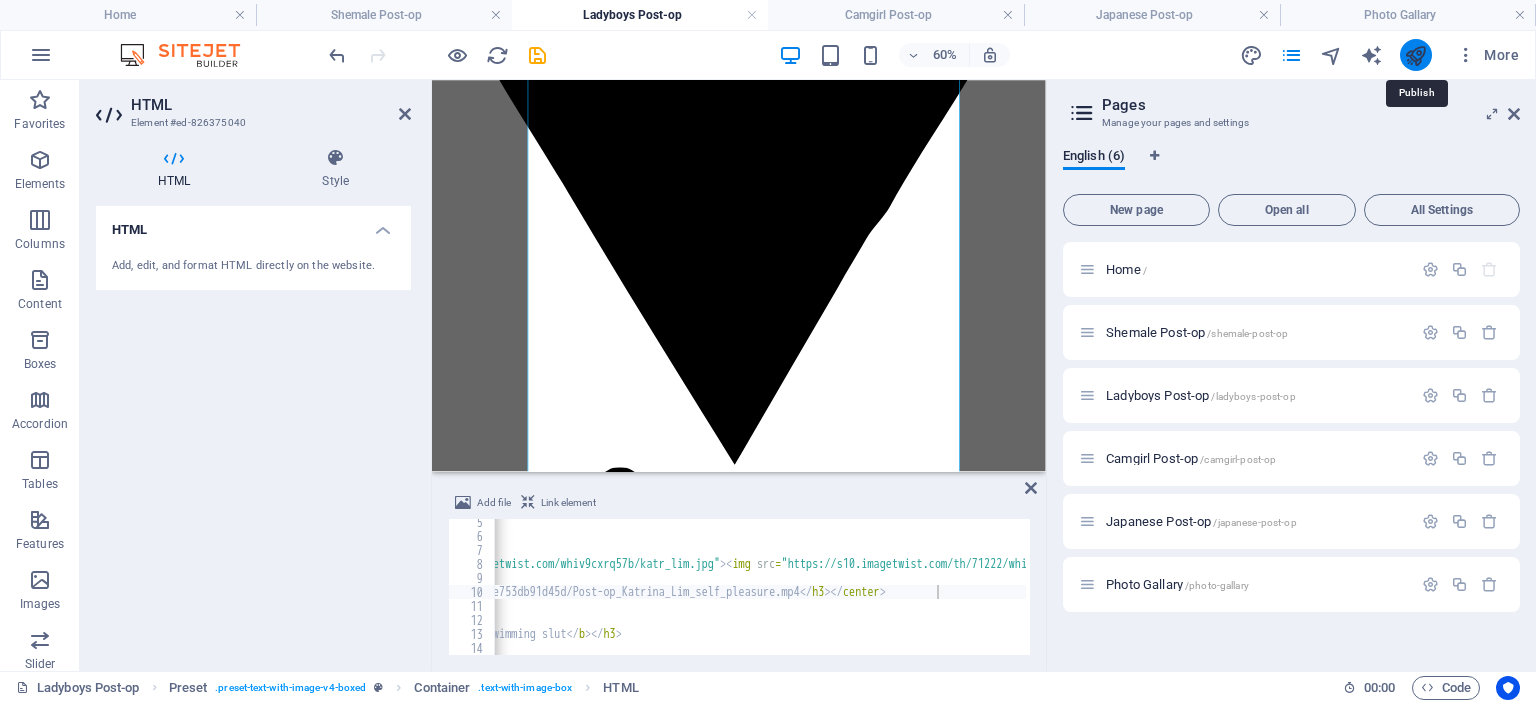 click at bounding box center (1415, 55) 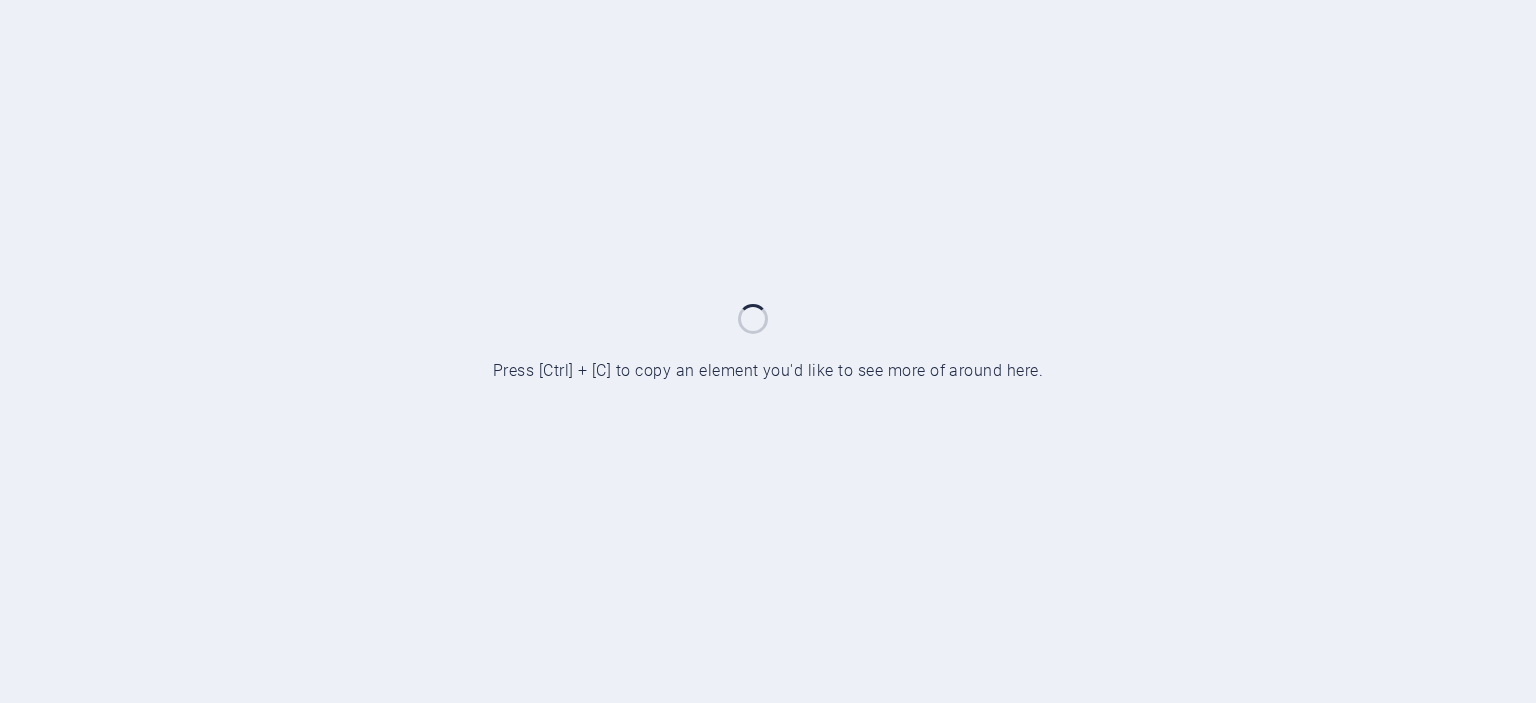 scroll, scrollTop: 0, scrollLeft: 0, axis: both 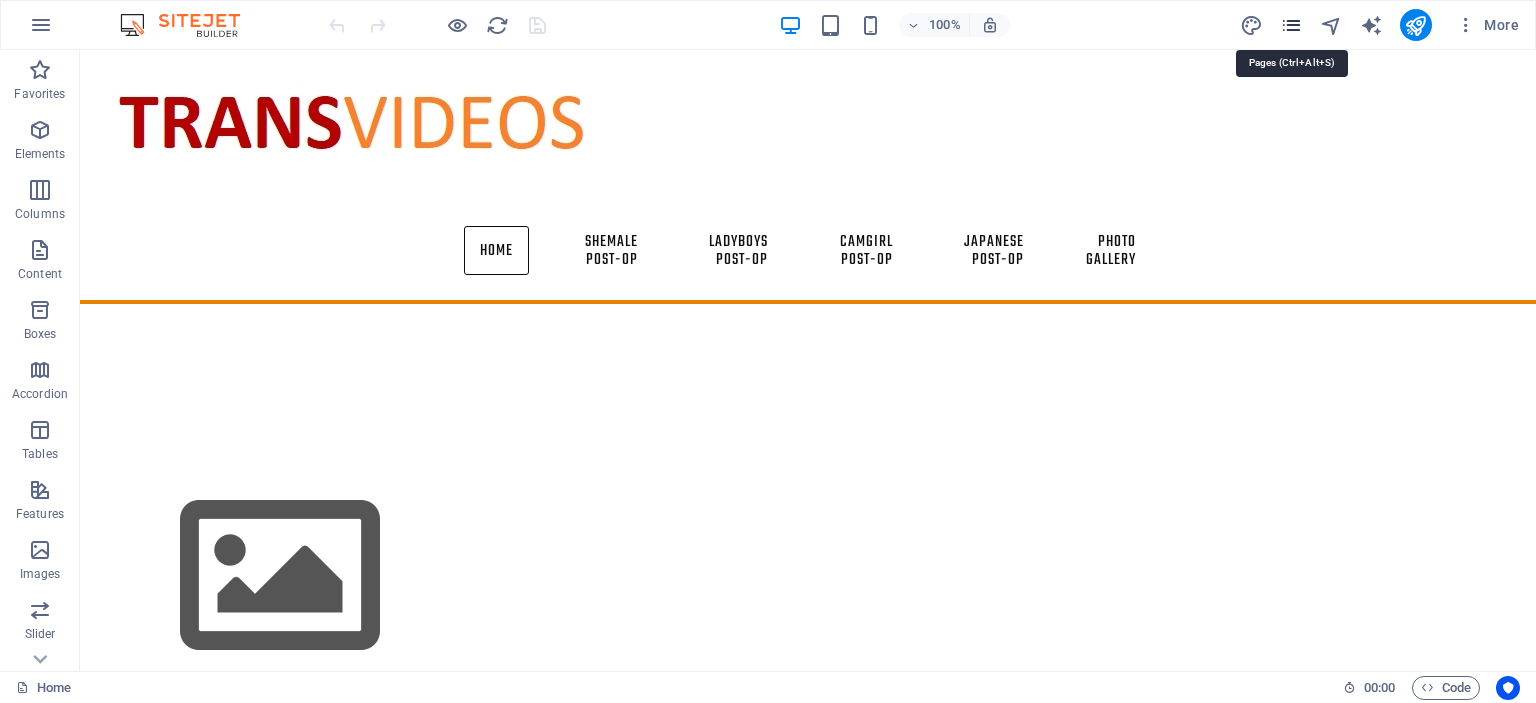 click at bounding box center [1291, 25] 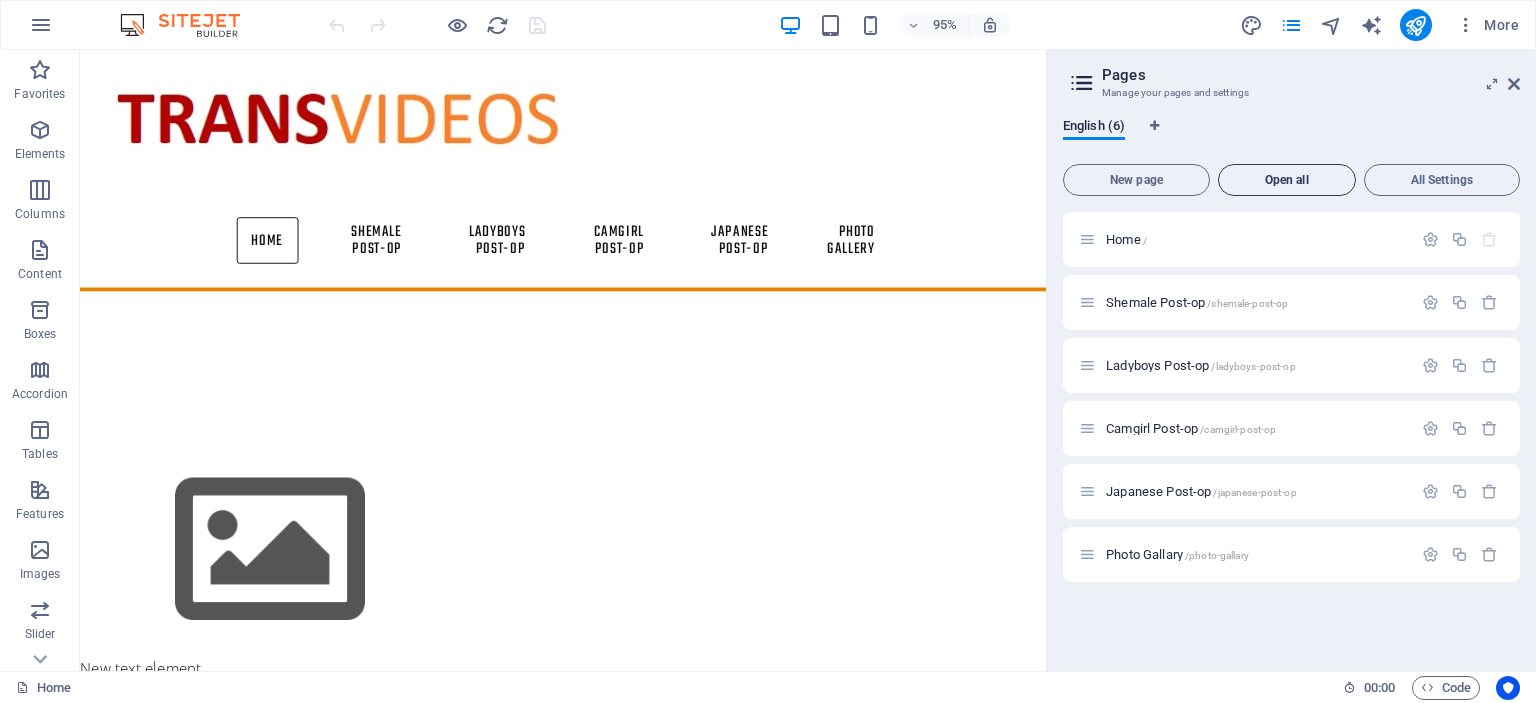 click on "Open all" at bounding box center (1287, 180) 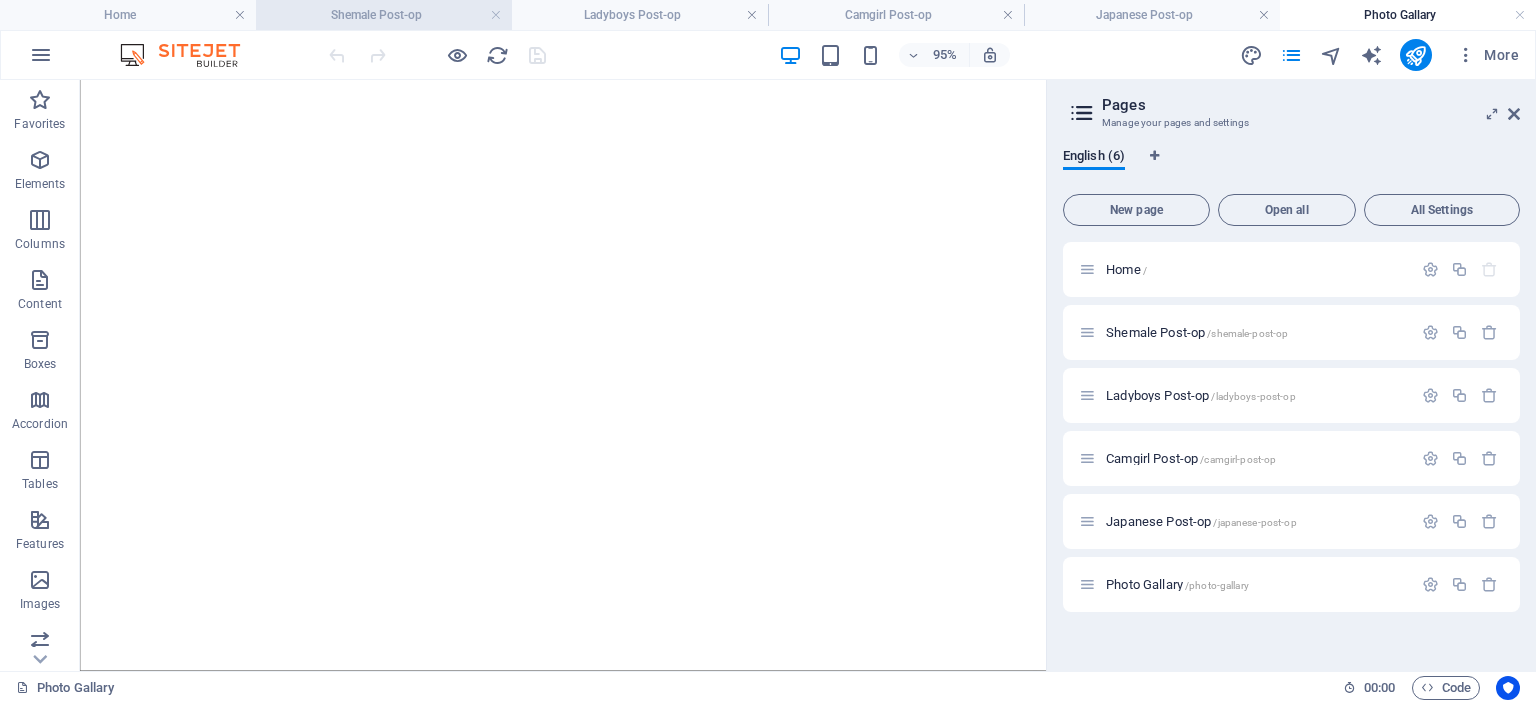 click on "Shemale Post-op" at bounding box center [384, 15] 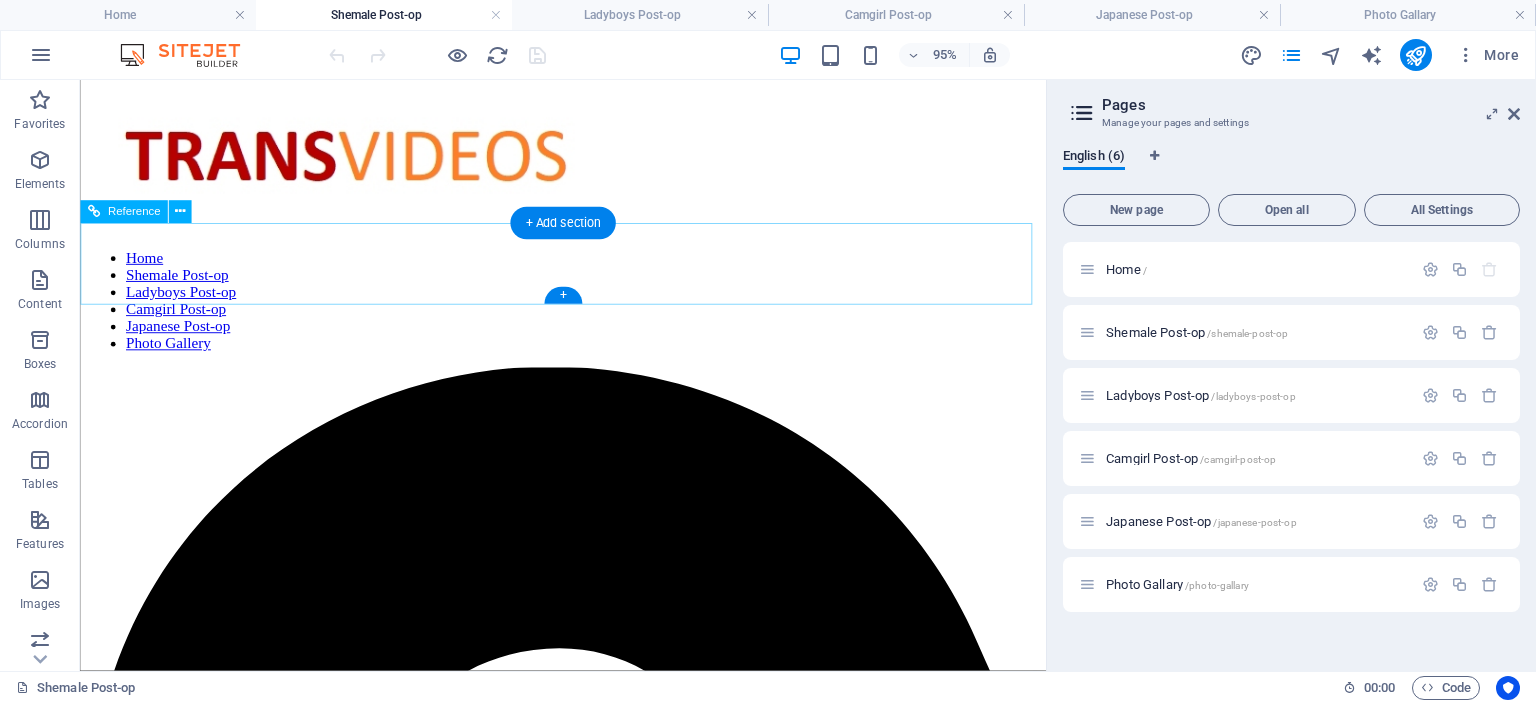 scroll, scrollTop: 0, scrollLeft: 0, axis: both 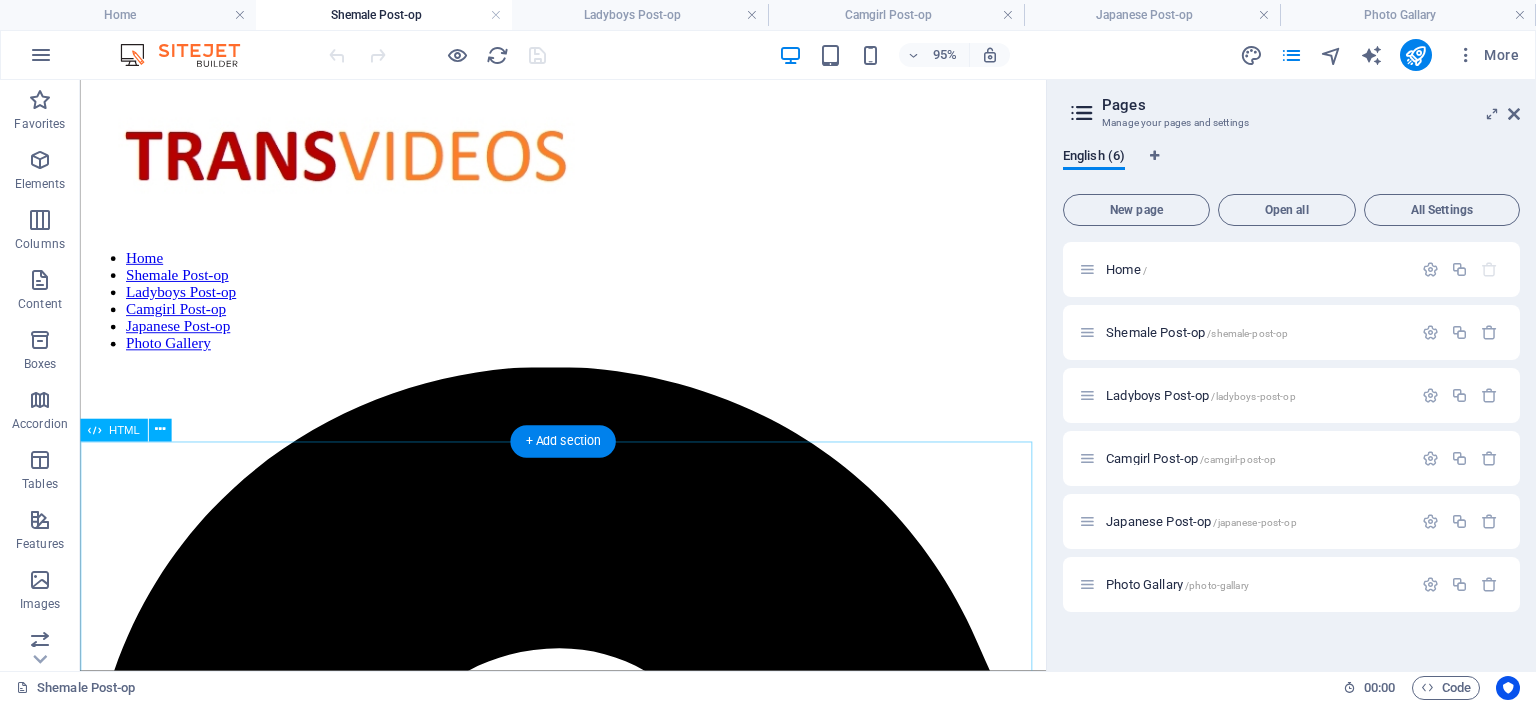 click on "Post-op  shows her gorgeous pussy with a beautiful smile
Format : mp4
File size : 158 MiB
Link:k2s
https://k2s.cc/file/db1d4411bdab2/Beautiful_pussy_gorgeous_post-op.mp4
Post-op  Crysta and 69 with lesbian action
Format : mp4
File size : 57 MiB
Link:k2s
https://k2s.cc/file/167453f6d4c23/Lesbian_sex_with_69_with_Post-op_Crista_Lynn.mp4
Post-op babe enjoyed by 2 Traps! Rarest Clip
Format : mp4
File size : 992  MiB
Duration : 14mn 58s
Link:k2s
https://k2s.cc/file/77d7fe843dd9f/Post-op_babe_enjoyed_by_2_Traps.mp4
Post-op Nicole Charming Closeup orgasm
Format : mp4
File size : 162  MiB
Duration : 6mn 34s
Link:k2s
https://k2s.cc/file/6c26b91eeddf4/Post-op_Nicole_Charming_closeup_orgasm.mp4
Post-op Kimber James sex sessions with Eric 2 clips 2025
Format : mp4
File size : 322 and 844 MiB
Duration : 7mn58s  and 30mn51s
Link:k2s
Belle Jolie -Post-Op Babe  Piss Drinker and fucker of all holes 1080p
Format : mp4
Link:k2s" at bounding box center (588, 4458) 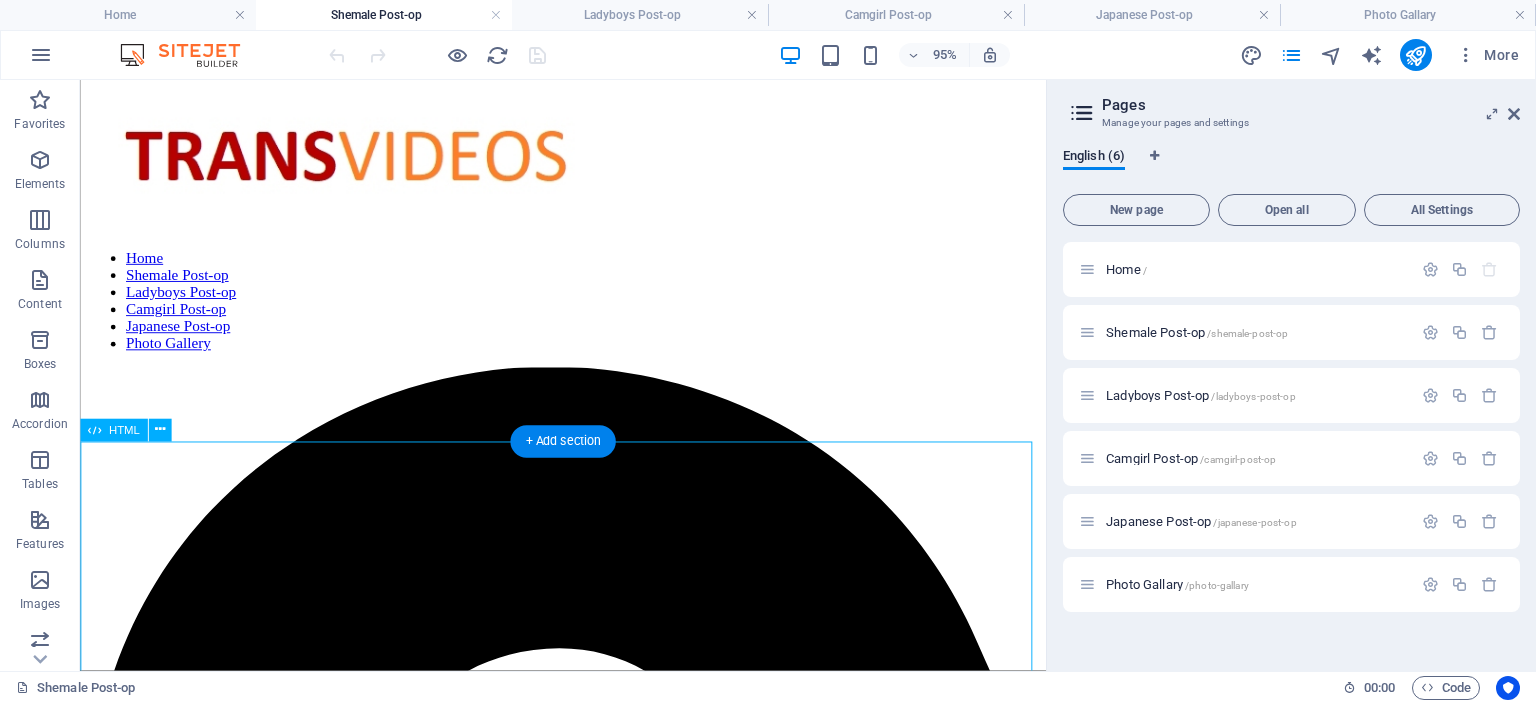 click on "Post-op  shows her gorgeous pussy with a beautiful smile
Format : mp4
File size : 158 MiB
Link:k2s
https://k2s.cc/file/db1d4411bdab2/Beautiful_pussy_gorgeous_post-op.mp4
Post-op  Crysta and 69 with lesbian action
Format : mp4
File size : 57 MiB
Link:k2s
https://k2s.cc/file/167453f6d4c23/Lesbian_sex_with_69_with_Post-op_Crista_Lynn.mp4
Post-op babe enjoyed by 2 Traps! Rarest Clip
Format : mp4
File size : 992  MiB
Duration : 14mn 58s
Link:k2s
https://k2s.cc/file/77d7fe843dd9f/Post-op_babe_enjoyed_by_2_Traps.mp4
Post-op Nicole Charming Closeup orgasm
Format : mp4
File size : 162  MiB
Duration : 6mn 34s
Link:k2s
https://k2s.cc/file/6c26b91eeddf4/Post-op_Nicole_Charming_closeup_orgasm.mp4
Post-op Kimber James sex sessions with Eric 2 clips 2025
Format : mp4
File size : 322 and 844 MiB
Duration : 7mn58s  and 30mn51s
Link:k2s
Belle Jolie -Post-Op Babe  Piss Drinker and fucker of all holes 1080p
Format : mp4
Link:k2s" at bounding box center (588, 4458) 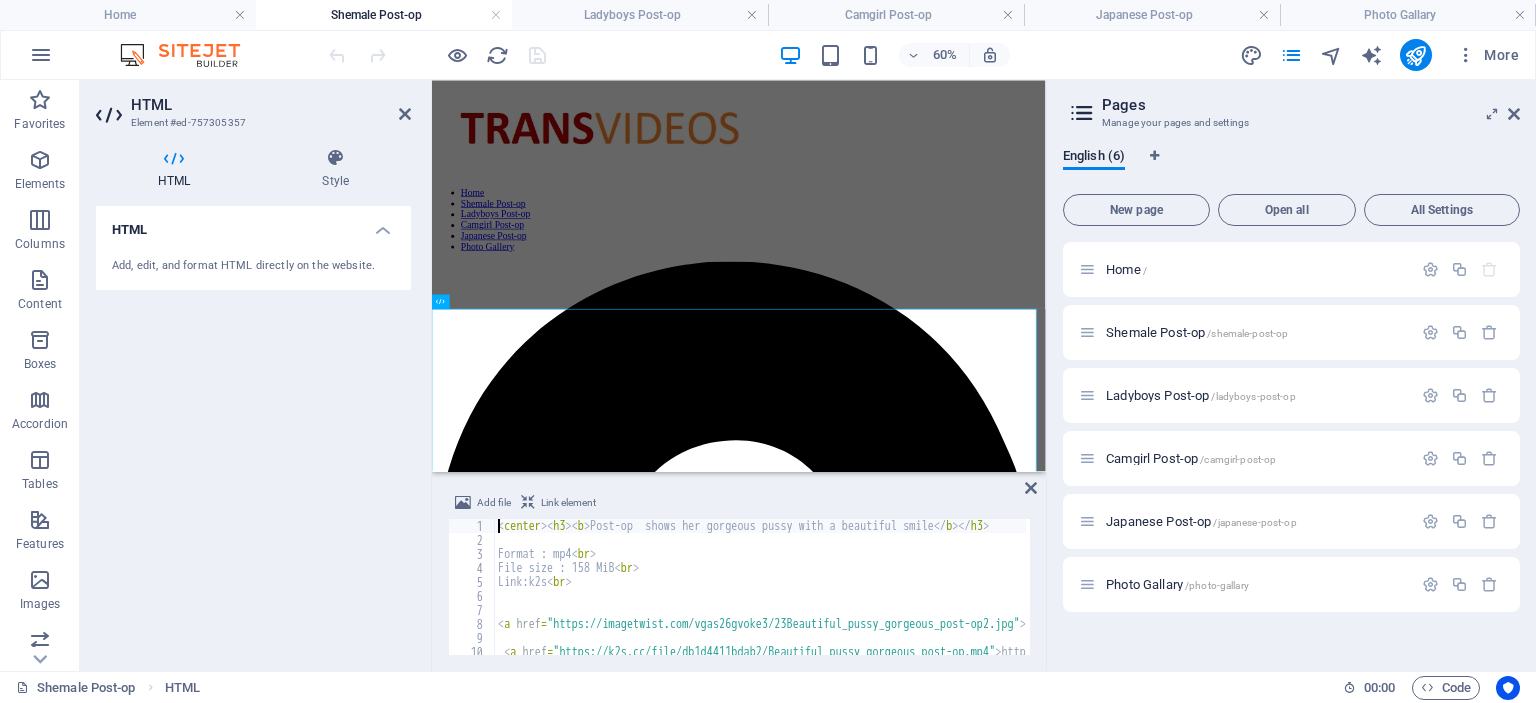 type on "<center><h3><b>Post-op  shows her gorgeous pussy with a beautiful smile</b></h3>" 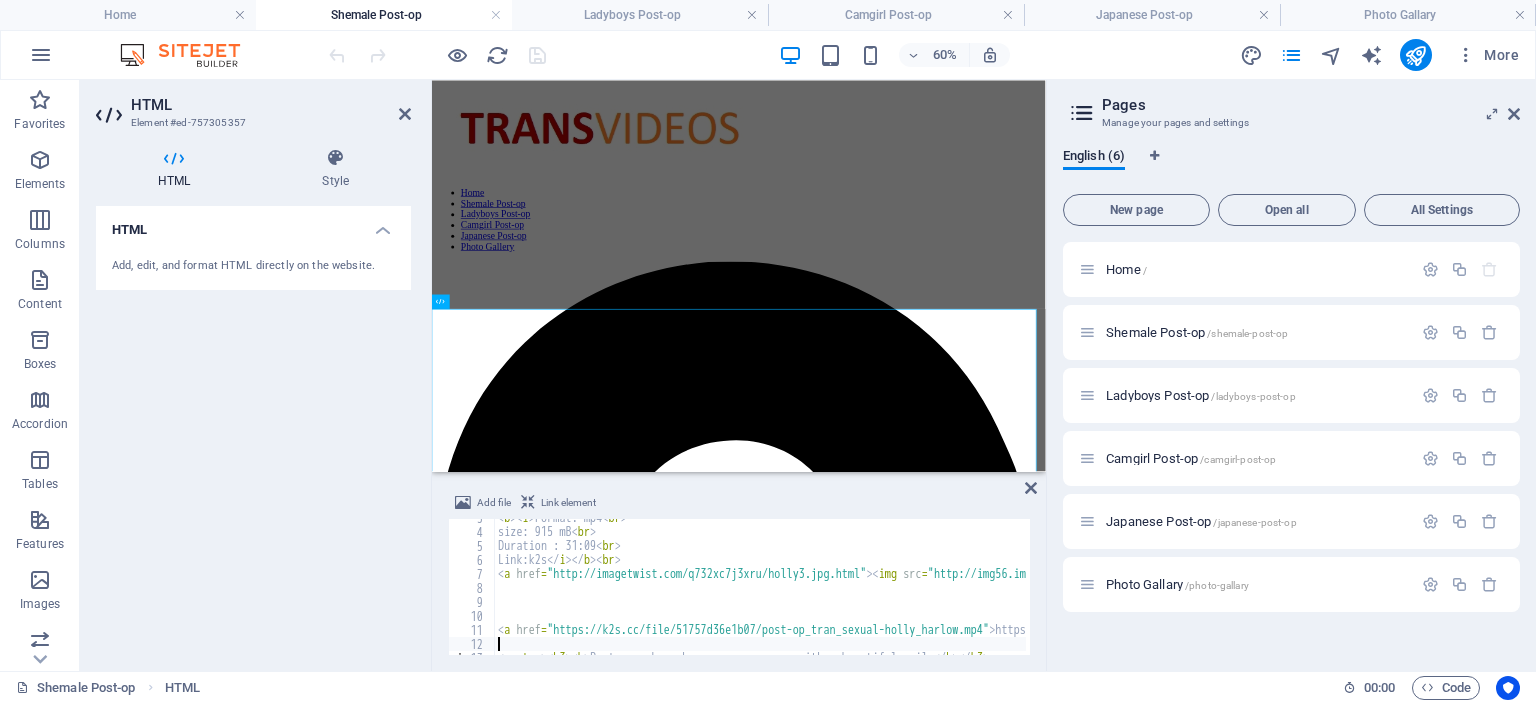 scroll, scrollTop: 36, scrollLeft: 0, axis: vertical 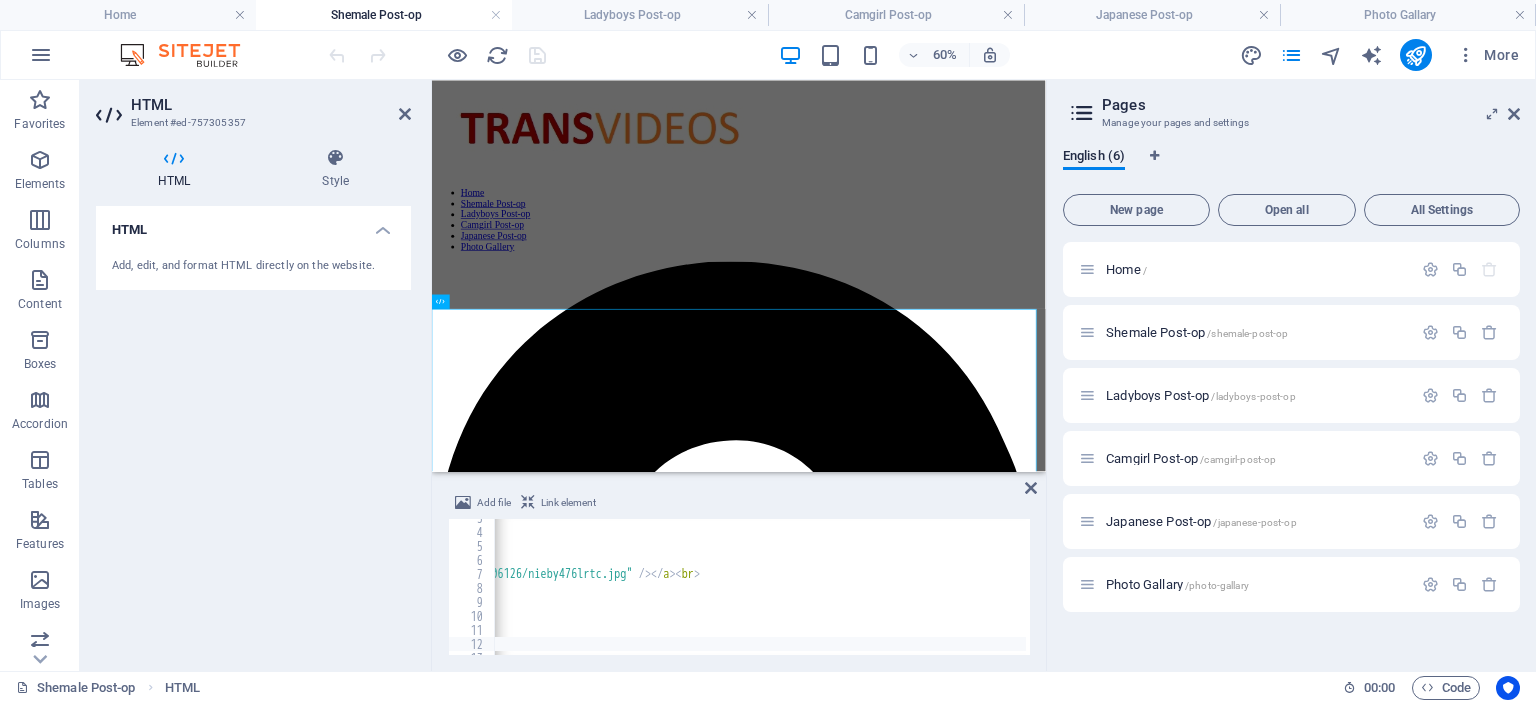 click at bounding box center (1025, 1057) 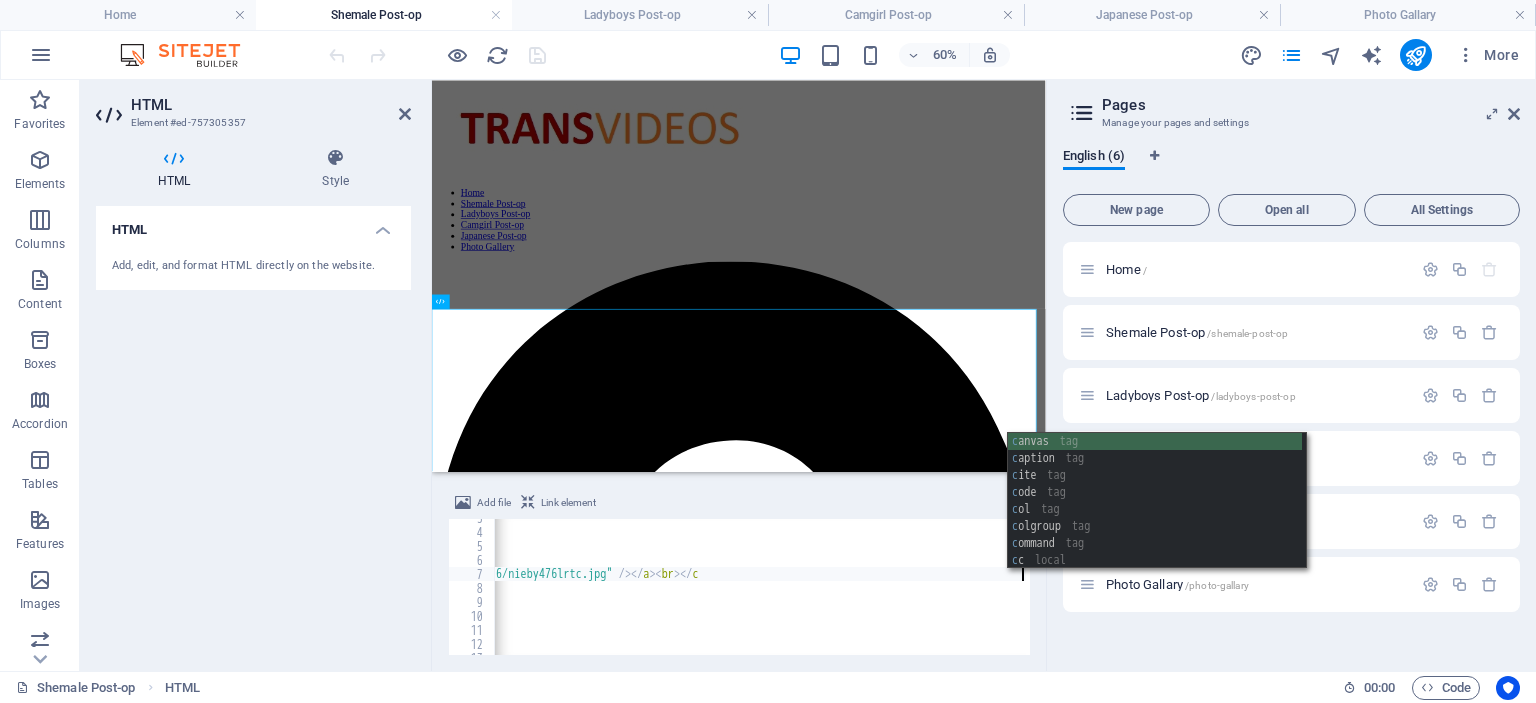 scroll, scrollTop: 0, scrollLeft: 3121, axis: horizontal 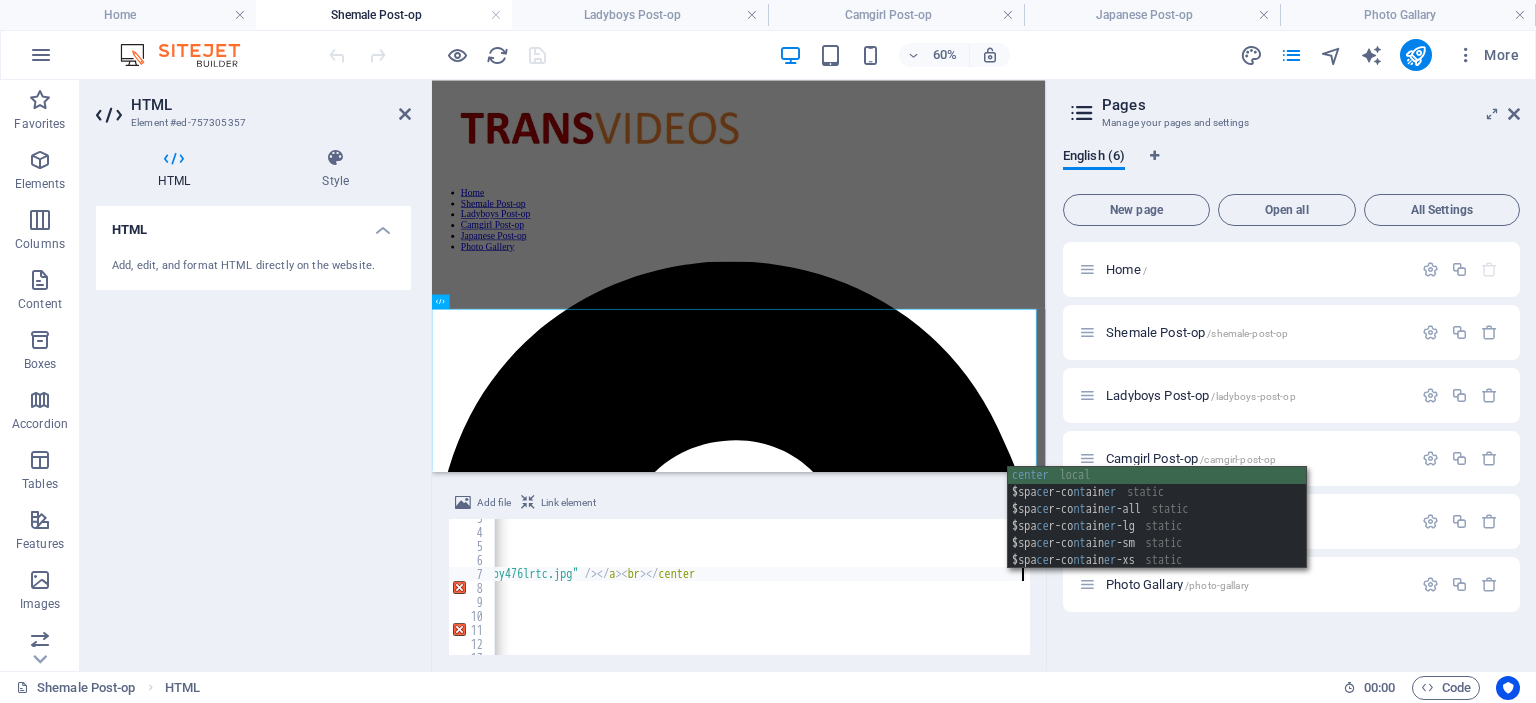 type on "</center>" 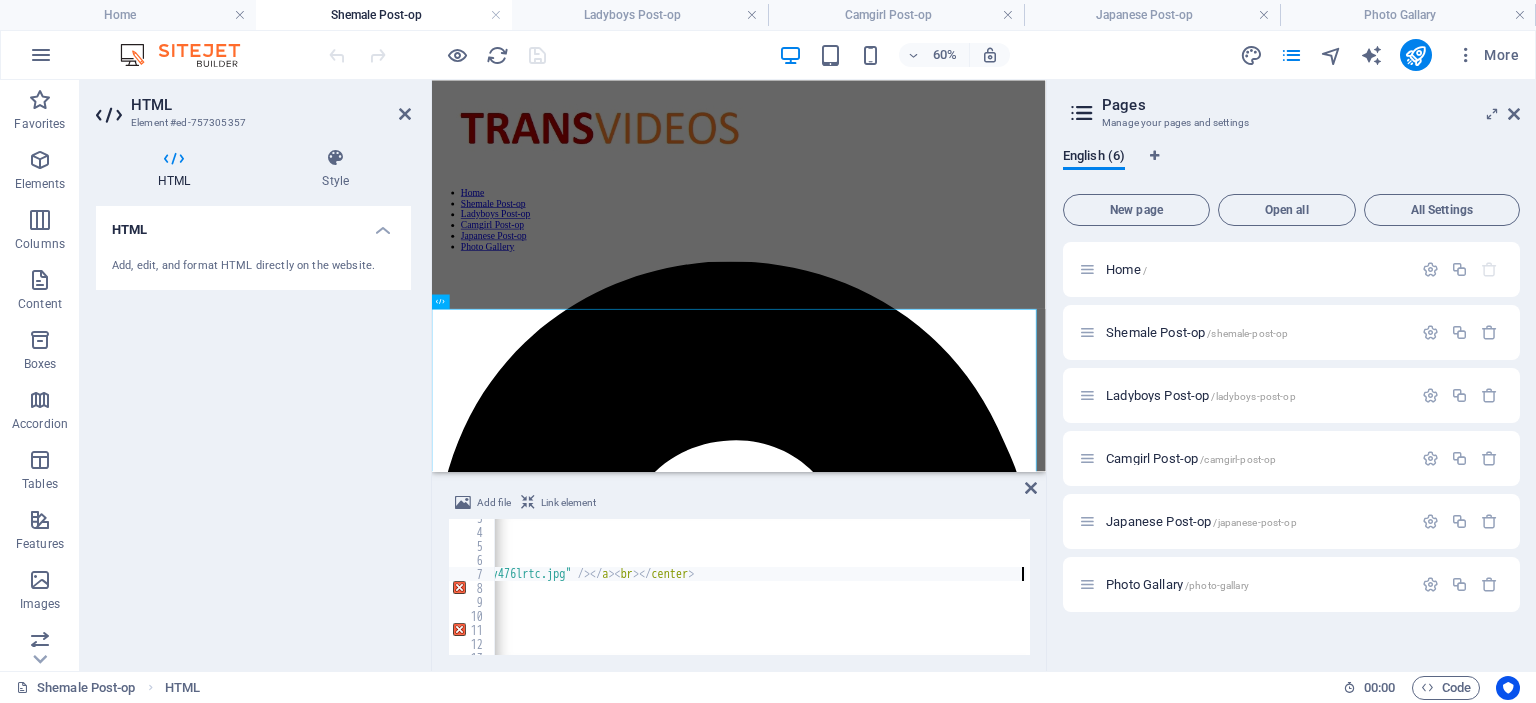 scroll, scrollTop: 0, scrollLeft: 3162, axis: horizontal 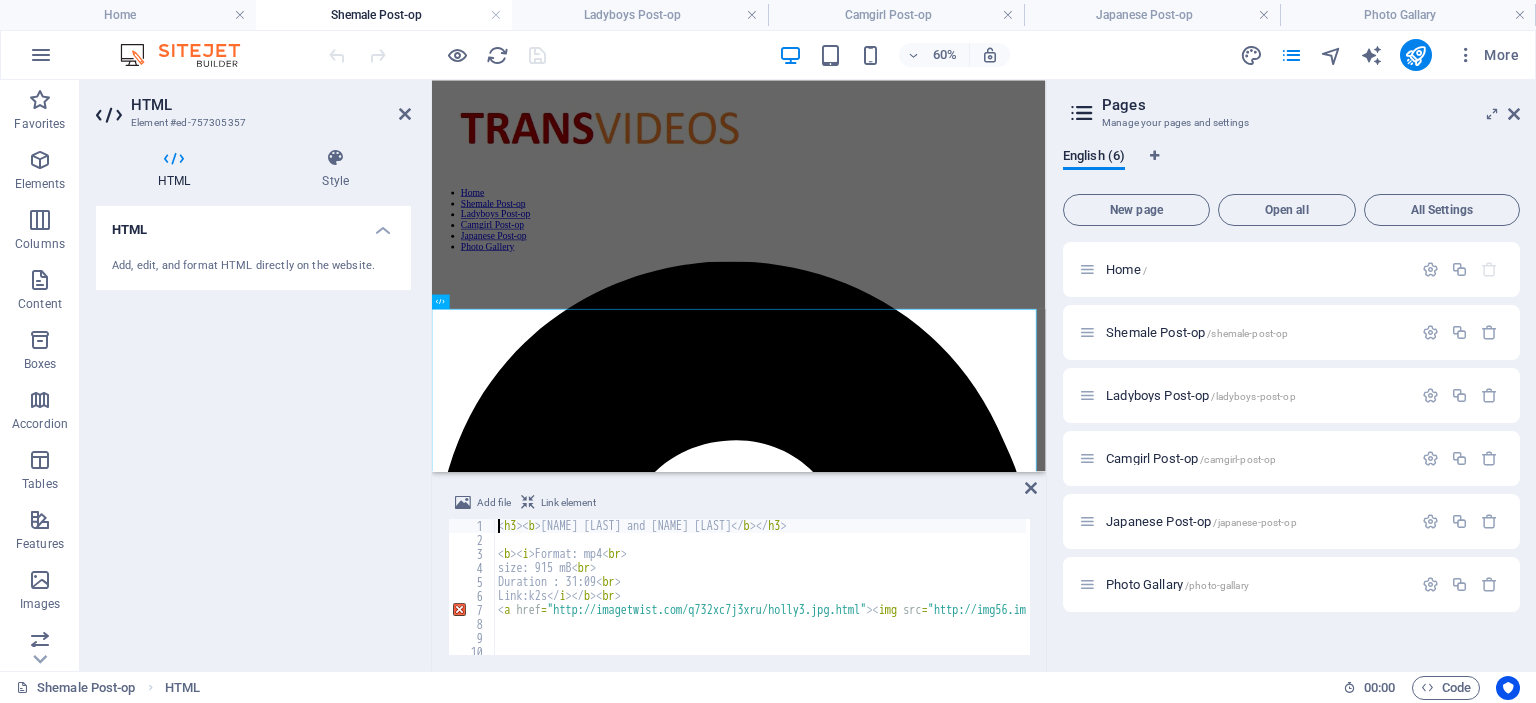 click on "< h3 > < b > Danielle Foxxx and Holly Harlow </ b > </ h3 > < b > < i > Format: mp4 < br > size: 915 mB < br > Duration : 31:09 < br > Link:k2s  </ i > </ b > < br > < a   href = "http://imagetwist.com/q732xc7j3xru/holly3.jpg.html" > < img   src = "http://img56.imagetwist.com/th/06126/q732xc7j3xru.jpg"   /> </ a >   < a   href = "http://imagetwist.com/taa8iowrtjnt/holly1.jpg.html" > < img   src = "http://img56.imagetwist.com/th/06126/taa8iowrtjnt.jpg"   /> </ a >   < a   href = "http://imagetwist.com/6dvcteq97d81/holly2.jpg.html" > < img   src = "http://img56.imagetwist.com/th/06126/6dvcteq97d81.jpg"   /> </ a >   < a   href = "http://imagetwist.com/nieby476lrtc/holly0000.jpg.html" > < img   src = "http://img56.imagetwist.com/th/06126/nieby476lrtc.jpg"   /> </ a > < br > </ center > < a   href = "https://k2s.cc/file/51757d36e1b07/post-op_tran_sexual-holly_harlow.mp4" > https://k2s.cc/file/51757d36e1b07/post-op_tran_sexual-holly_harlow.mp4 </ a > < b > Meet Goldie the post-op 2023 Photoset </ b >" at bounding box center (2341, 599) 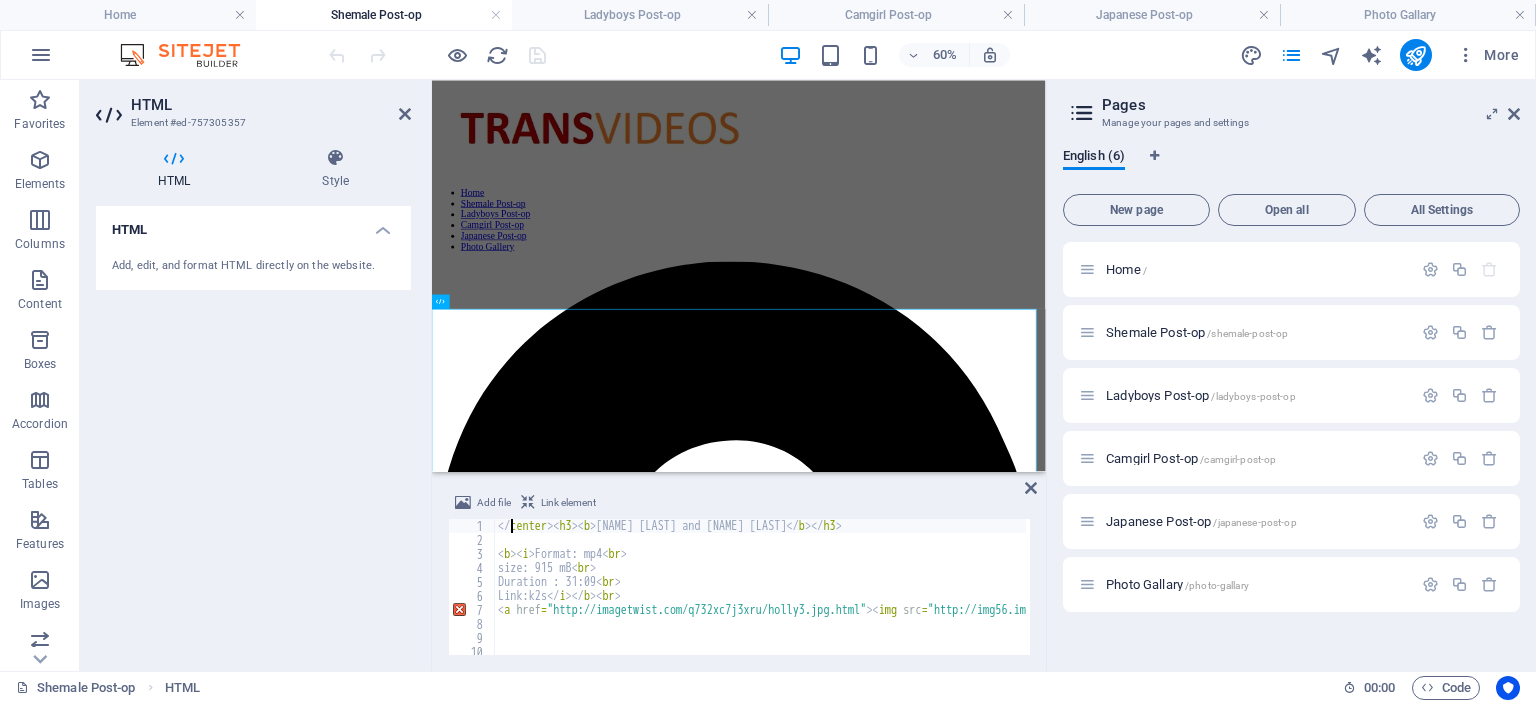 click on "</ center > < h3 > < b > Danielle Foxxx and Holly Harlow </ b > </ h3 > < b > < i > Format: mp4 < br > size: 915 mB < br > Duration : 31:09 < br > Link:k2s  </ i > </ b > < br > < a   href = "http://imagetwist.com/q732xc7j3xru/holly3.jpg.html" > < img   src = "http://img56.imagetwist.com/th/06126/q732xc7j3xru.jpg"   /> </ a >   < a   href = "http://imagetwist.com/taa8iowrtjnt/holly1.jpg.html" > < img   src = "http://img56.imagetwist.com/th/06126/taa8iowrtjnt.jpg"   /> </ a >   < a   href = "http://imagetwist.com/6dvcteq97d81/holly2.jpg.html" > < img   src = "http://img56.imagetwist.com/th/06126/6dvcteq97d81.jpg"   /> </ a >   < a   href = "http://imagetwist.com/nieby476lrtc/holly0000.jpg.html" > < img   src = "http://img56.imagetwist.com/th/06126/nieby476lrtc.jpg"   /> </ a > < br > </ center > < a   href = "https://k2s.cc/file/51757d36e1b07/post-op_tran_sexual-holly_harlow.mp4" > https://k2s.cc/file/51757d36e1b07/post-op_tran_sexual-holly_harlow.mp4 </ a > < b > Meet Goldie the post-op 2023 Photoset </ b >" at bounding box center [2341, 599] 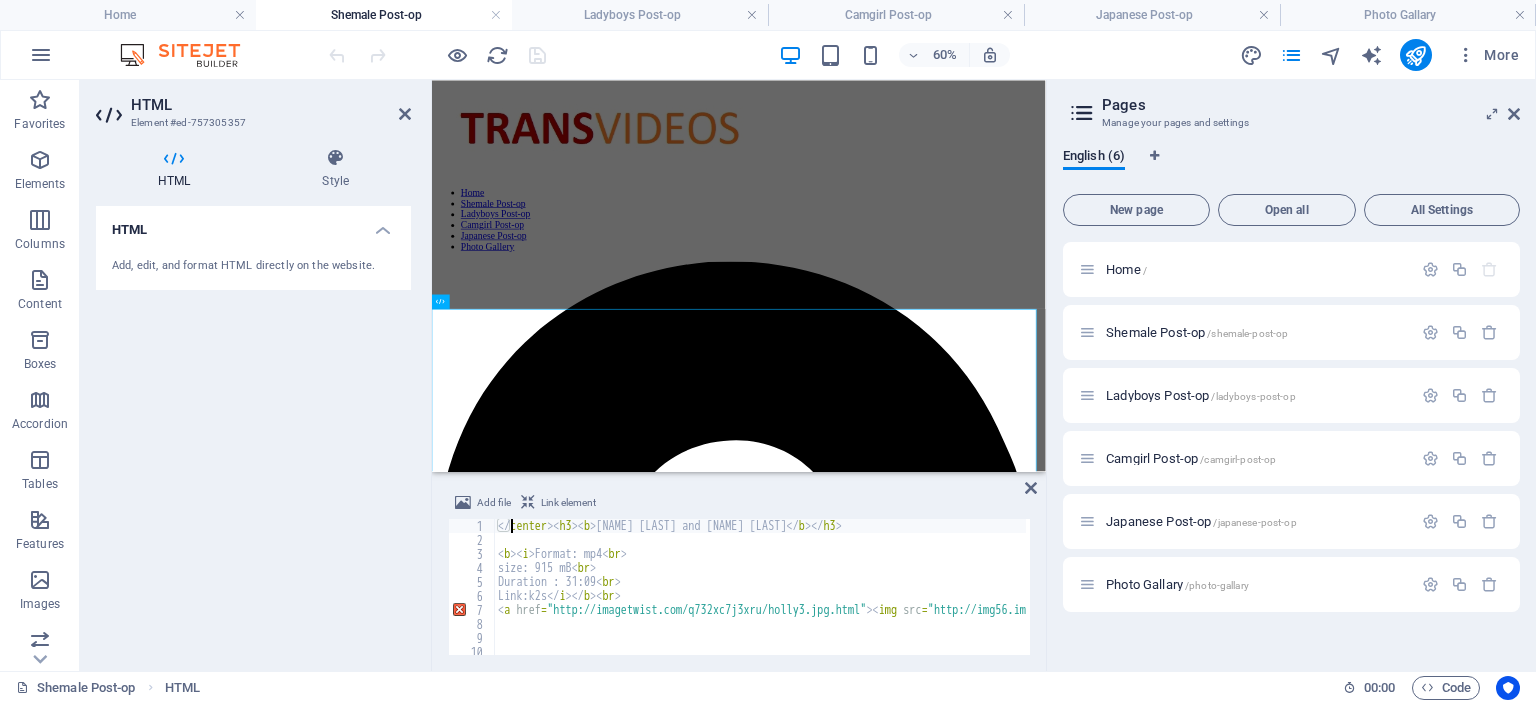 type on "<center><h3><b>Danielle Foxxx and Holly Harlow</b></h3>" 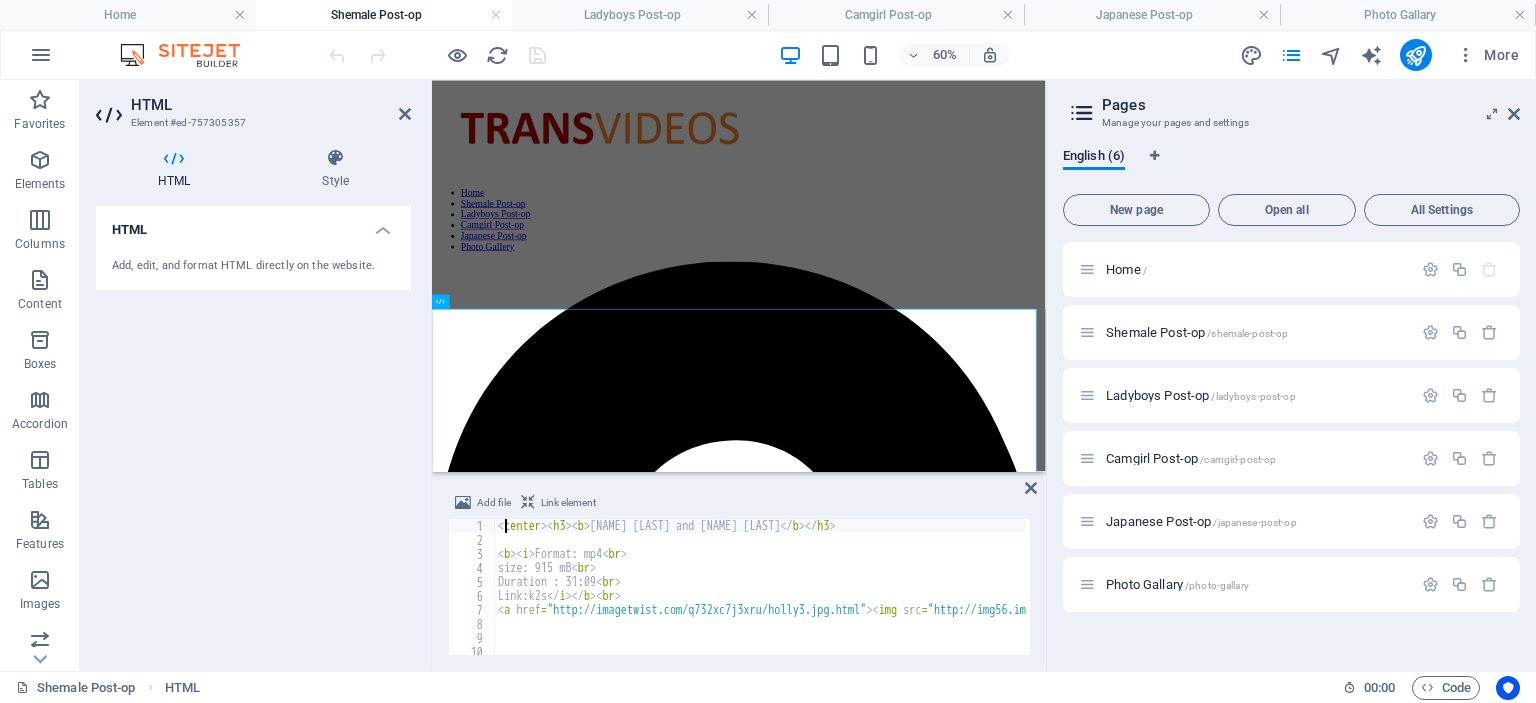 click on "< center > < h3 > < b > Danielle Foxxx and Holly Harlow </ b > </ h3 > < b > < i > Format: mp4 < br > size: 915 mB < br > Duration : 31:09 < br > Link:k2s  </ i > </ b > < br > < a   href = "http://imagetwist.com/q732xc7j3xru/holly3.jpg.html" > < img   src = "http://img56.imagetwist.com/th/06126/q732xc7j3xru.jpg"   /> </ a >   < a   href = "http://imagetwist.com/taa8iowrtjnt/holly1.jpg.html" > < img   src = "http://img56.imagetwist.com/th/06126/taa8iowrtjnt.jpg"   /> </ a >   < a   href = "http://imagetwist.com/6dvcteq97d81/holly2.jpg.html" > < img   src = "http://img56.imagetwist.com/th/06126/6dvcteq97d81.jpg"   /> </ a >   < a   href = "http://imagetwist.com/nieby476lrtc/holly0000.jpg.html" > < img   src = "http://img56.imagetwist.com/th/06126/nieby476lrtc.jpg"   /> </ a > < br > </ center > < a   href = "https://k2s.cc/file/51757d36e1b07/post-op_tran_sexual-holly_harlow.mp4" > https://k2s.cc/file/51757d36e1b07/post-op_tran_sexual-holly_harlow.mp4 </ a > < b > Meet Goldie the post-op 2023 Photoset </ b >" at bounding box center [2341, 599] 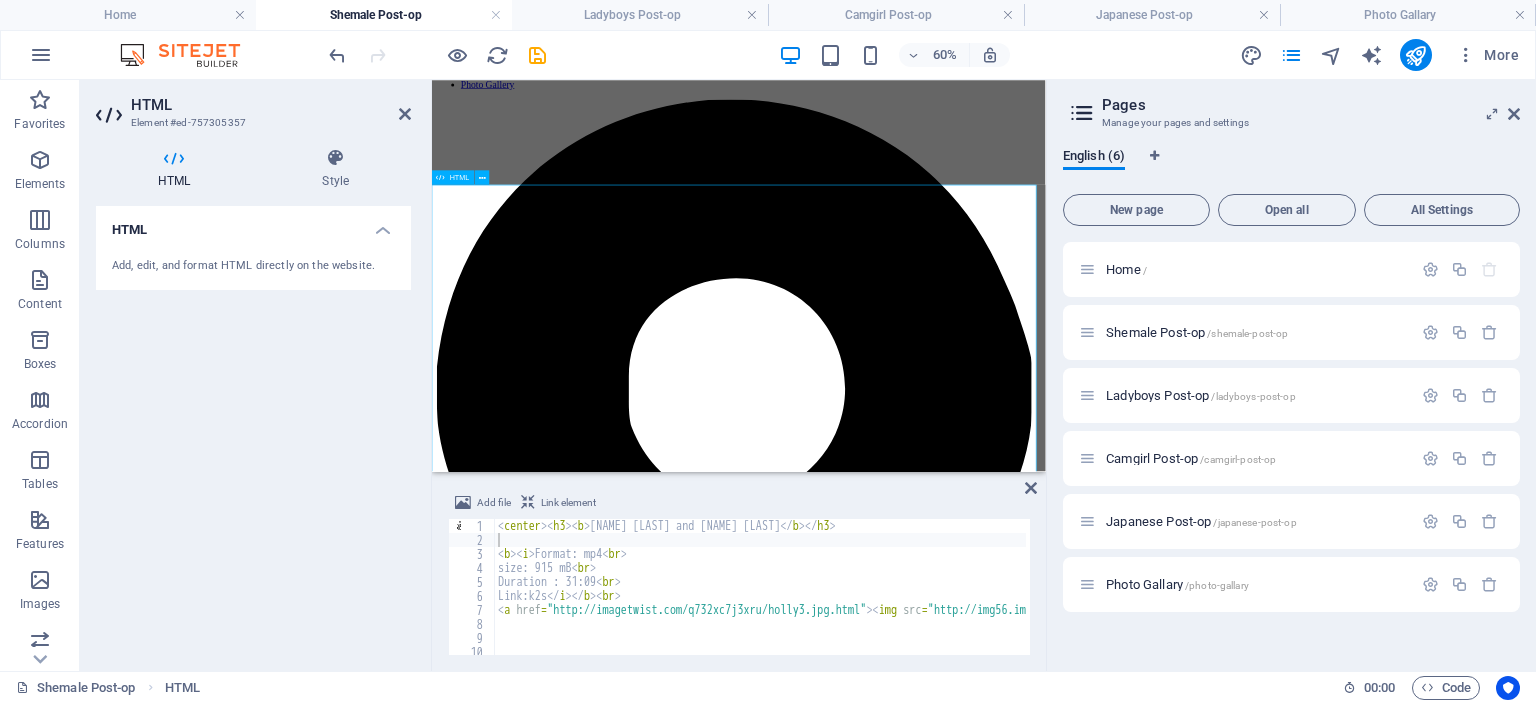 scroll, scrollTop: 300, scrollLeft: 0, axis: vertical 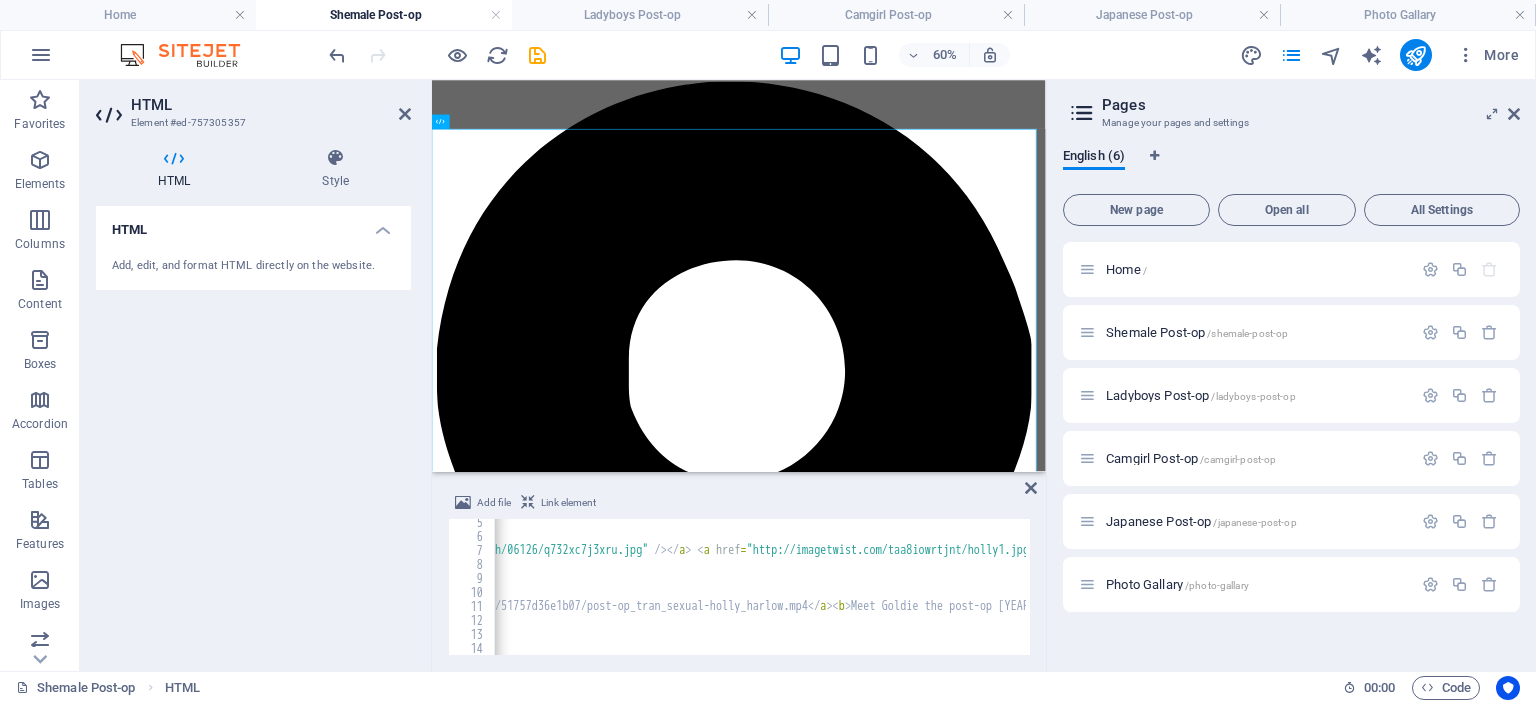 click on "Duration : 31:09 < br > Link:k2s  </ i > </ b > < br > < a   href = "http://imagetwist.com/q732xc7j3xru/holly3.jpg.html" > < img   src = "http://img56.imagetwist.com/th/06126/q732xc7j3xru.jpg"   /> </ a >   < a   href = "http://imagetwist.com/taa8iowrtjnt/holly1.jpg.html" > < img   src = "http://img56.imagetwist.com/th/06126/taa8iowrtjnt.jpg"   /> </ a >   < a   href = "http://imagetwist.com/6dvcteq97d81/holly2.jpg.html" > < img   src = "http://img56.imagetwist.com/th/06126/6dvcteq97d81.jpg"   /> </ a >   < a   href = "http://imagetwist.com/nieby476lrtc/holly0000.jpg.html" > < img   src = "http://img56.imagetwist.com/th/06126/nieby476lrtc.jpg"   /> </ a > < br > </ center > < a   href = "https://k2s.cc/file/51757d36e1b07/post-op_tran_sexual-holly_harlow.mp4" > https://k2s.cc/file/51757d36e1b07/post-op_tran_sexual-holly_harlow.mp4 </ a > < b > Meet Goldie the post-op 2023 Photoset </ b > < center > < h3 > < b > Post-op  shows her gorgeous pussy with a beautiful smile </ b > </ h3 > Format : mp4 < br >" at bounding box center [1724, 595] 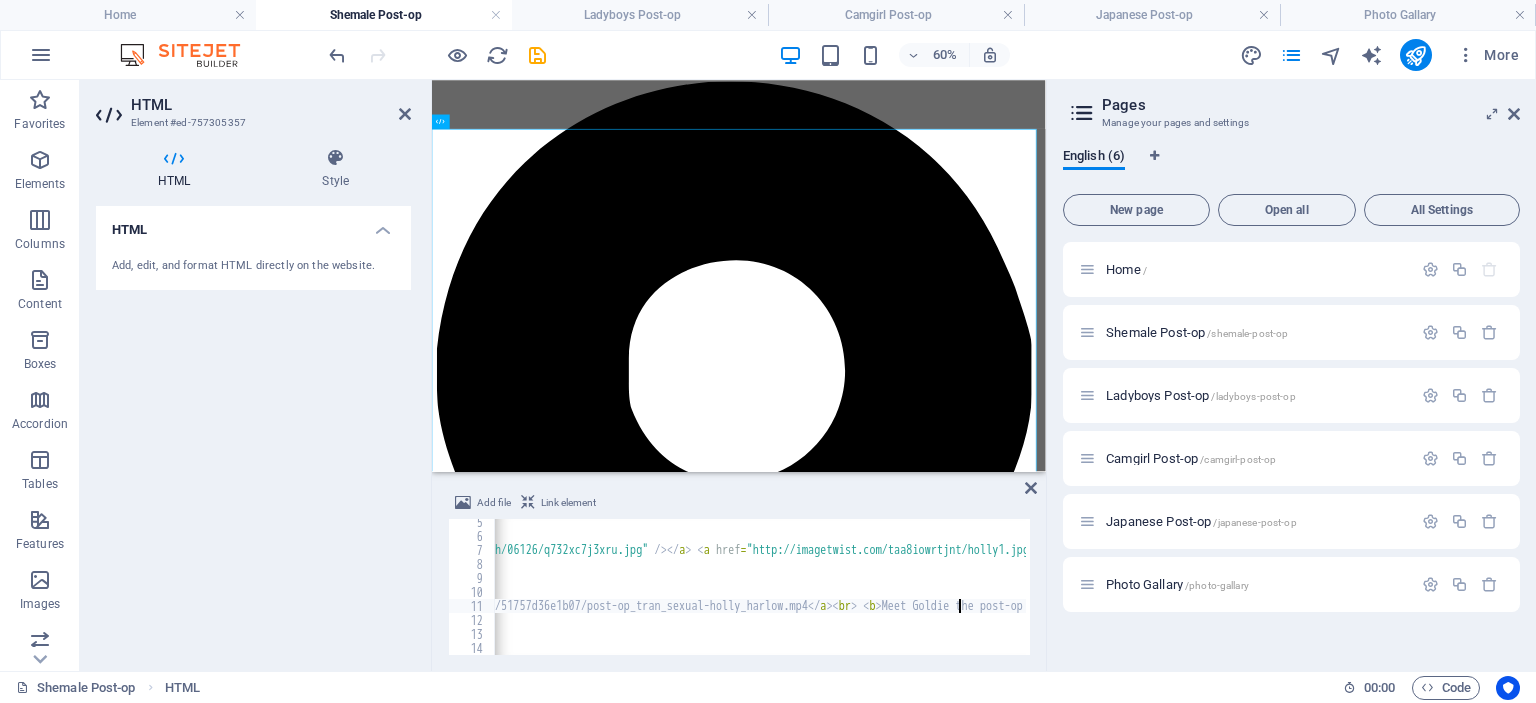 scroll, scrollTop: 0, scrollLeft: 0, axis: both 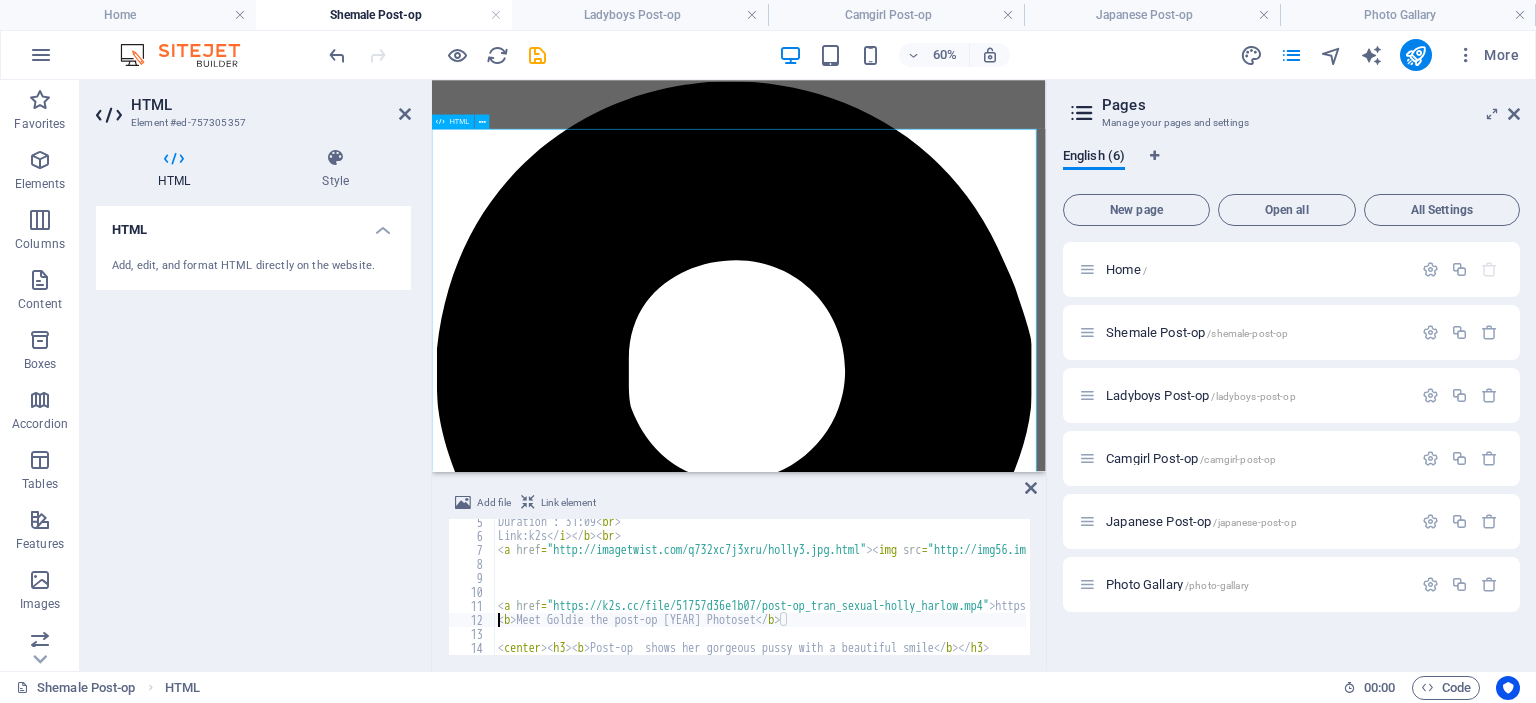 type on "<b>Meet Goldie the post-op 2023 Photoset</b>" 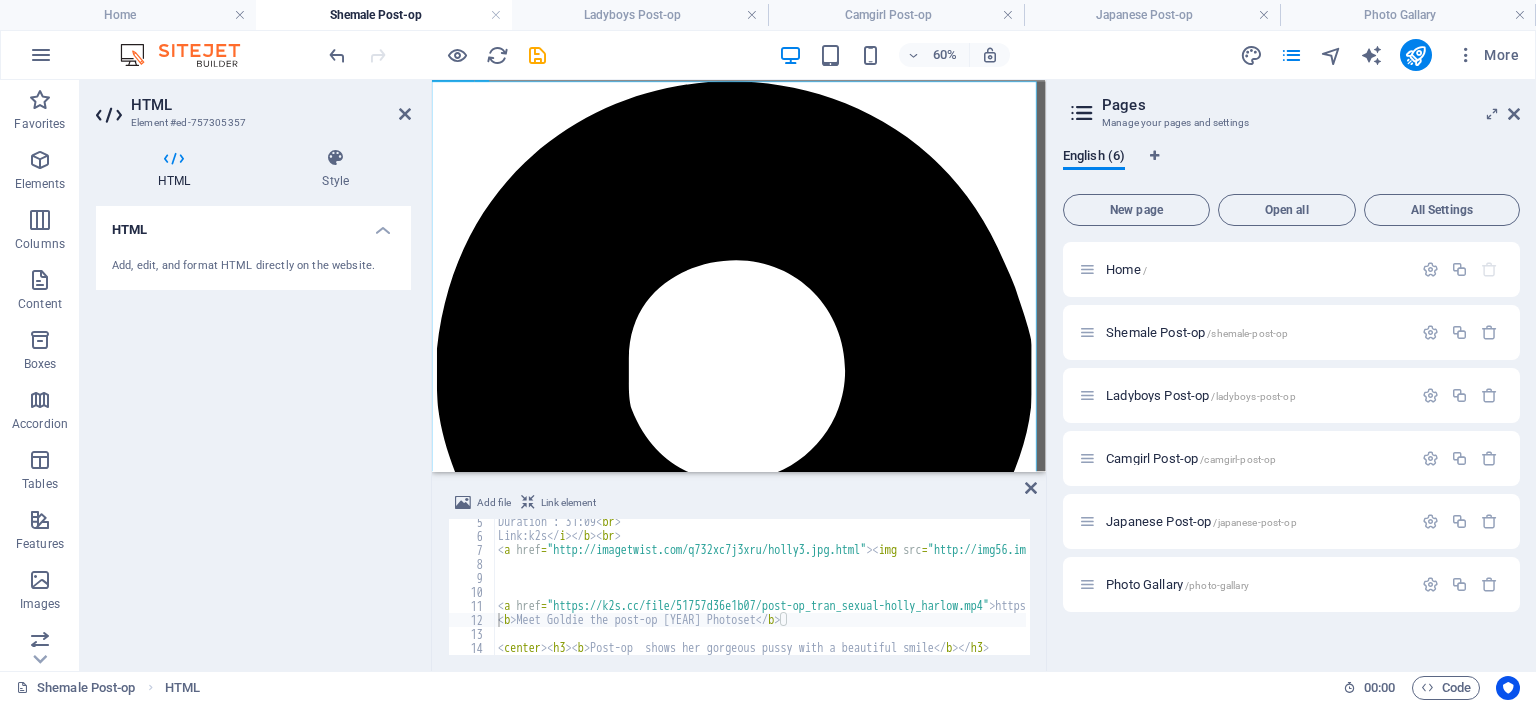 scroll, scrollTop: 400, scrollLeft: 0, axis: vertical 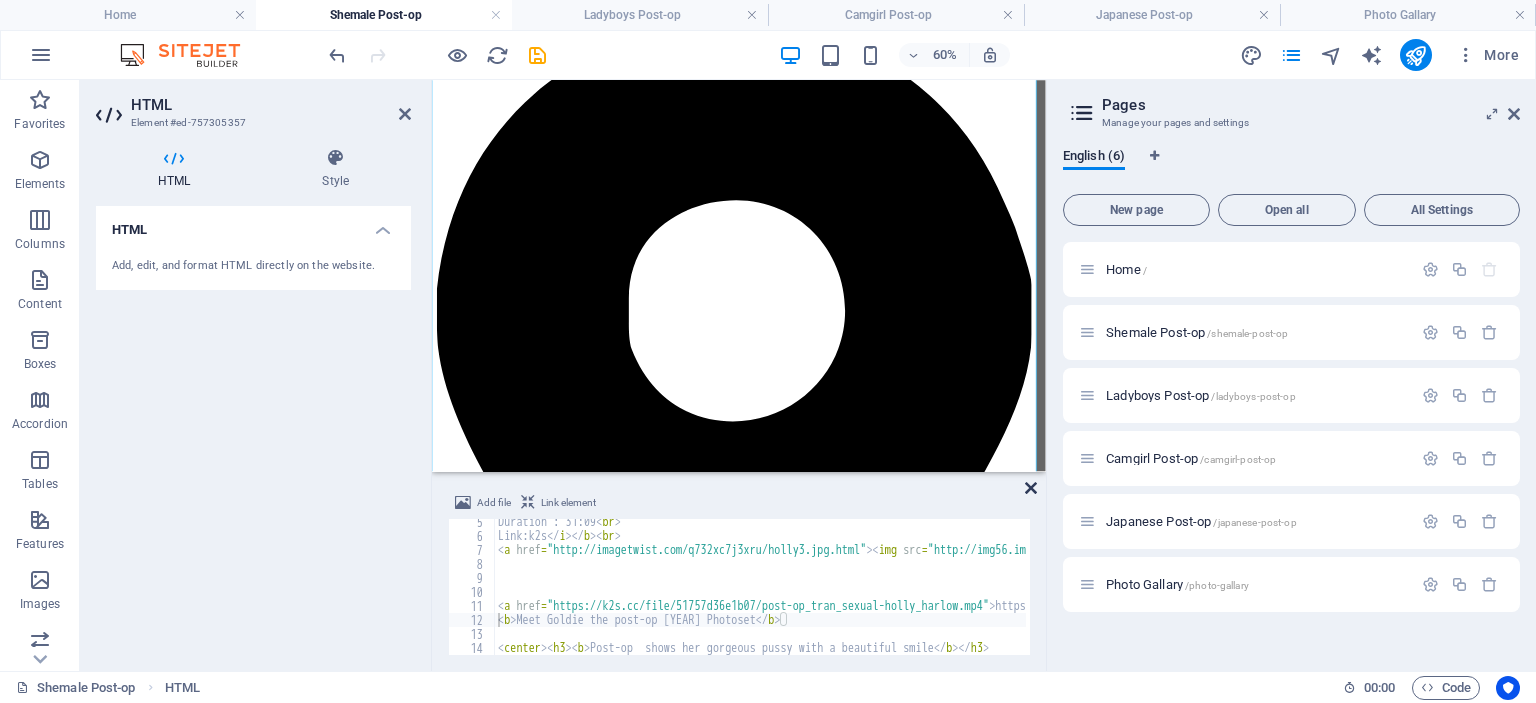 drag, startPoint x: 1002, startPoint y: 426, endPoint x: 1032, endPoint y: 485, distance: 66.189125 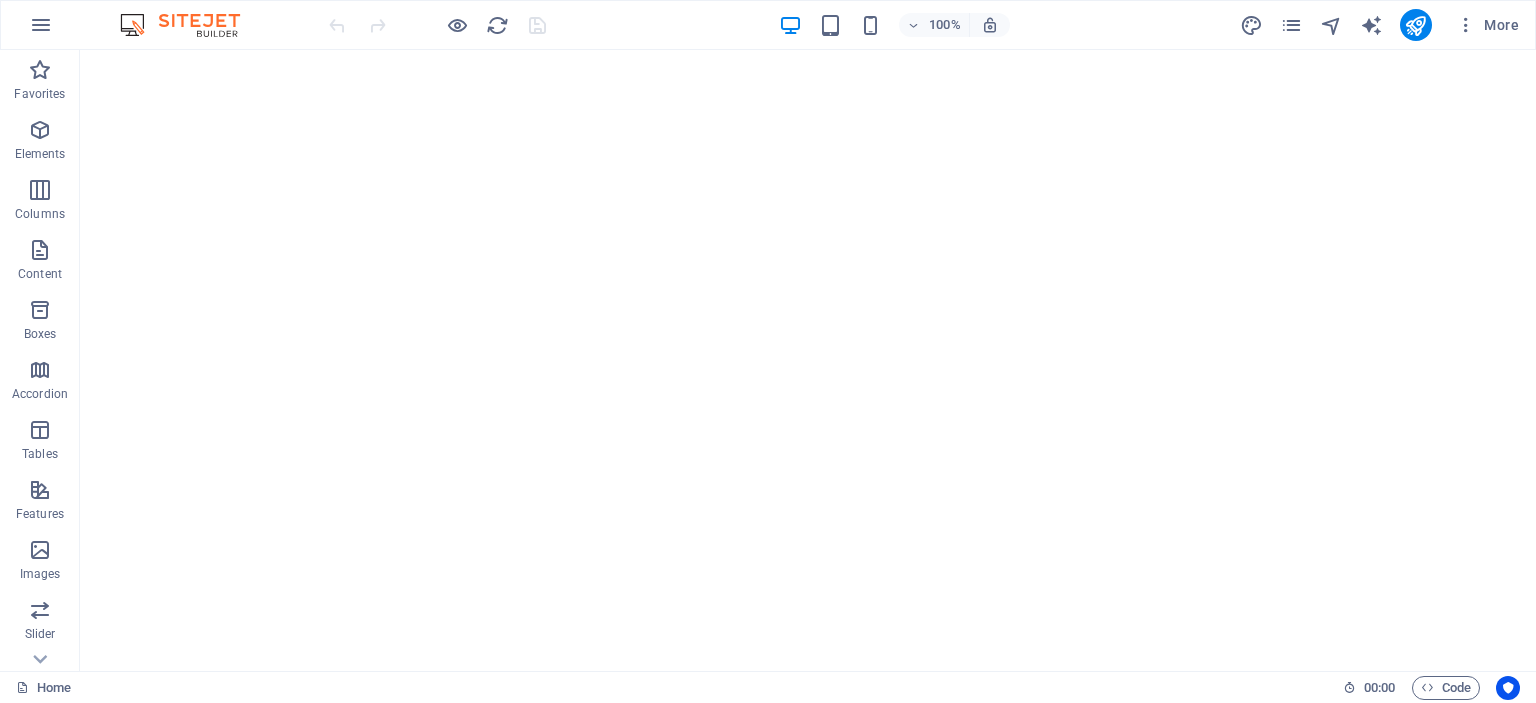 scroll, scrollTop: 0, scrollLeft: 0, axis: both 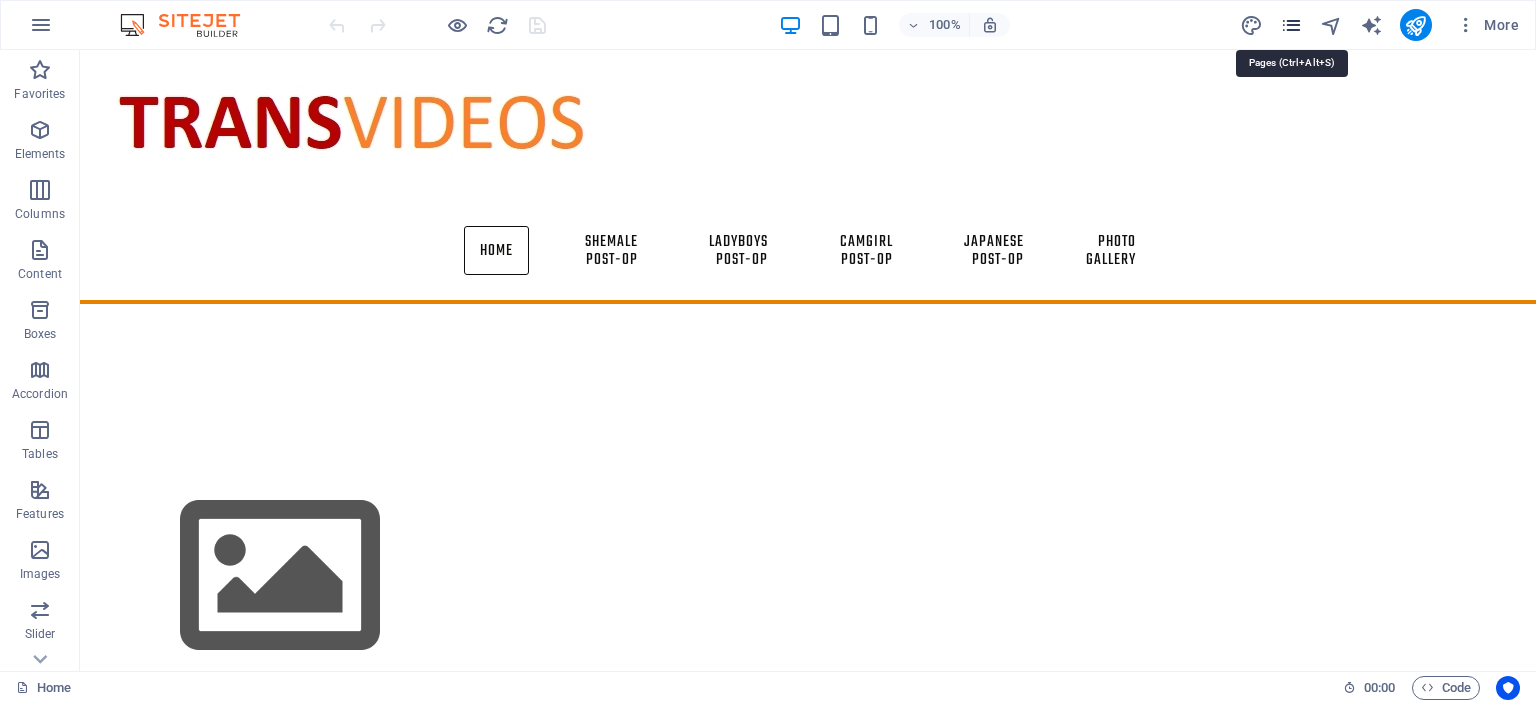 click at bounding box center (1291, 25) 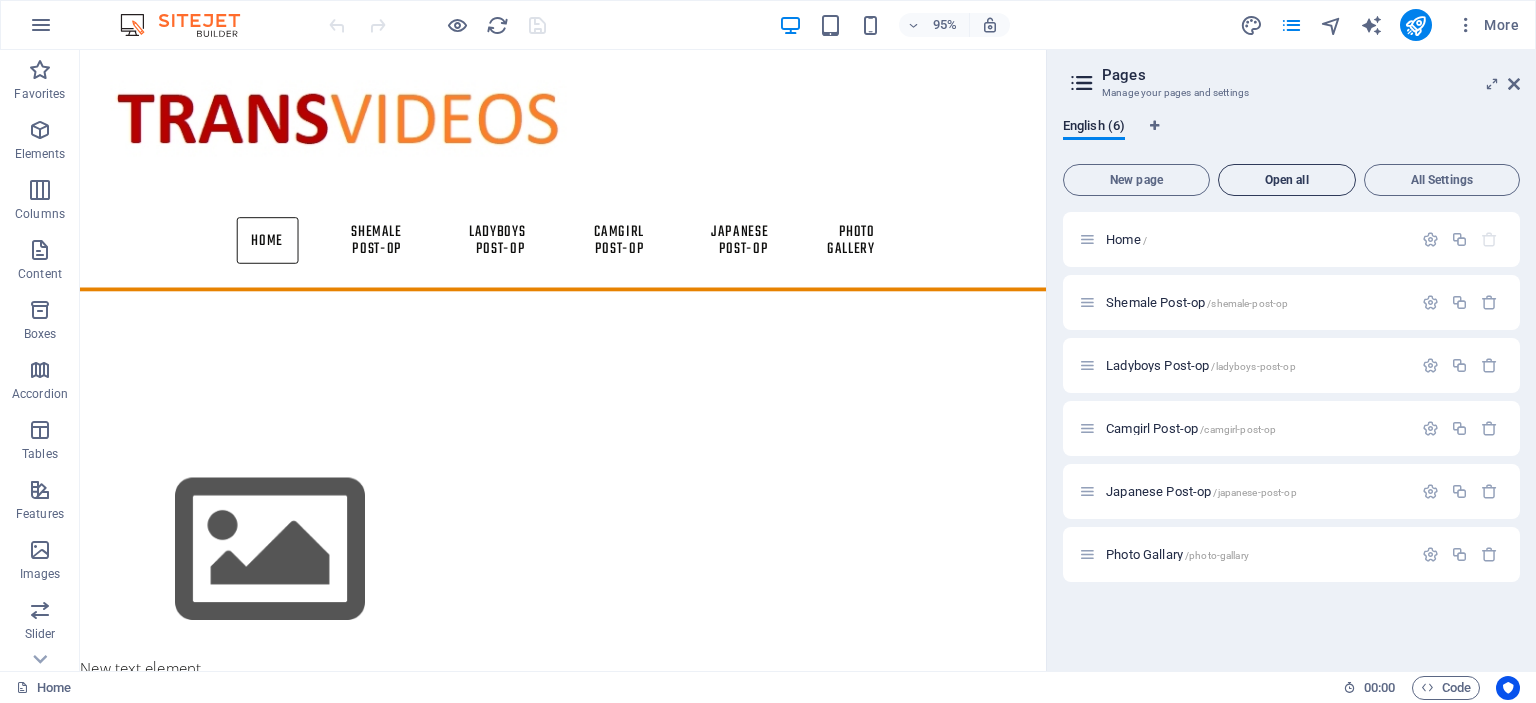 click on "Open all" at bounding box center (1287, 180) 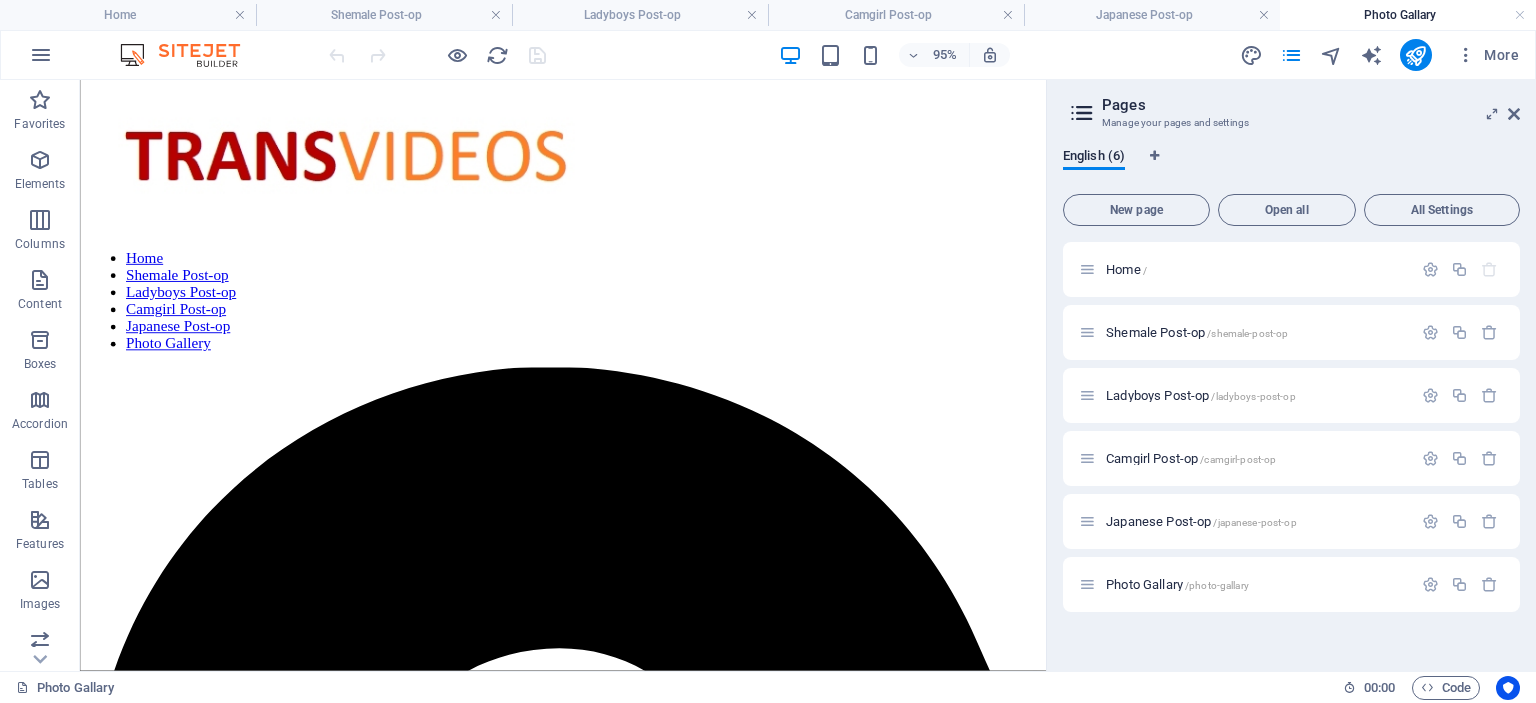 scroll, scrollTop: 0, scrollLeft: 0, axis: both 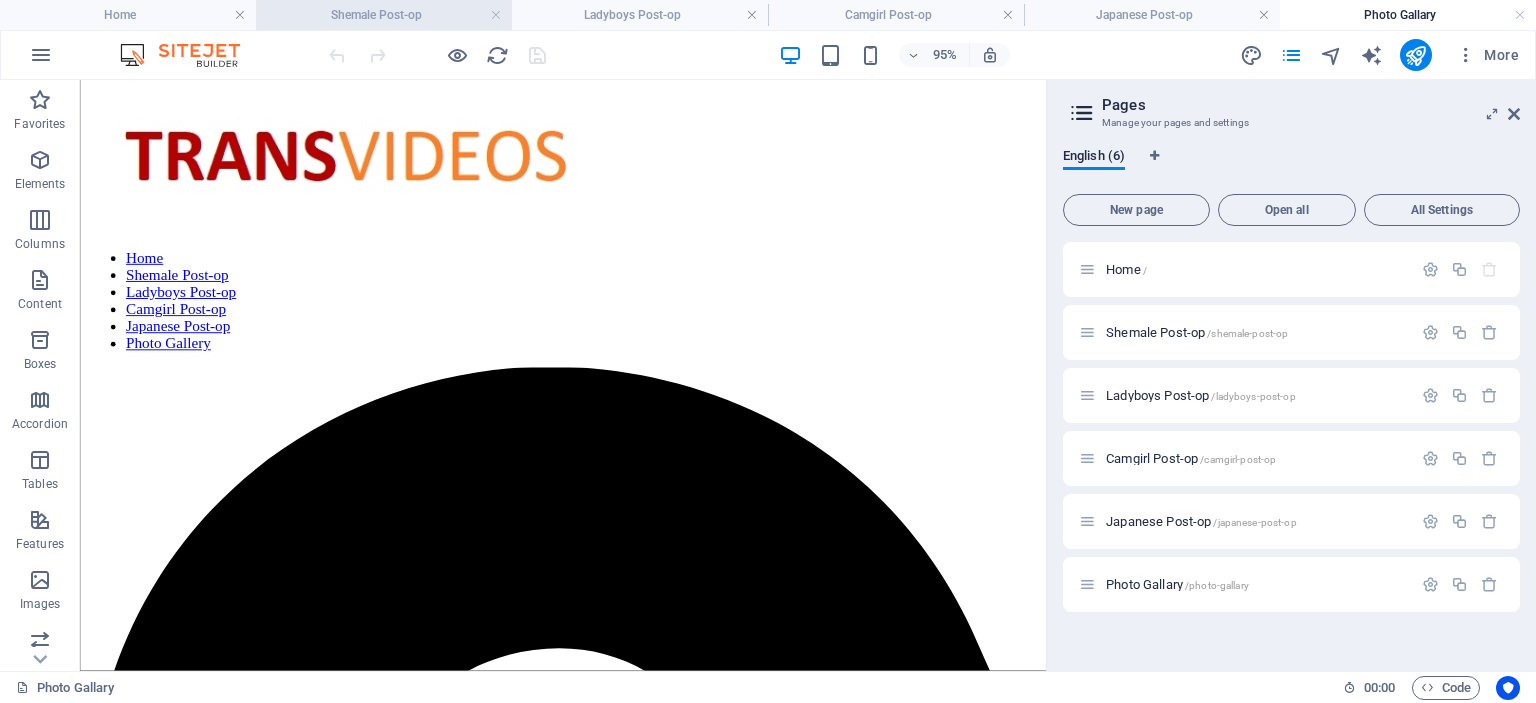 click on "Shemale Post-op" at bounding box center (384, 15) 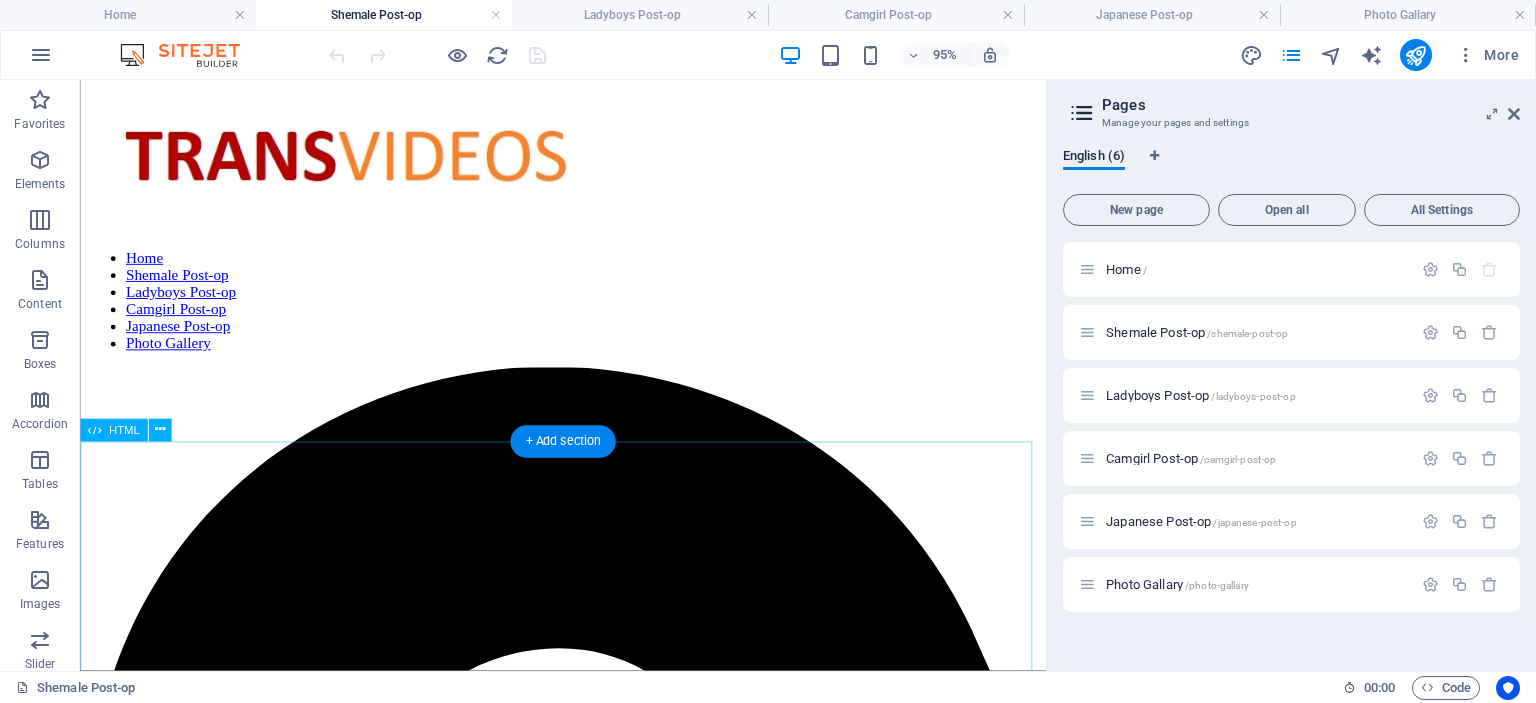 click on "Post-op  shows her gorgeous pussy with a beautiful smile
Format : mp4
File size : 158 MiB
Link:k2s
https://k2s.cc/file/db1d4411bdab2/Beautiful_pussy_gorgeous_post-op.mp4
Post-op  [NAME] and 69 with lesbian action
Format : mp4
File size : 57 MiB
Link:k2s
https://k2s.cc/file/167453f6d4c23/Lesbian_sex_with_69_with_Post-op_Crista_Lynn.mp4
Post-op babe enjoyed by 2 Traps! Rarest Clip
Format : mp4
File size : 992  MiB
Duration : 14mn 58s
Link:k2s
https://k2s.cc/file/77d7fe843dd9f/Post-op_babe_enjoyed_by_2_Traps.mp4
Post-op [NAME] Charming Closeup orgasm
Format : mp4
File size : 162  MiB
Duration : 6mn 34s
Link:k2s
https://k2s.cc/file/6c26b91eeddf4/Post-op_Nicole_Charming_closeup_orgasm.mp4
Post-op [NAME] [LAST] sex sessions with [NAME] 2 clips [YEAR]
Format : mp4
File size : 322 and 844 MiB
Duration : 7mn58s  and 30mn51s
Link:k2s
Belle Jolie -Post-Op Babe  Piss Drinker and fucker of all holes 1080p
Format : mp4
Link:k2s" at bounding box center (588, 4458) 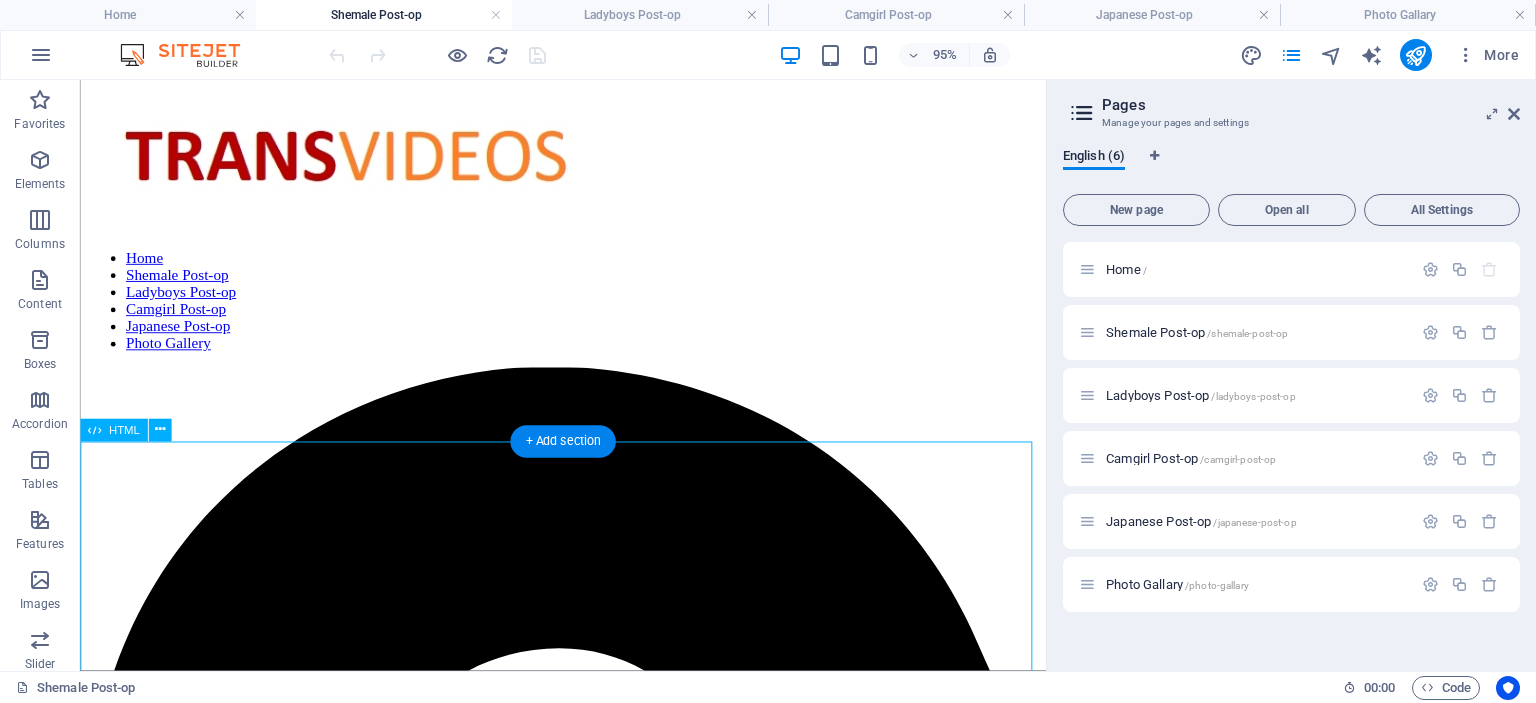click on "Post-op  shows her gorgeous pussy with a beautiful smile
Format : mp4
File size : 158 MiB
Link:k2s
https://k2s.cc/file/db1d4411bdab2/Beautiful_pussy_gorgeous_post-op.mp4
Post-op  [NAME] and 69 with lesbian action
Format : mp4
File size : 57 MiB
Link:k2s
https://k2s.cc/file/167453f6d4c23/Lesbian_sex_with_69_with_Post-op_Crista_Lynn.mp4
Post-op babe enjoyed by 2 Traps! Rarest Clip
Format : mp4
File size : 992  MiB
Duration : 14mn 58s
Link:k2s
https://k2s.cc/file/77d7fe843dd9f/Post-op_babe_enjoyed_by_2_Traps.mp4
Post-op [NAME] Charming Closeup orgasm
Format : mp4
File size : 162  MiB
Duration : 6mn 34s
Link:k2s
https://k2s.cc/file/6c26b91eeddf4/Post-op_Nicole_Charming_closeup_orgasm.mp4
Post-op [NAME] [LAST] sex sessions with [NAME] 2 clips [YEAR]
Format : mp4
File size : 322 and 844 MiB
Duration : 7mn58s  and 30mn51s
Link:k2s
Belle Jolie -Post-Op Babe  Piss Drinker and fucker of all holes 1080p
Format : mp4
Link:k2s" at bounding box center (588, 4458) 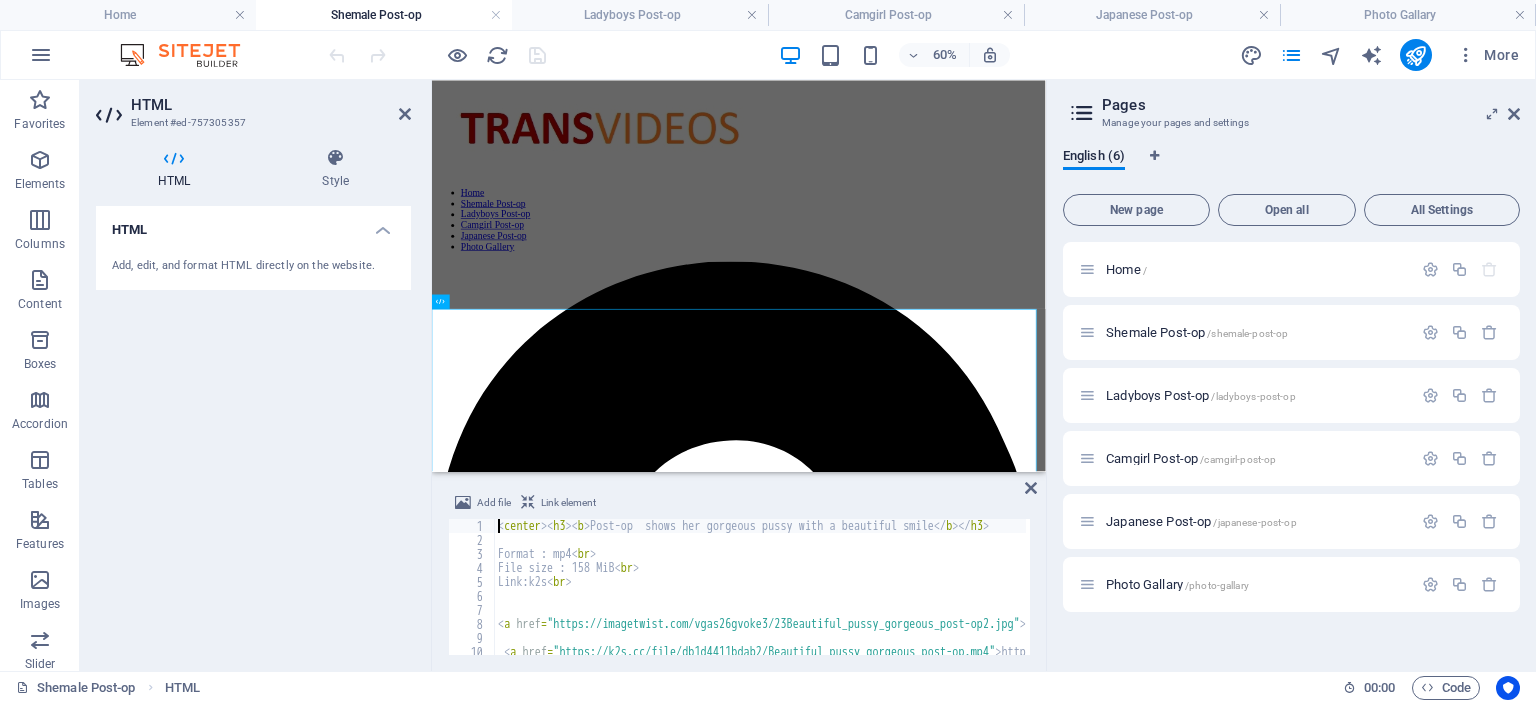 type on "<center><h3><b>Post-op  shows her gorgeous pussy with a beautiful smile</b></h3>" 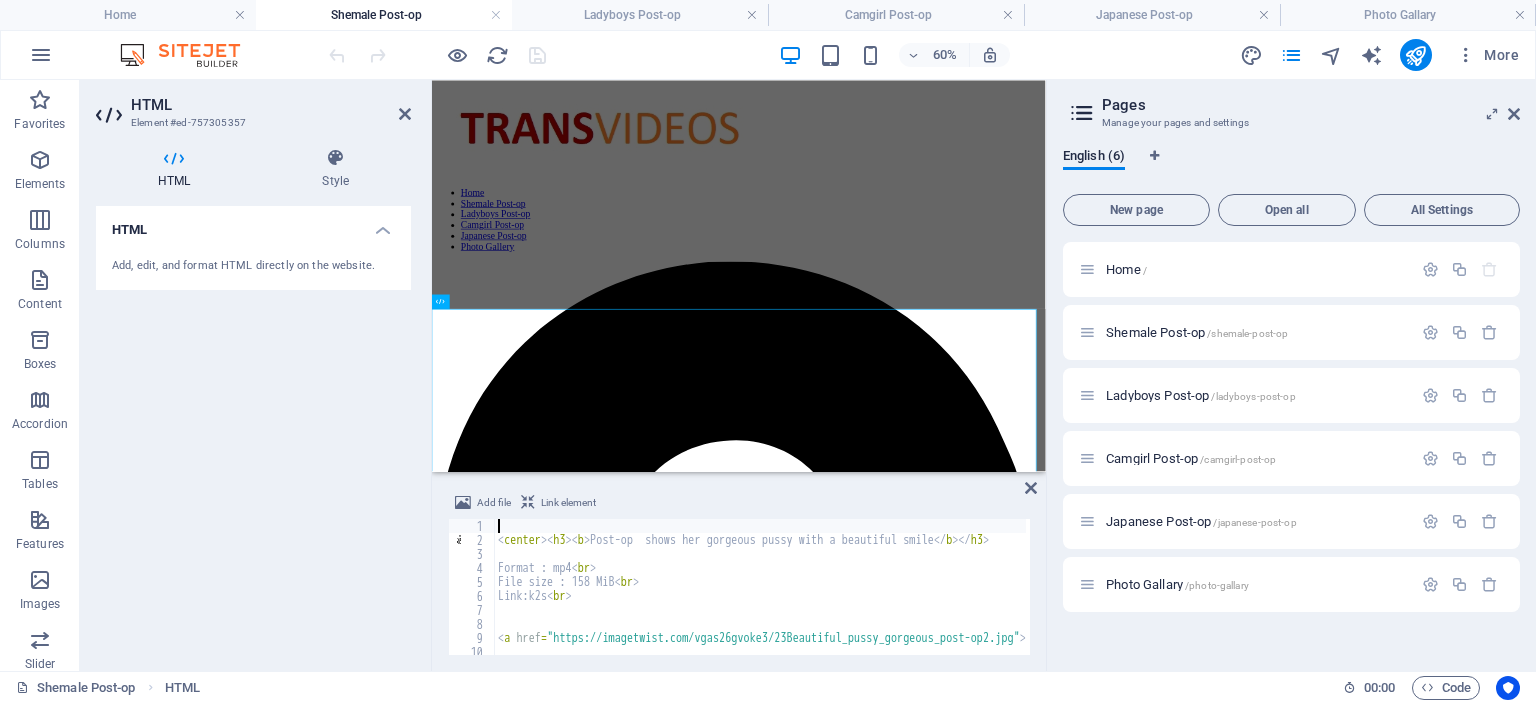 scroll, scrollTop: 36, scrollLeft: 0, axis: vertical 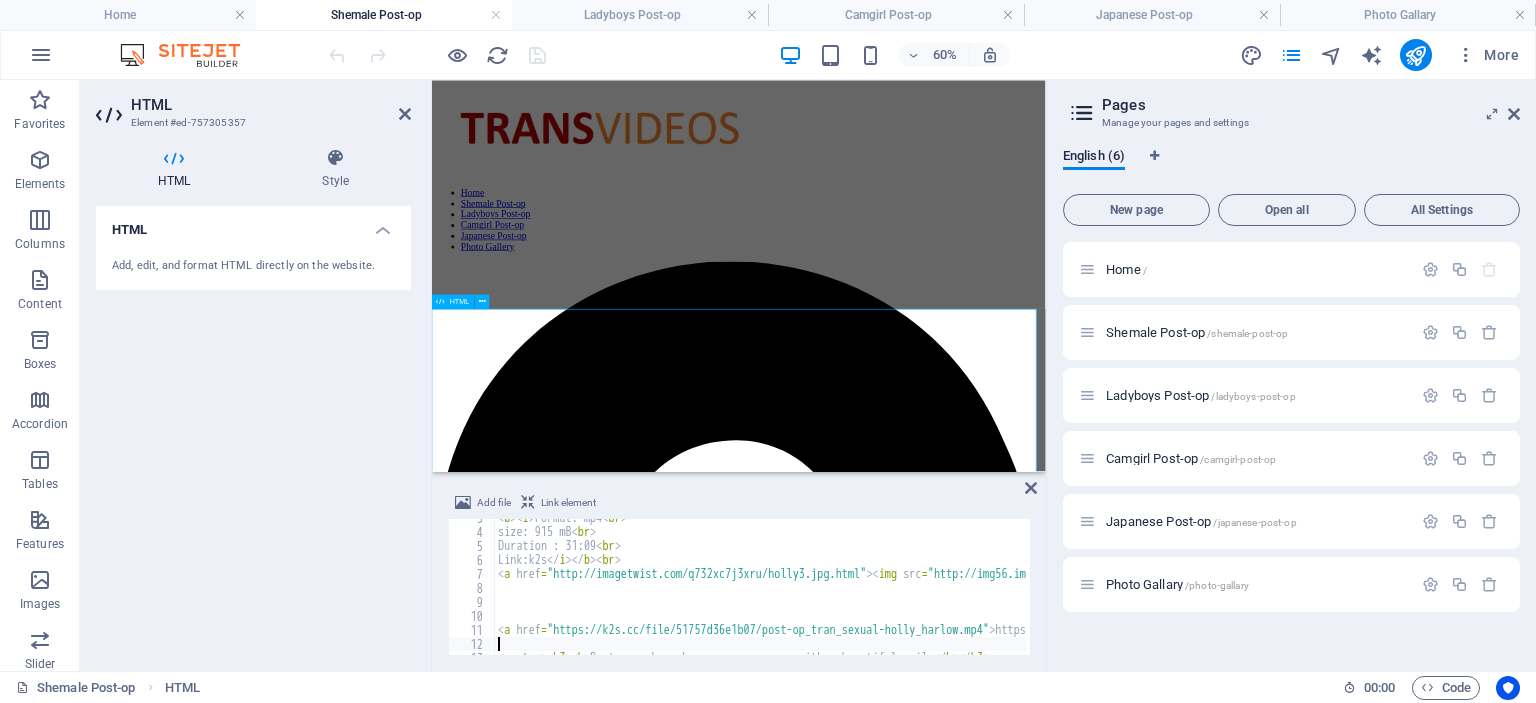 type 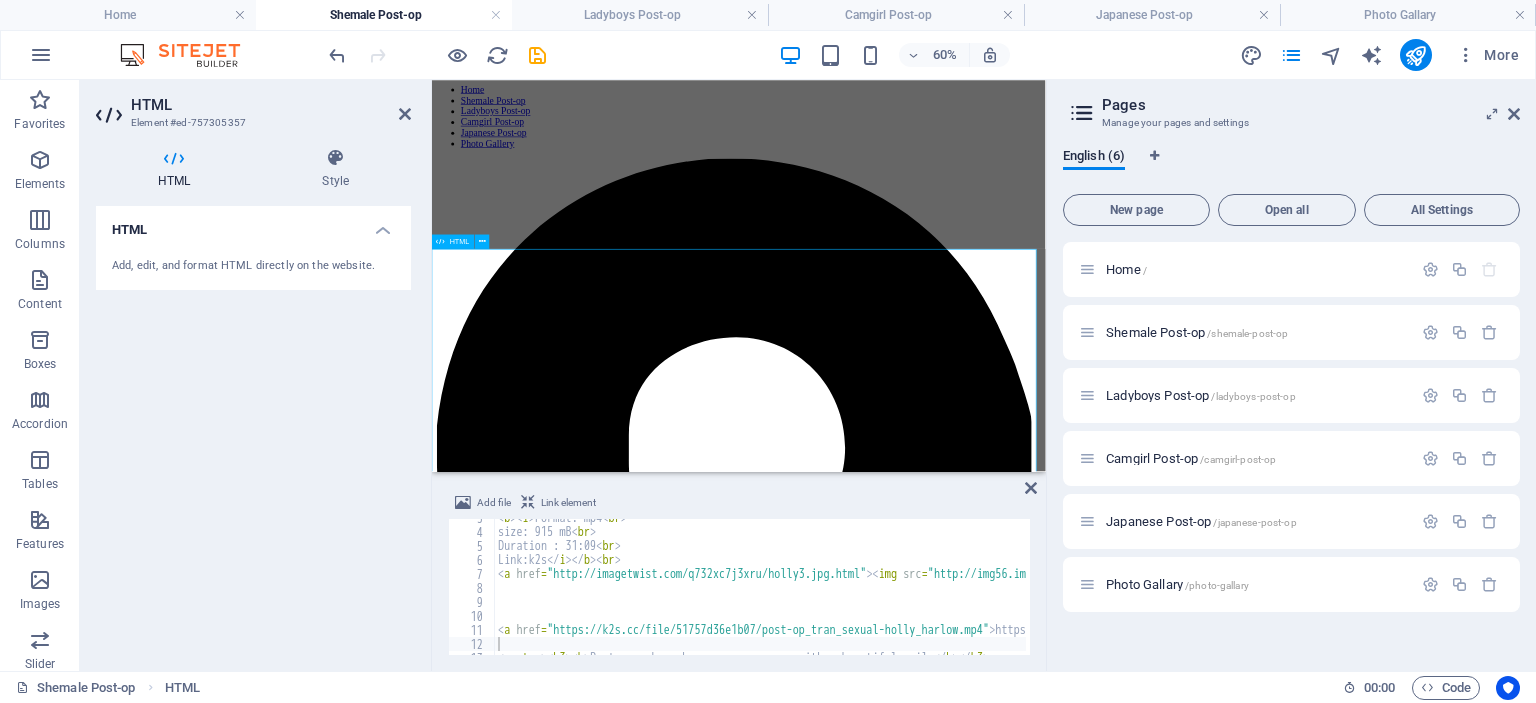 scroll, scrollTop: 200, scrollLeft: 0, axis: vertical 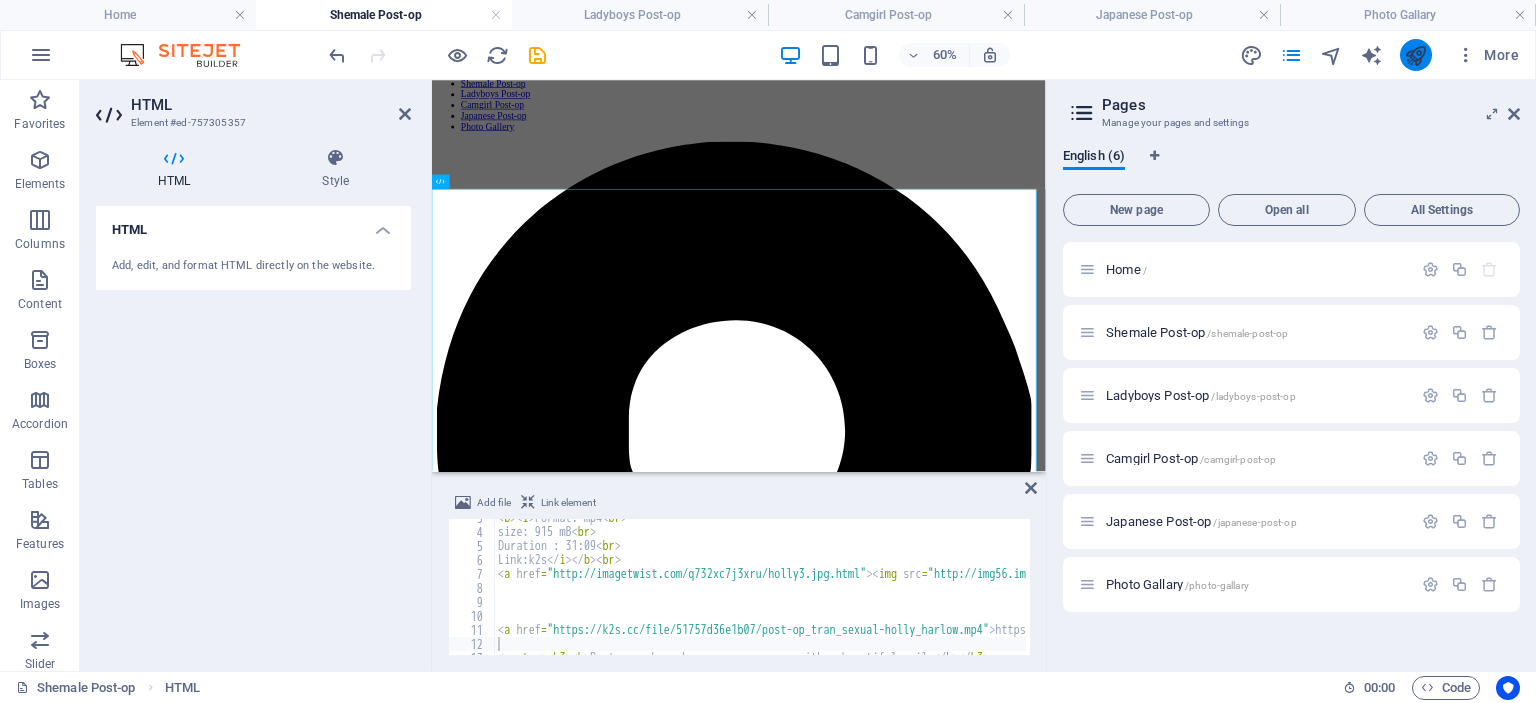 click at bounding box center [1415, 55] 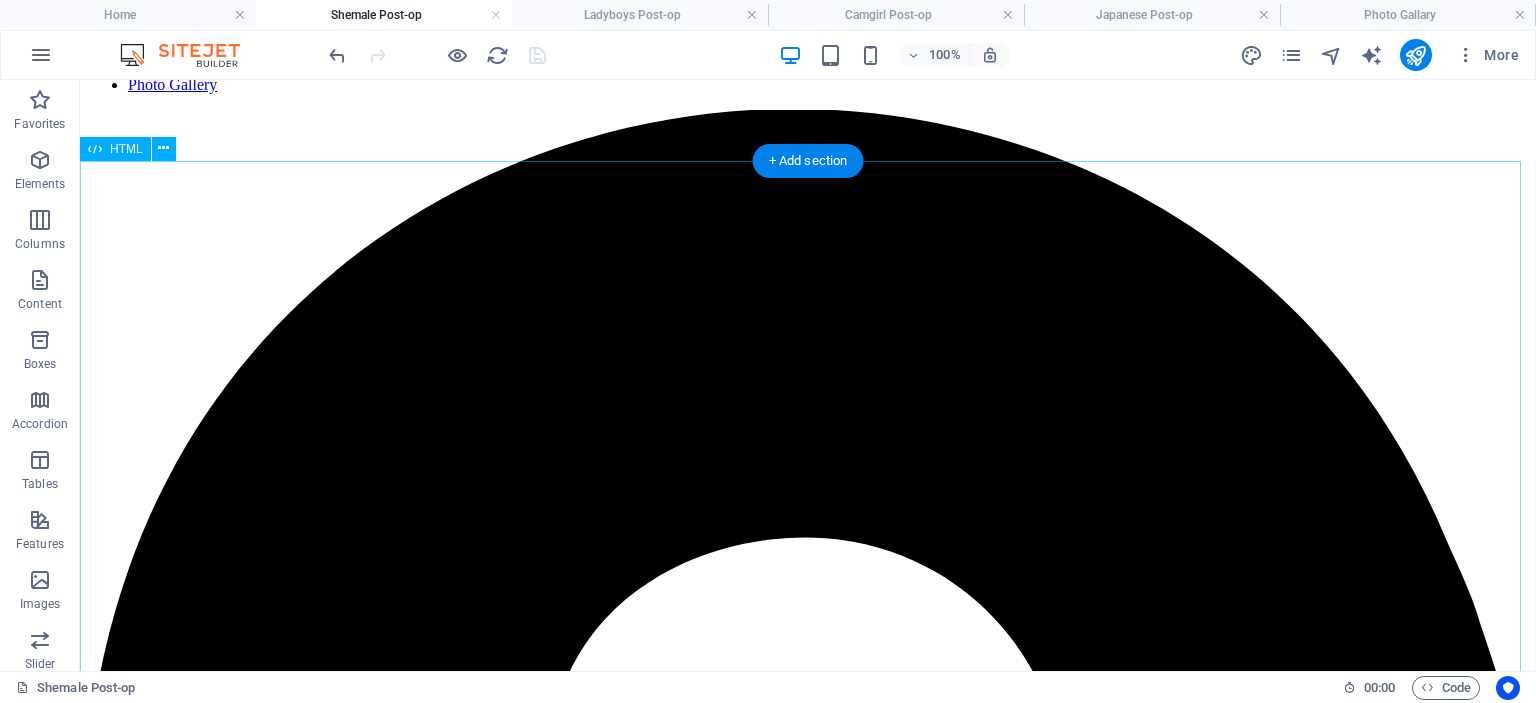 scroll, scrollTop: 300, scrollLeft: 0, axis: vertical 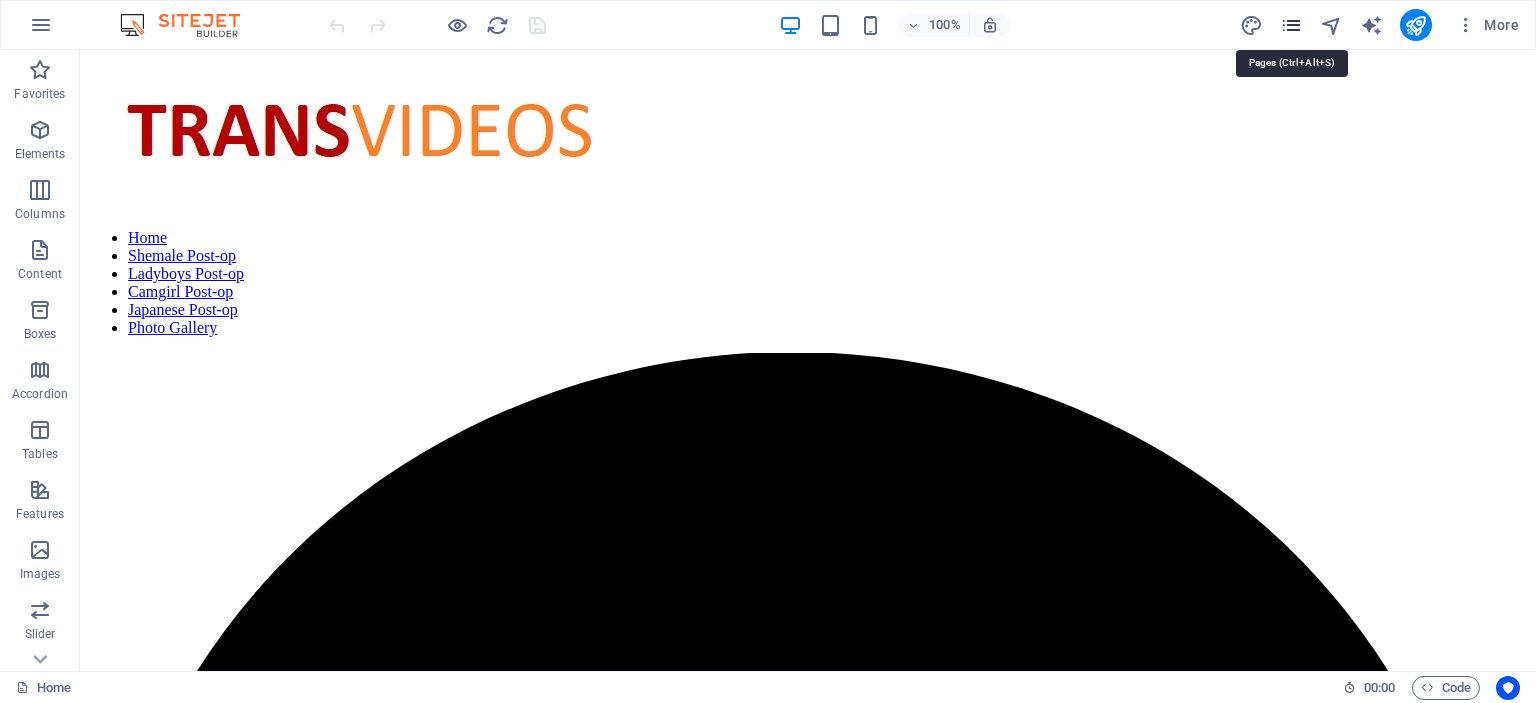 click at bounding box center [1291, 25] 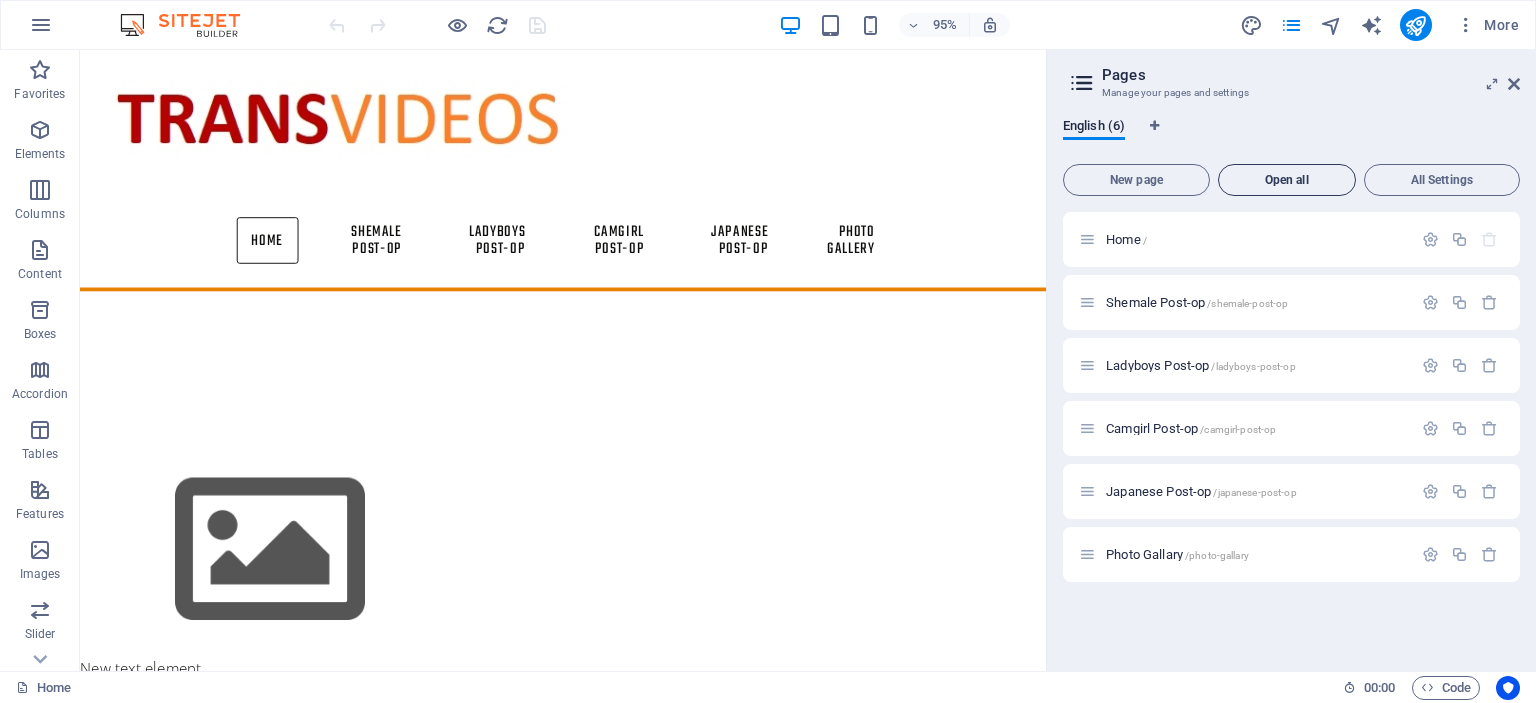 click on "Open all" at bounding box center [1287, 180] 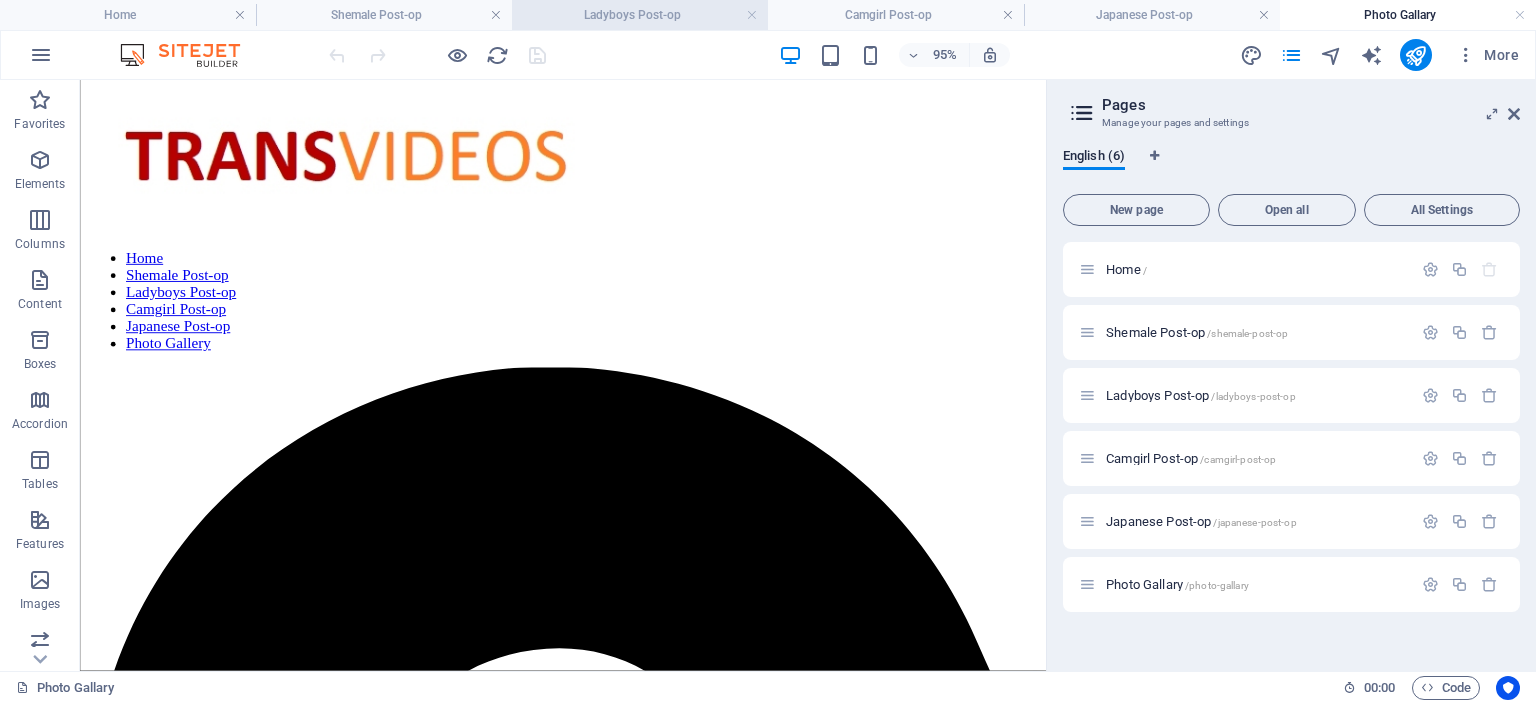 click on "Ladyboys Post-op" at bounding box center [640, 15] 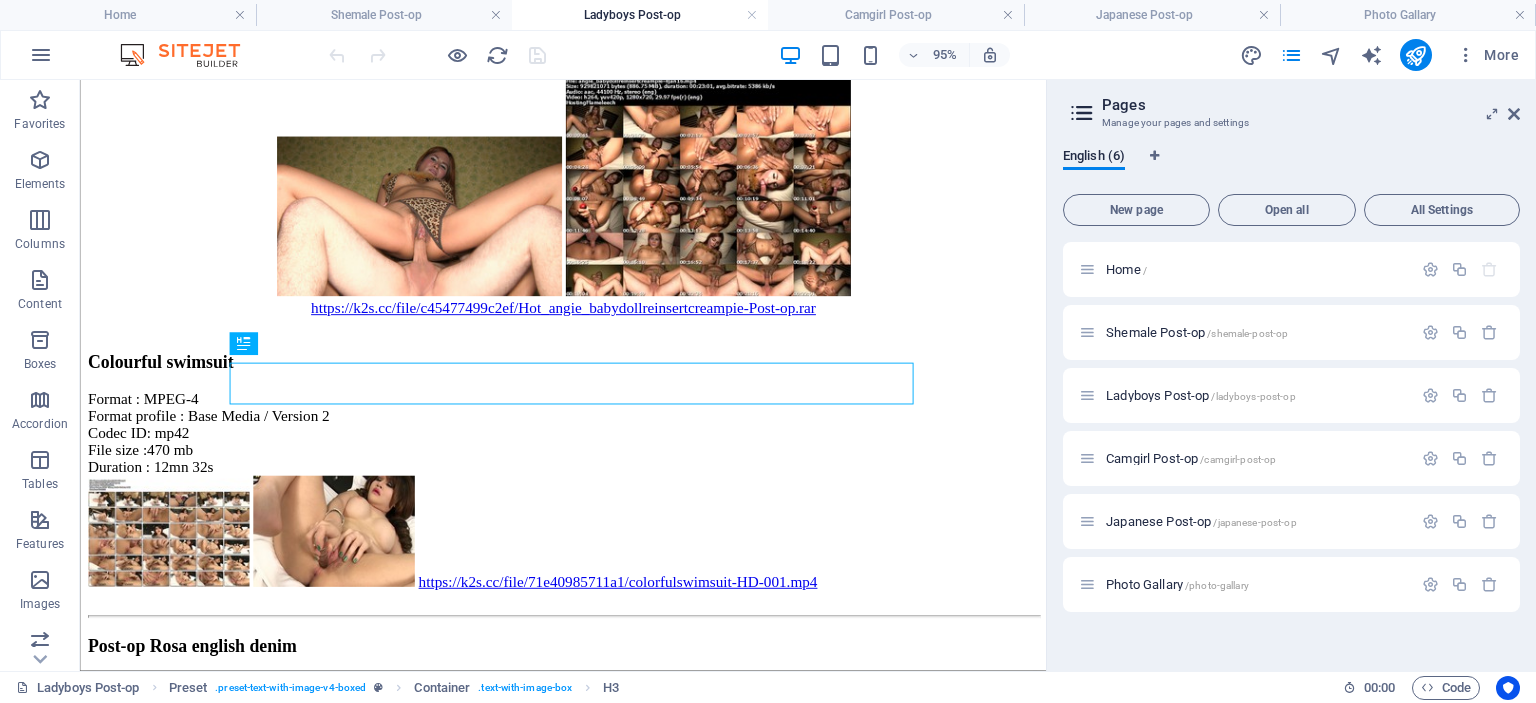 scroll, scrollTop: 0, scrollLeft: 0, axis: both 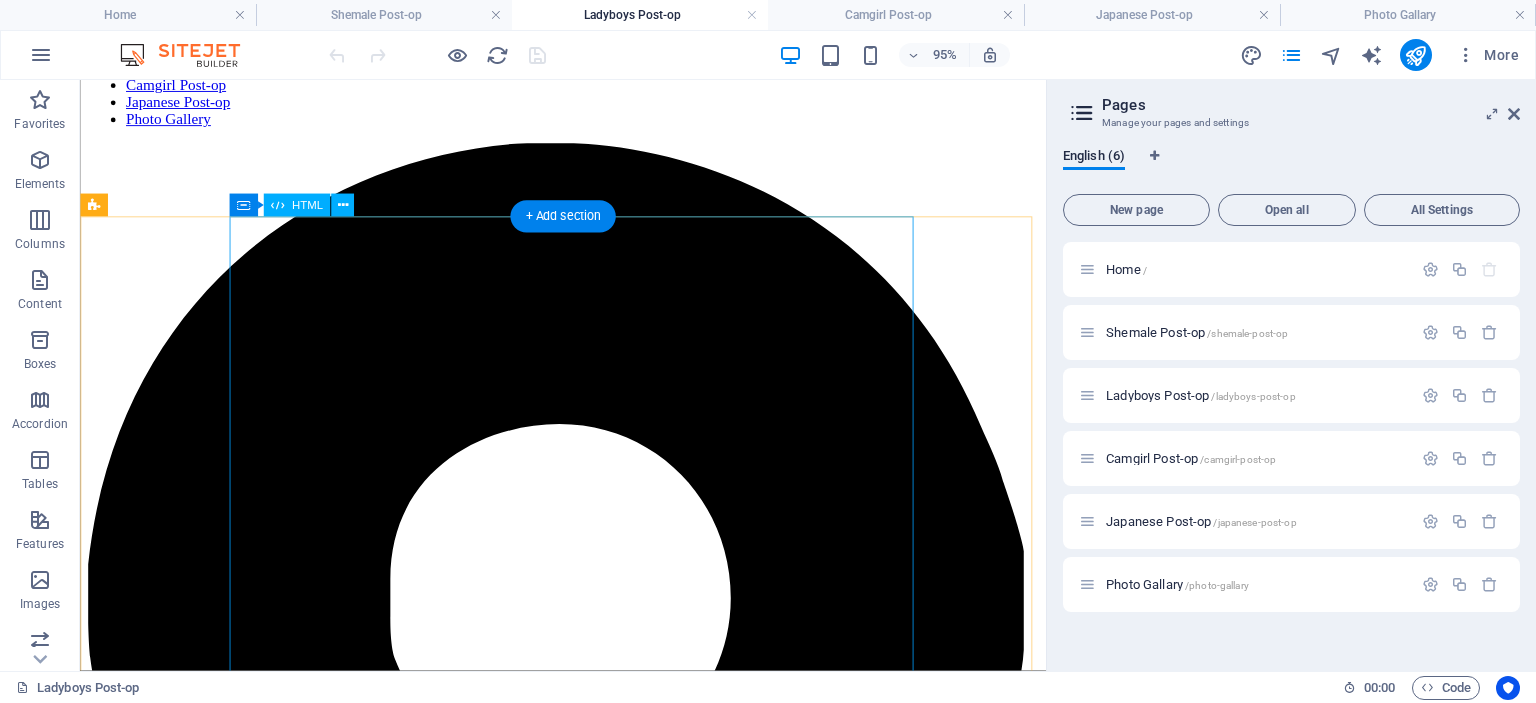click on "Post-op Katrina Lim self pleasure
Format : mp4
File size : 117 MiB
Duration : 4mn55s
Link:k2s
https://k2s.cc/file/6e753db91d45d/Post-op_Katrina_Lim_self_pleasure.mp4
Kiki swimming slut
Format : MPEG-4
Format profile : Base Media / Version 2
Codec ID : mp42
File size :257MiB
https://k2s.cc/file/0c85ecb5961b1/swimmingslut-winhd-001.mp4
Post-op Lilly  Oiled Red plug Bareback
Format                                   : Windows Media
File size                                : 875 MiB
Duration                                 : 15mn 7s
Link: k2s
https://k2s.cc/file/3e7fc81b36977/Lilly_-_Oiled_Red_Plug_Bareback.mp4
Post-op Jui petite pussy play
Format : MPEG-4
Format profile : Base Media / Version 2
Codec ID : mp42
File size : 40 MiB
https://k2s.cc/file/d6ac941af4d82/Jui-_Petite_Pussy_Play.mp4
Soda TS and Guy POV Bareback Creampie 3 Way
Format                                   : MPEG-4
https://k2s.cc/file/37ae22757f8f7" at bounding box center (588, 4049) 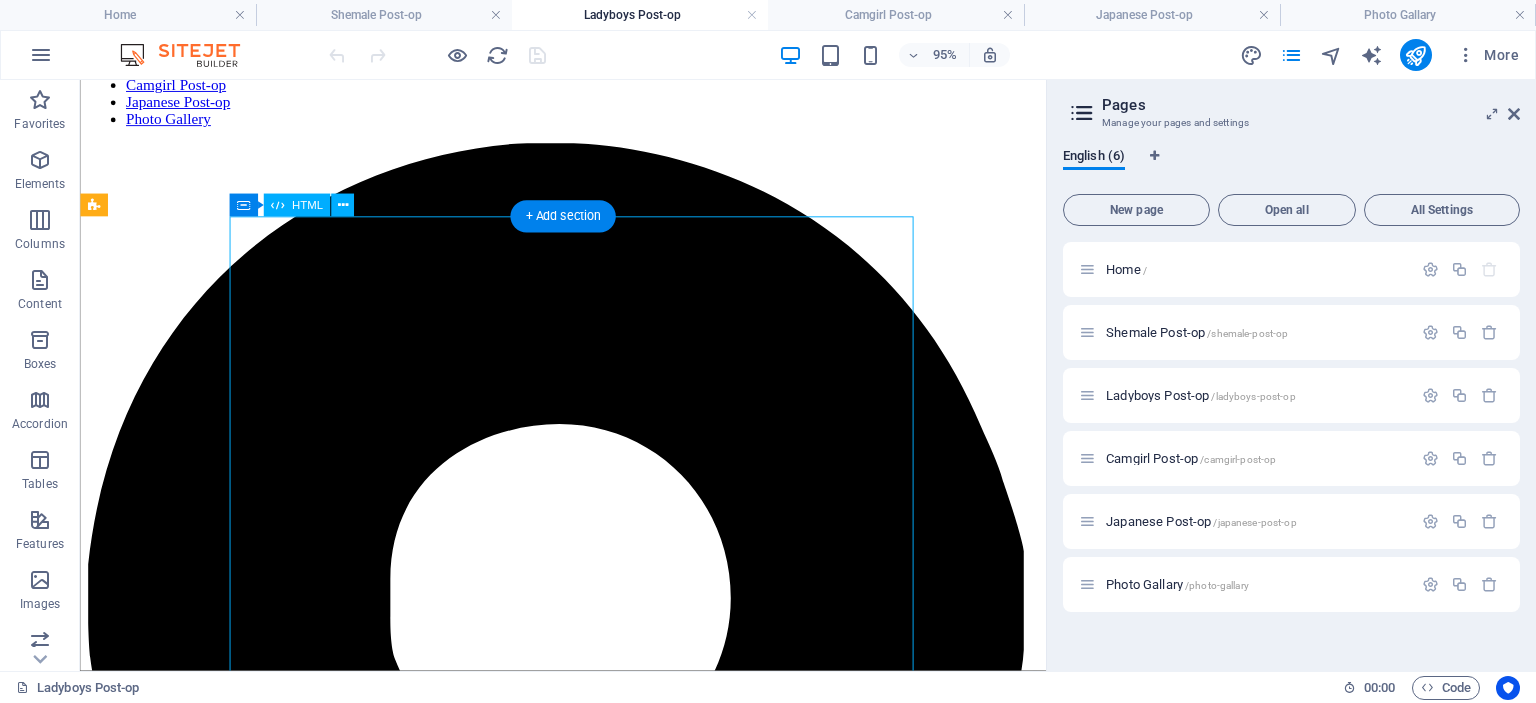 click on "Post-op Katrina Lim self pleasure
Format : mp4
File size : 117 MiB
Duration : 4mn55s
Link:k2s
https://k2s.cc/file/6e753db91d45d/Post-op_Katrina_Lim_self_pleasure.mp4
Kiki swimming slut
Format : MPEG-4
Format profile : Base Media / Version 2
Codec ID : mp42
File size :257MiB
https://k2s.cc/file/0c85ecb5961b1/swimmingslut-winhd-001.mp4
Post-op Lilly  Oiled Red plug Bareback
Format                                   : Windows Media
File size                                : 875 MiB
Duration                                 : 15mn 7s
Link: k2s
https://k2s.cc/file/3e7fc81b36977/Lilly_-_Oiled_Red_Plug_Bareback.mp4
Post-op Jui petite pussy play
Format : MPEG-4
Format profile : Base Media / Version 2
Codec ID : mp42
File size : 40 MiB
https://k2s.cc/file/d6ac941af4d82/Jui-_Petite_Pussy_Play.mp4
Soda TS and Guy POV Bareback Creampie 3 Way
Format                                   : MPEG-4
https://k2s.cc/file/37ae22757f8f7" at bounding box center (588, 4049) 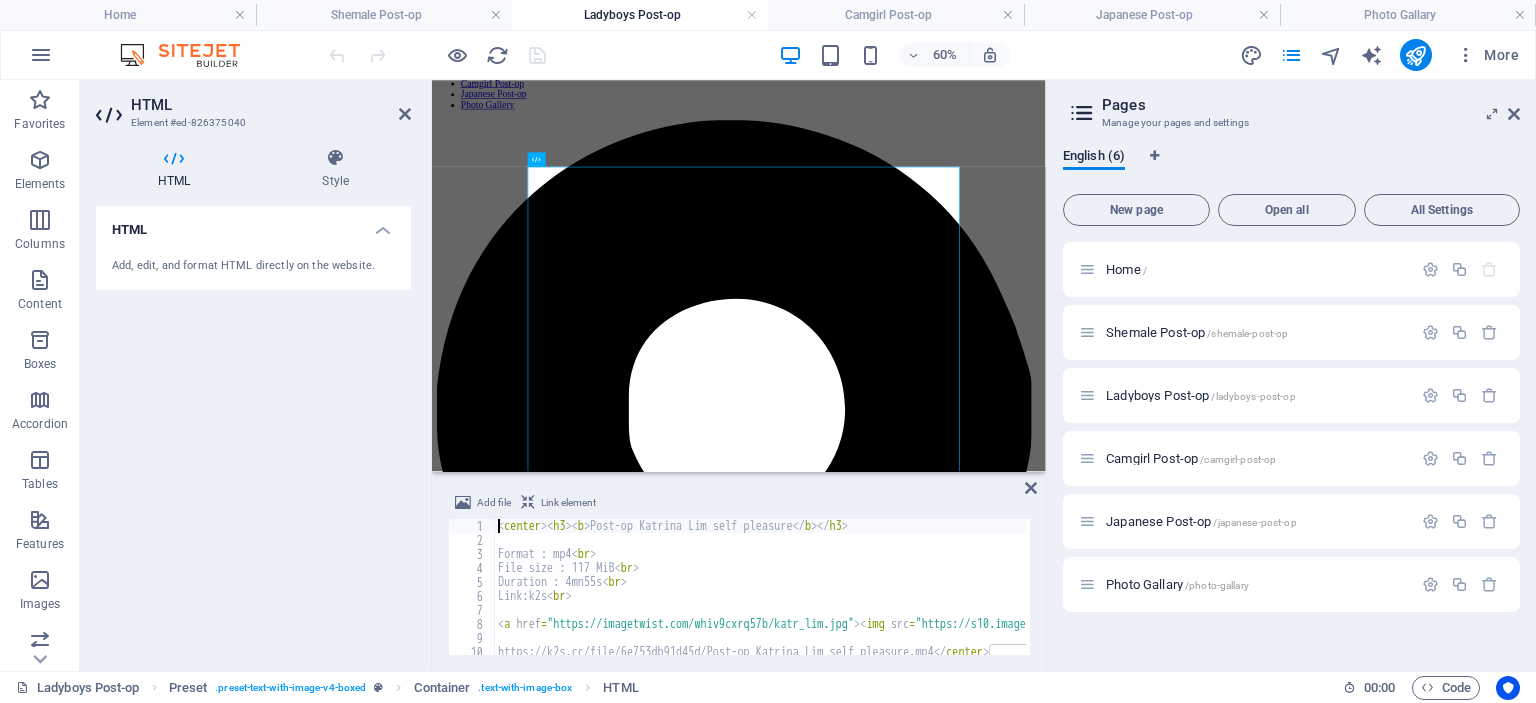 type on "<center><h3><b>Post-op Katrina Lim self pleasure</b></h3>" 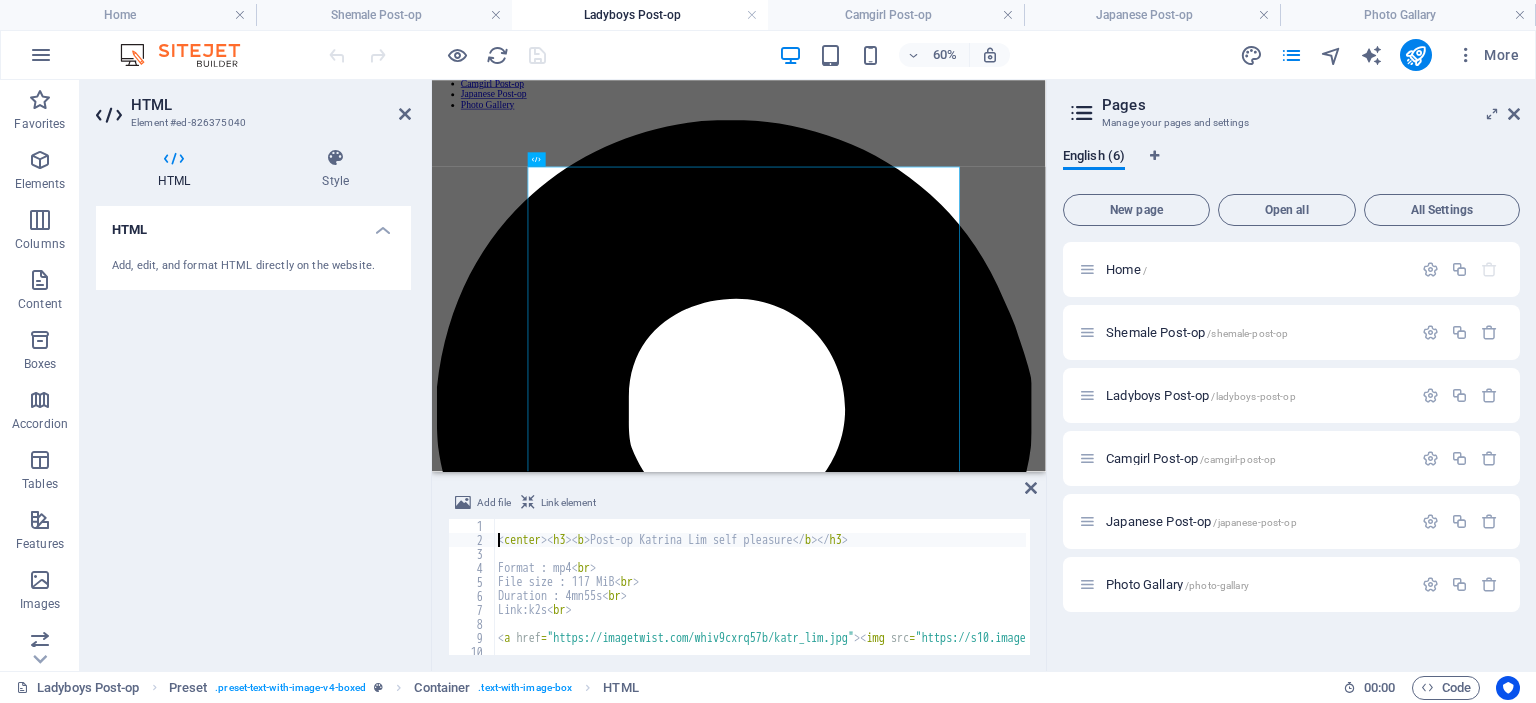 type 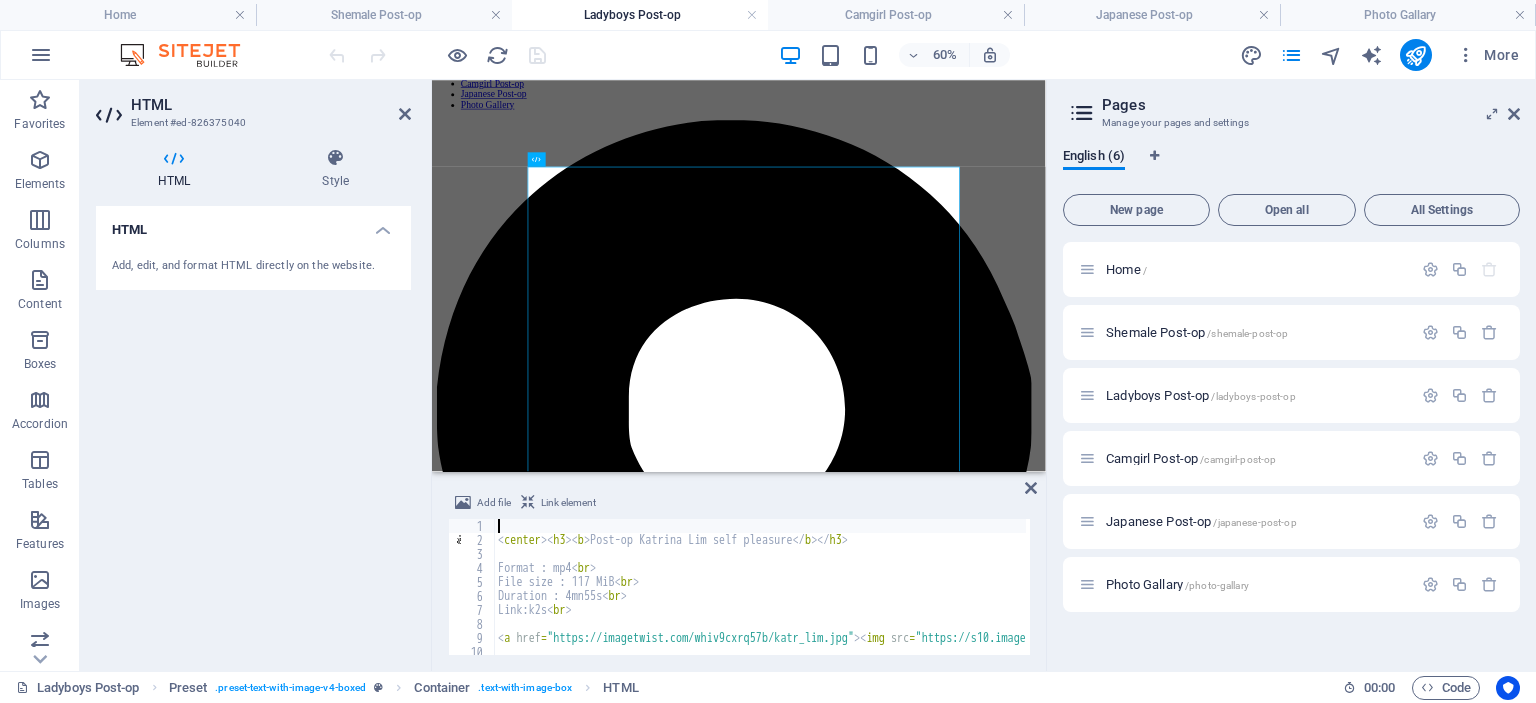 scroll, scrollTop: 36, scrollLeft: 0, axis: vertical 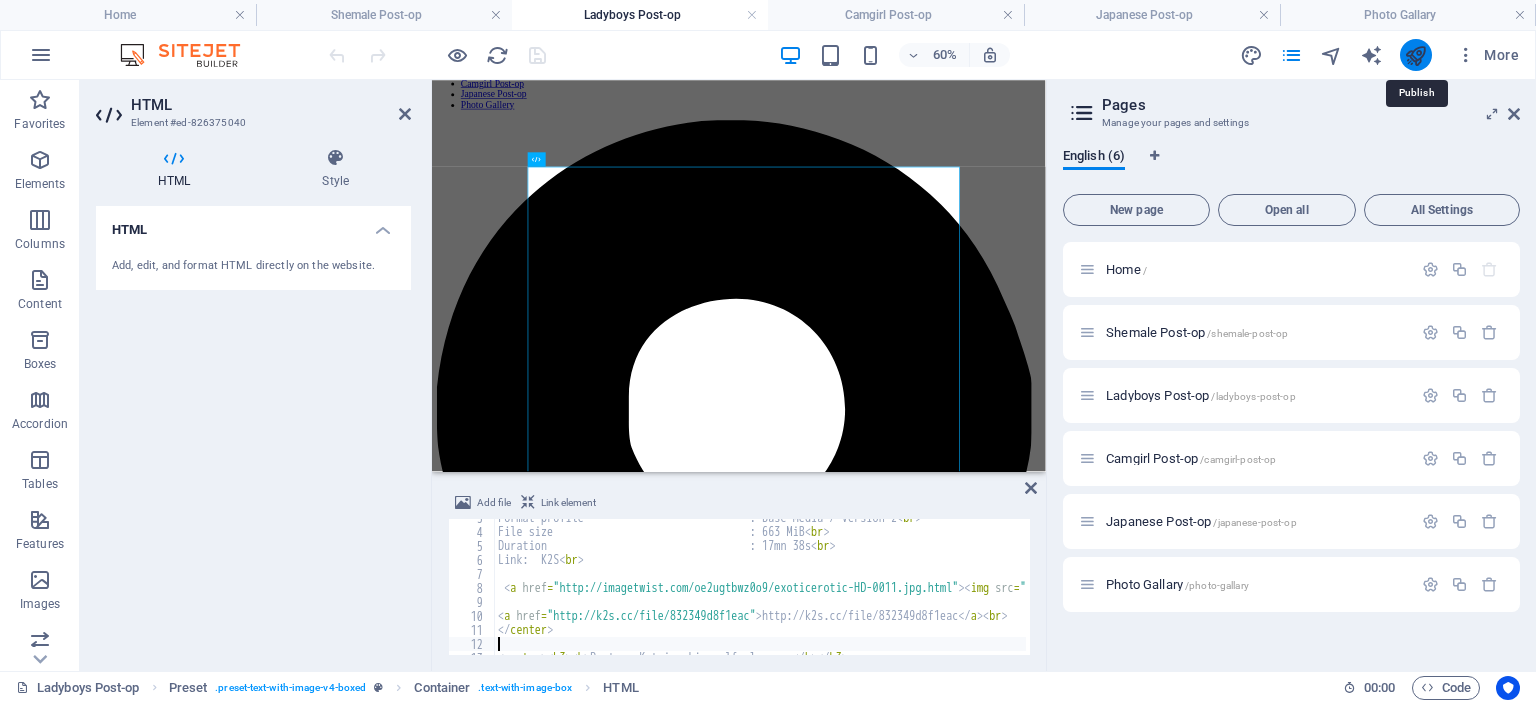 click at bounding box center (1415, 55) 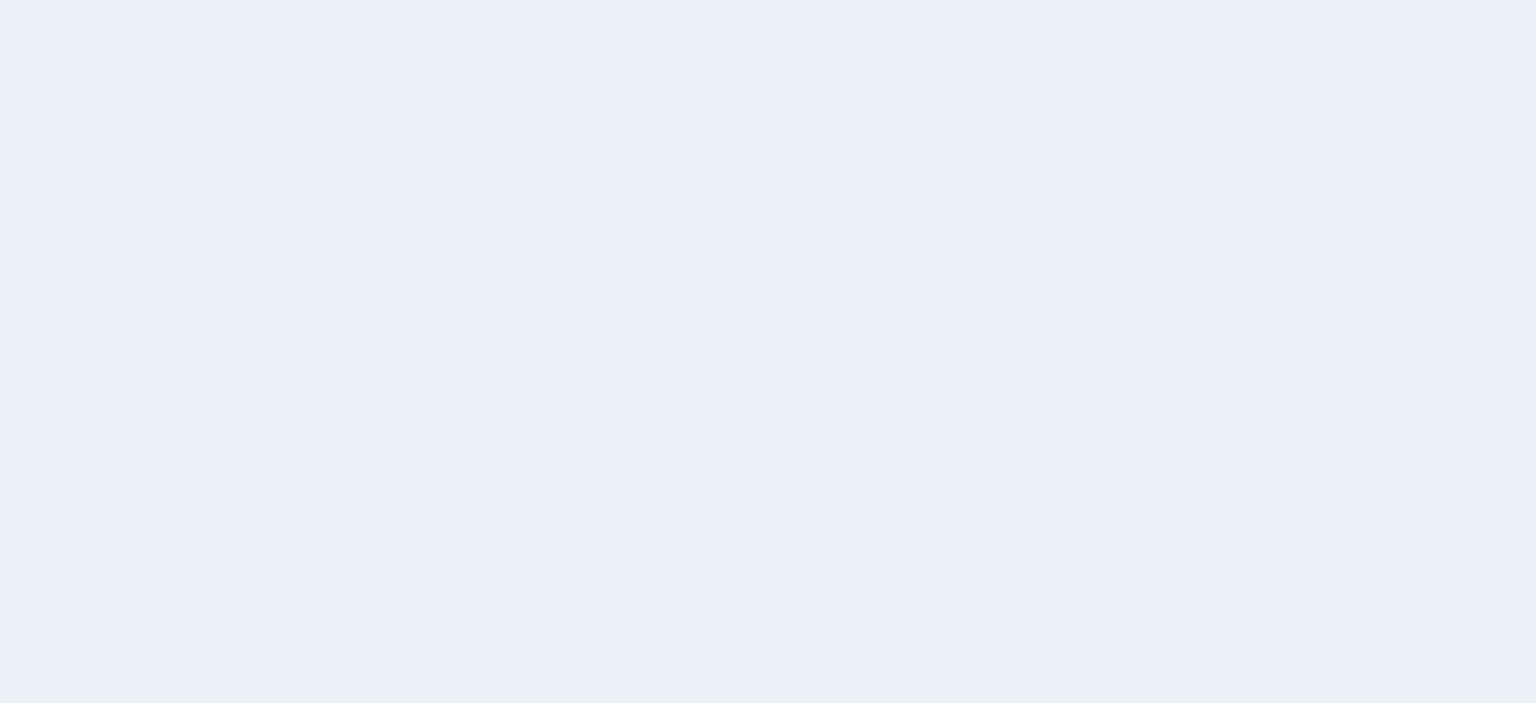 scroll, scrollTop: 0, scrollLeft: 0, axis: both 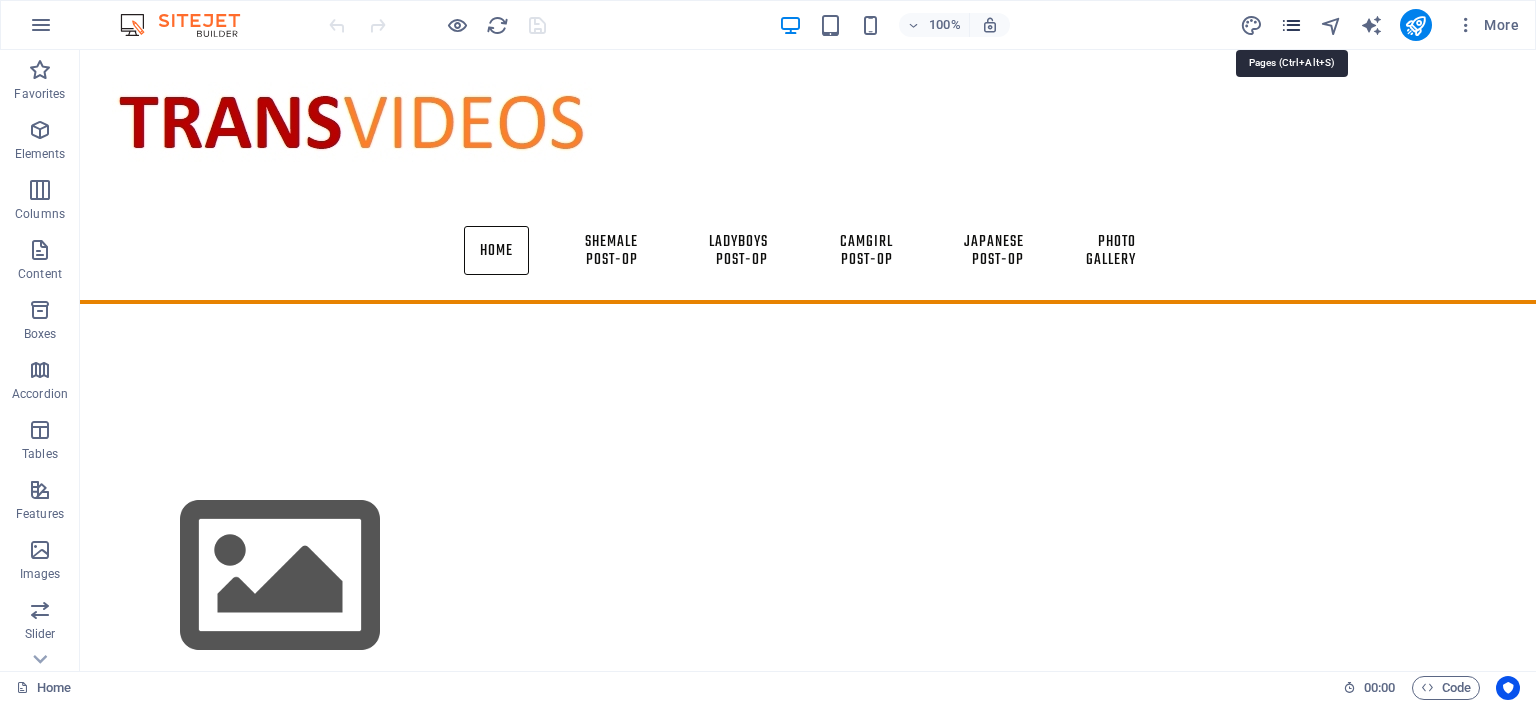 click at bounding box center (1291, 25) 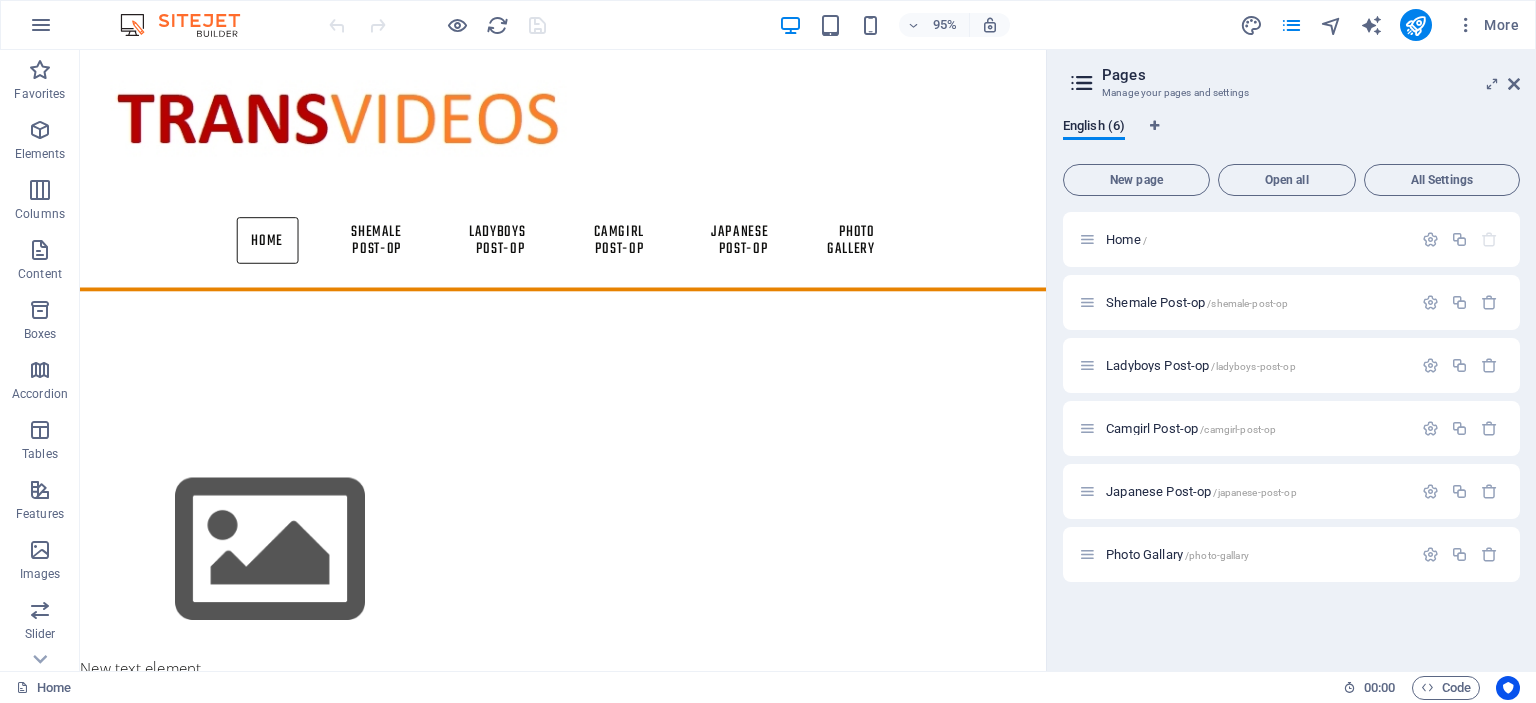 click on "Open all" at bounding box center (1287, 180) 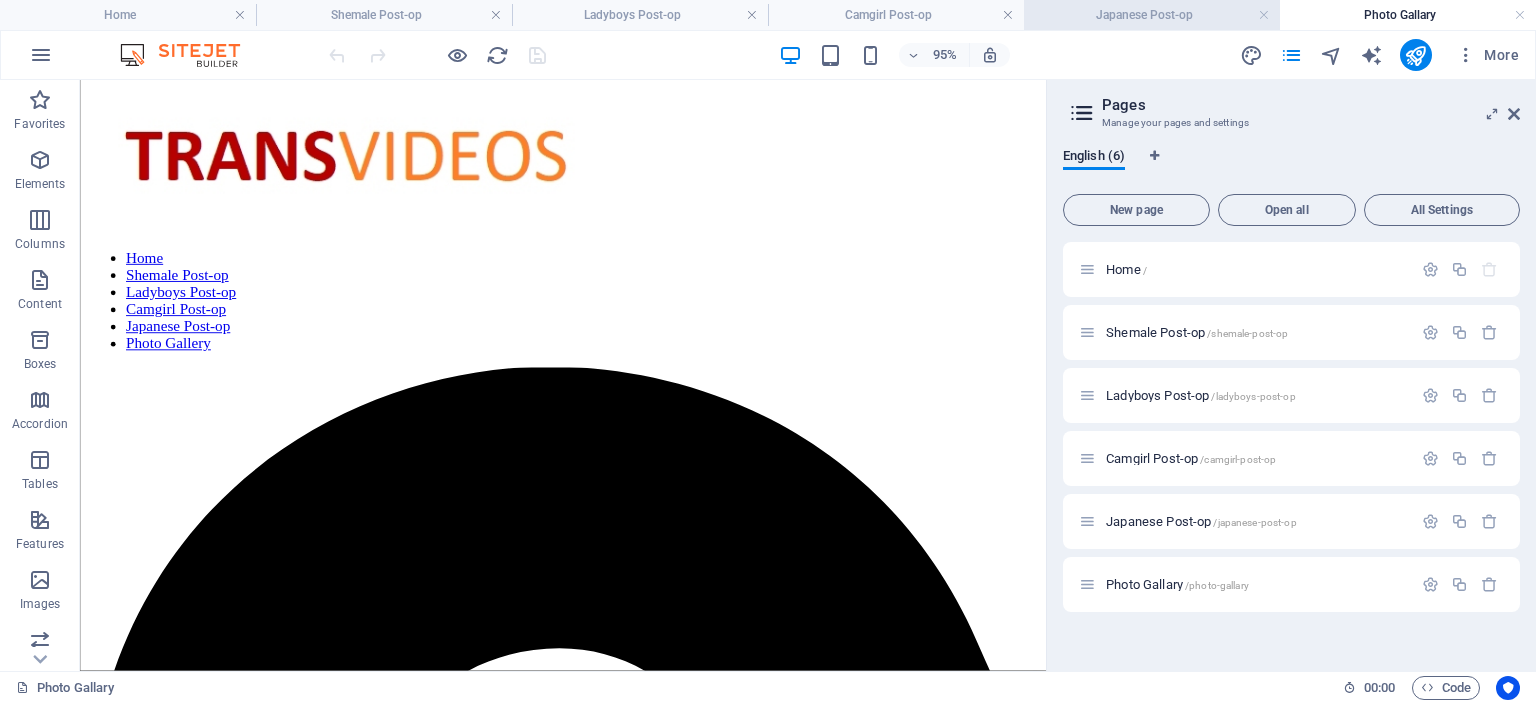 scroll, scrollTop: 0, scrollLeft: 0, axis: both 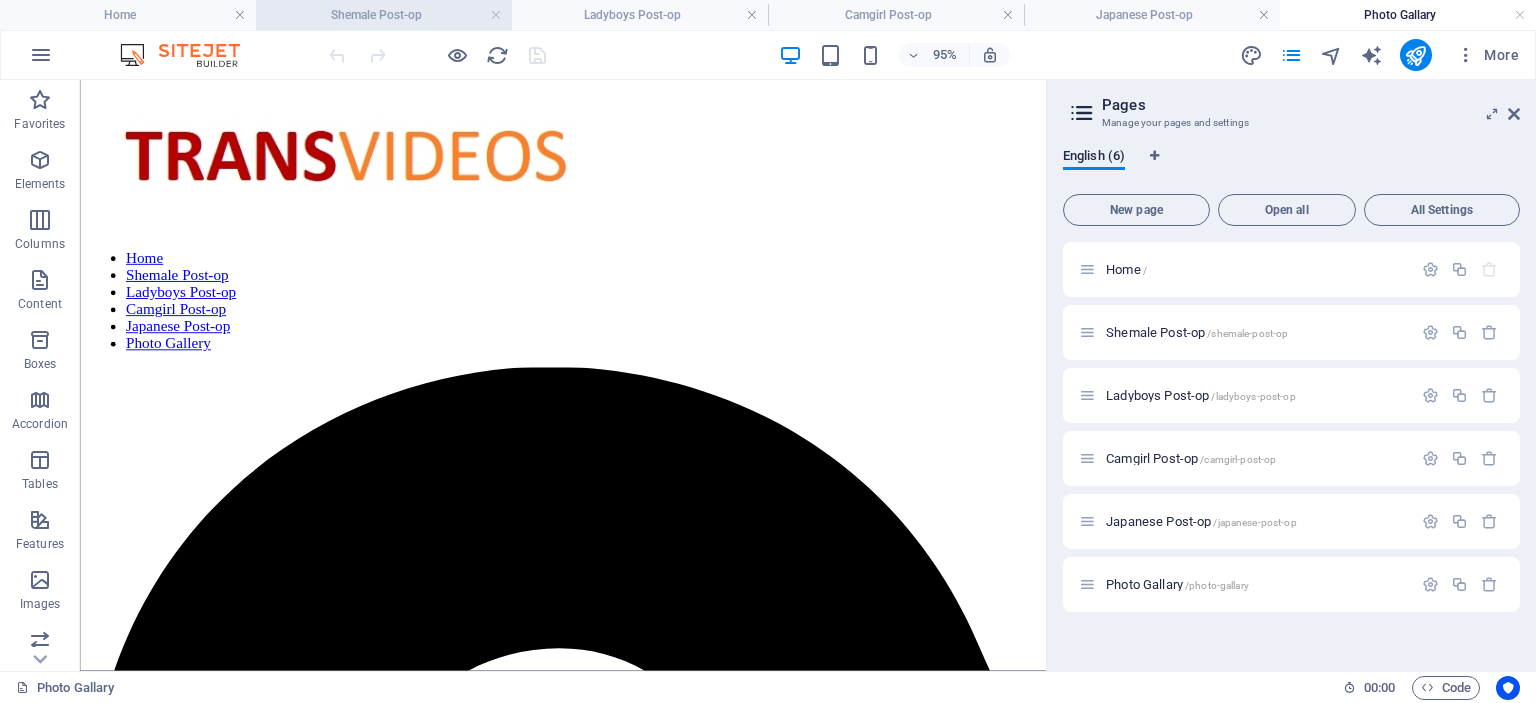 click on "Shemale Post-op" at bounding box center [384, 15] 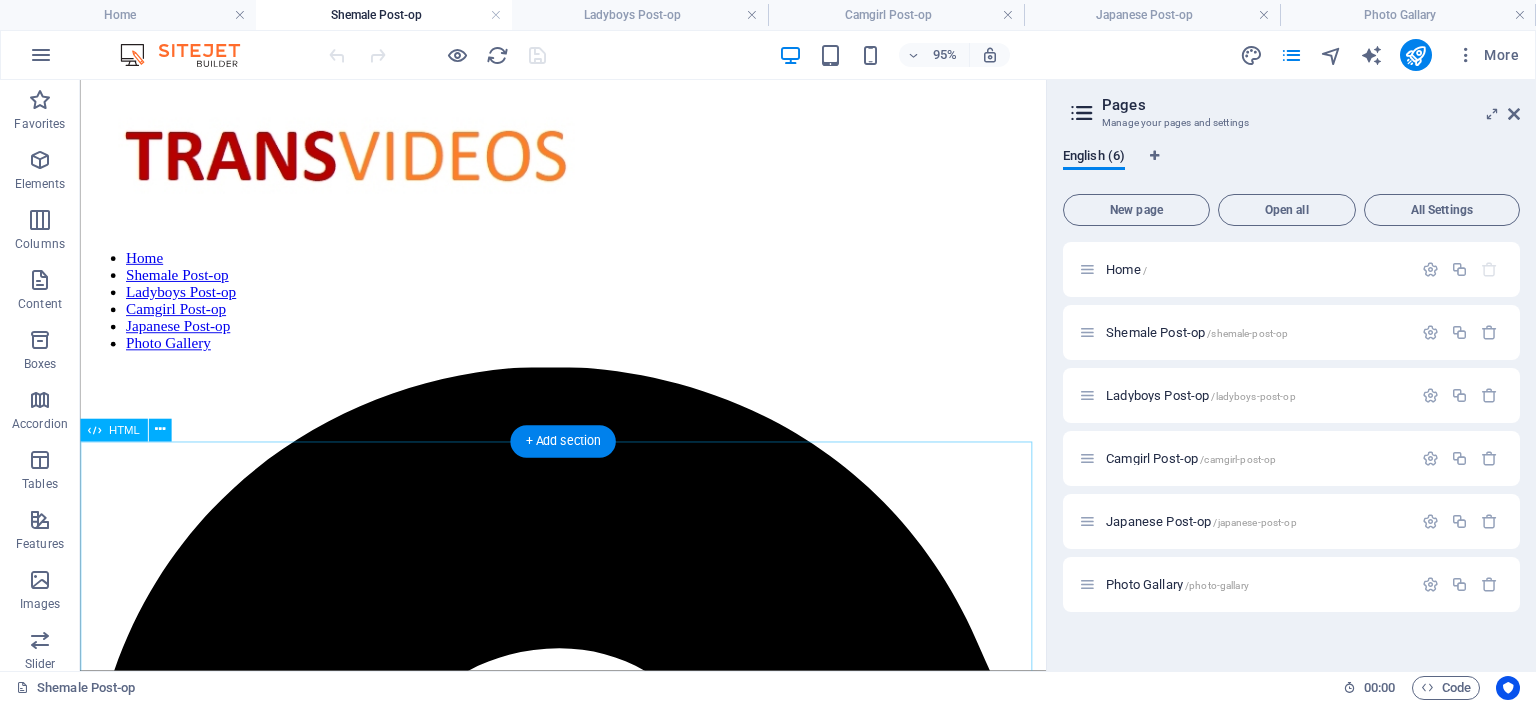 click on "Danielle Foxxx and Holly Harlow
Format: mp4
size: 915 mB
Duration : 31:09
Link:k2s
https://k2s.cc/file/51757d36e1b07/post-op_tran_sexual-holly_harlow.mp4
Post-op  shows her gorgeous pussy with a beautiful smile
Format : mp4
File size : 158 MiB
Link:k2s
https://k2s.cc/file/db1d4411bdab2/Beautiful_pussy_gorgeous_post-op.mp4
Post-op  Crysta and 69 with lesbian action
Format : mp4
File size : 57 MiB
Link:k2s
https://k2s.cc/file/167453f6d4c23/Lesbian_sex_with_69_with_Post-op_Crista_Lynn.mp4
Post-op babe enjoyed by 2 Traps! Rarest Clip
Format : mp4
File size : 992  MiB
Duration : 14mn 58s
Link:k2s
https://k2s.cc/file/77d7fe843dd9f/Post-op_babe_enjoyed_by_2_Traps.mp4
Post-op Nicole Charming Closeup orgasm
Format : mp4
File size : 162  MiB
Duration : 6mn 34s
Link:k2s
https://k2s.cc/file/6c26b91eeddf4/Post-op_Nicole_Charming_closeup_orgasm.mp4
Post-op Kimber James sex sessions with Eric 2 clips 2025
Format : mp4
Link:k2s" at bounding box center [588, 4660] 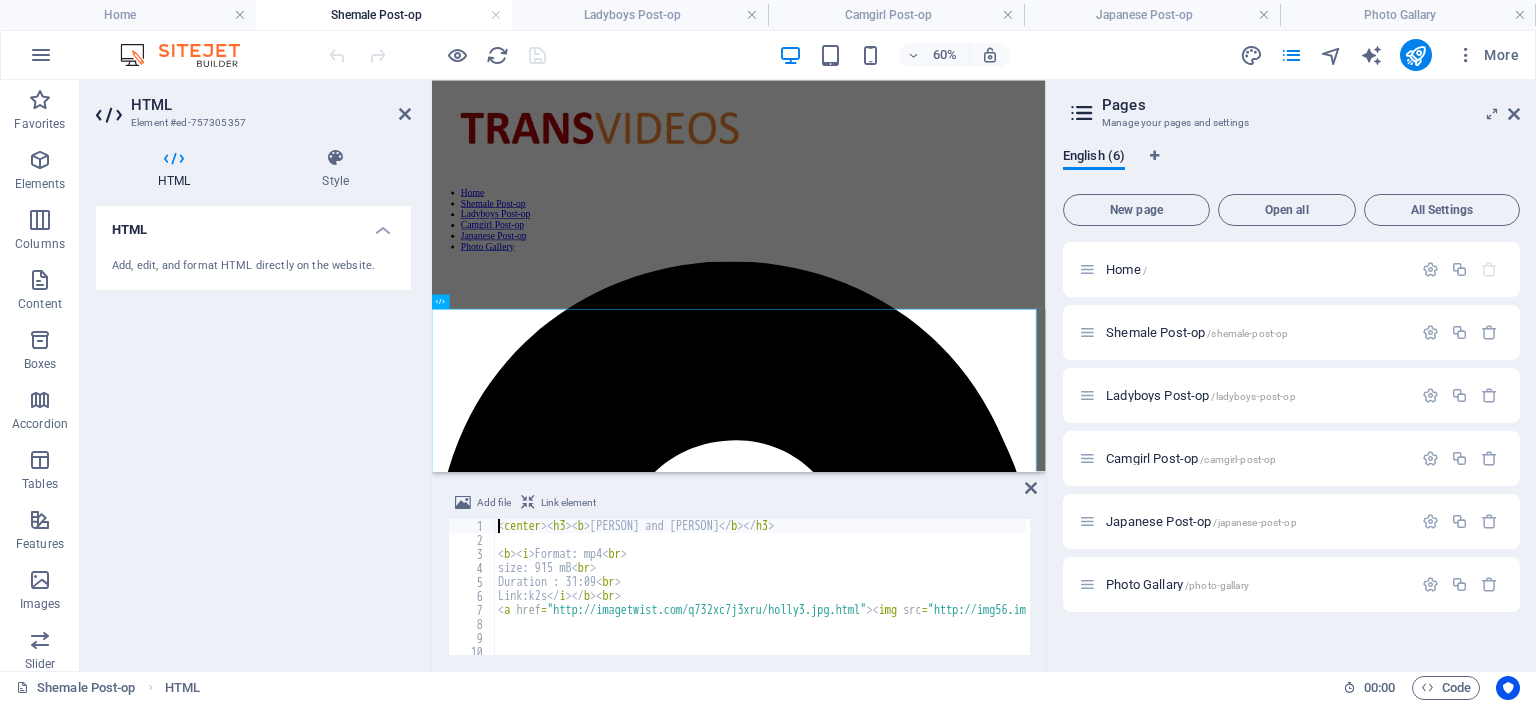 type on "<center><h3><b>Danielle Foxxx and Holly Harlow</b></h3>" 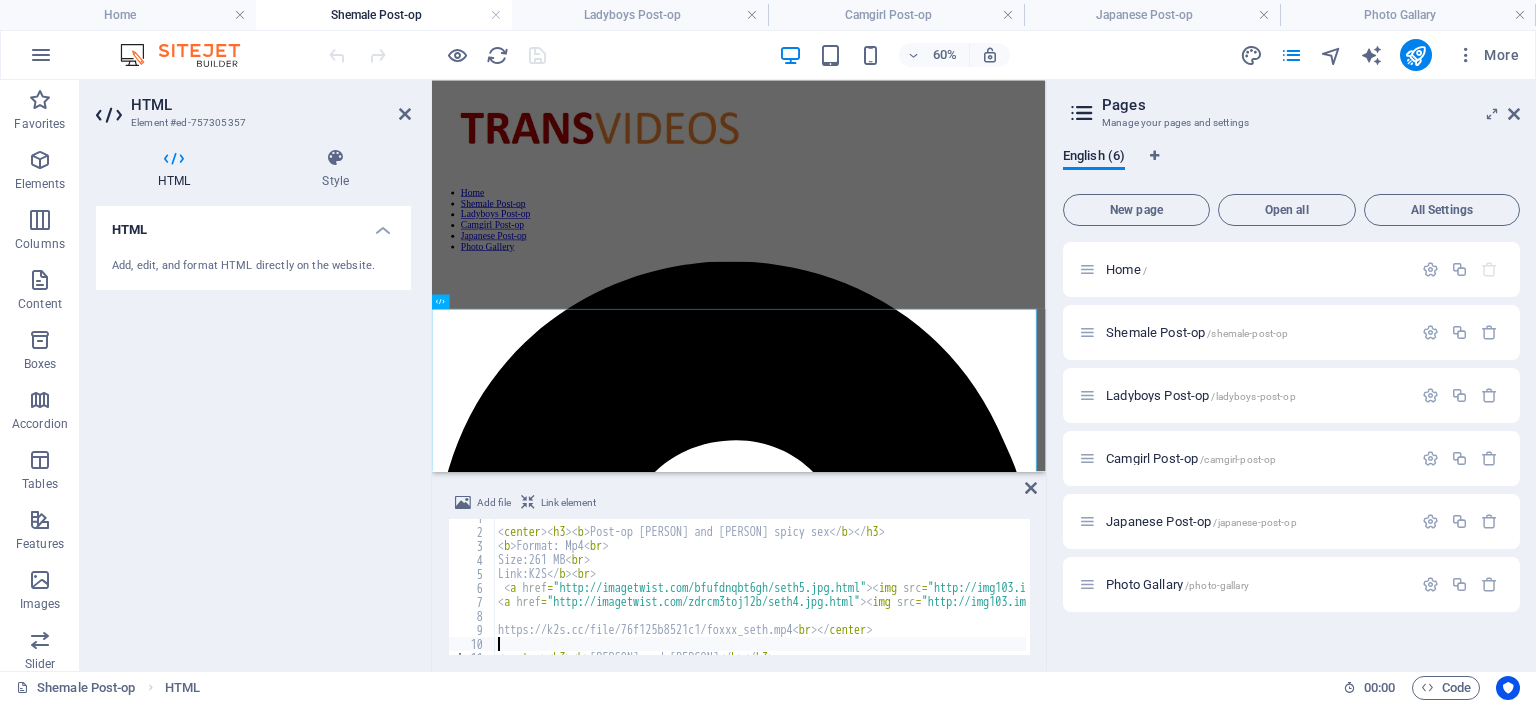 scroll, scrollTop: 8, scrollLeft: 0, axis: vertical 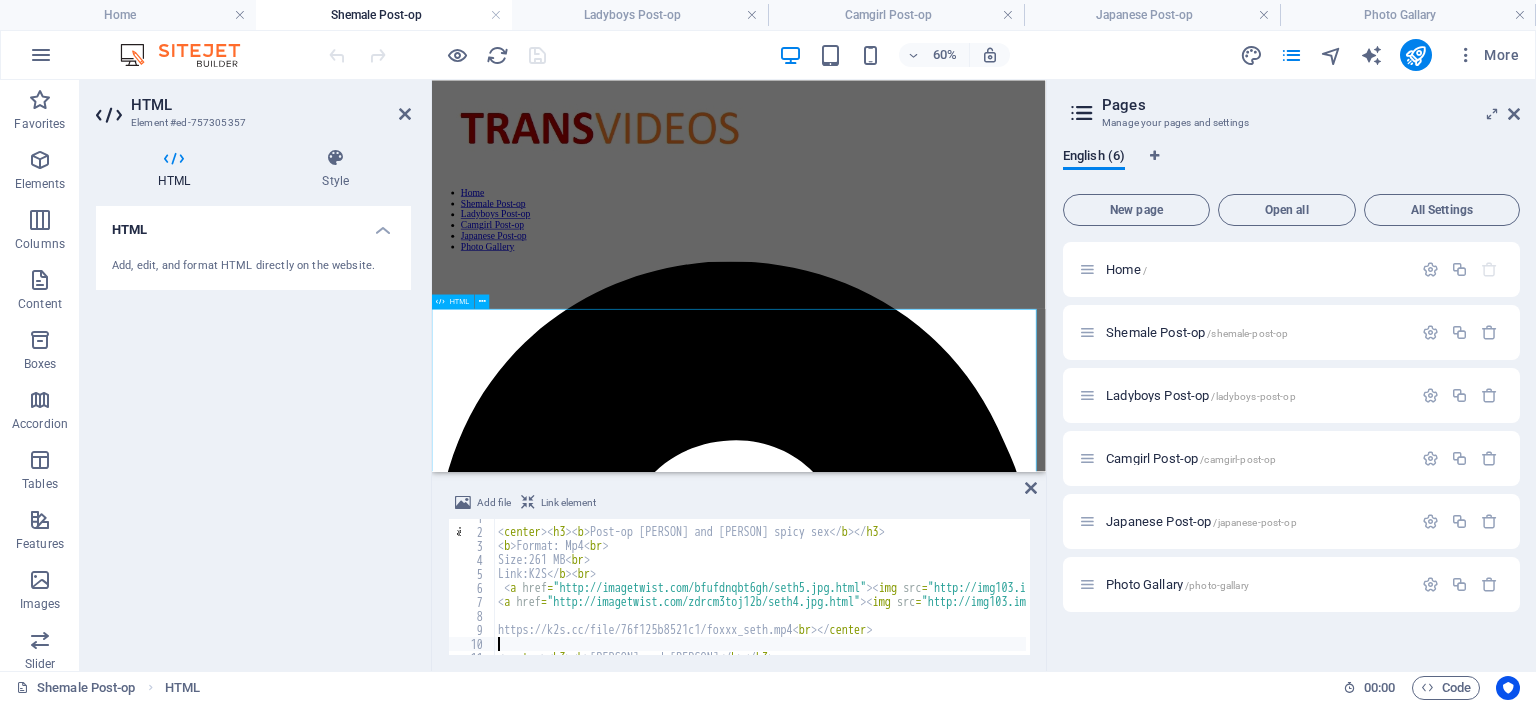type 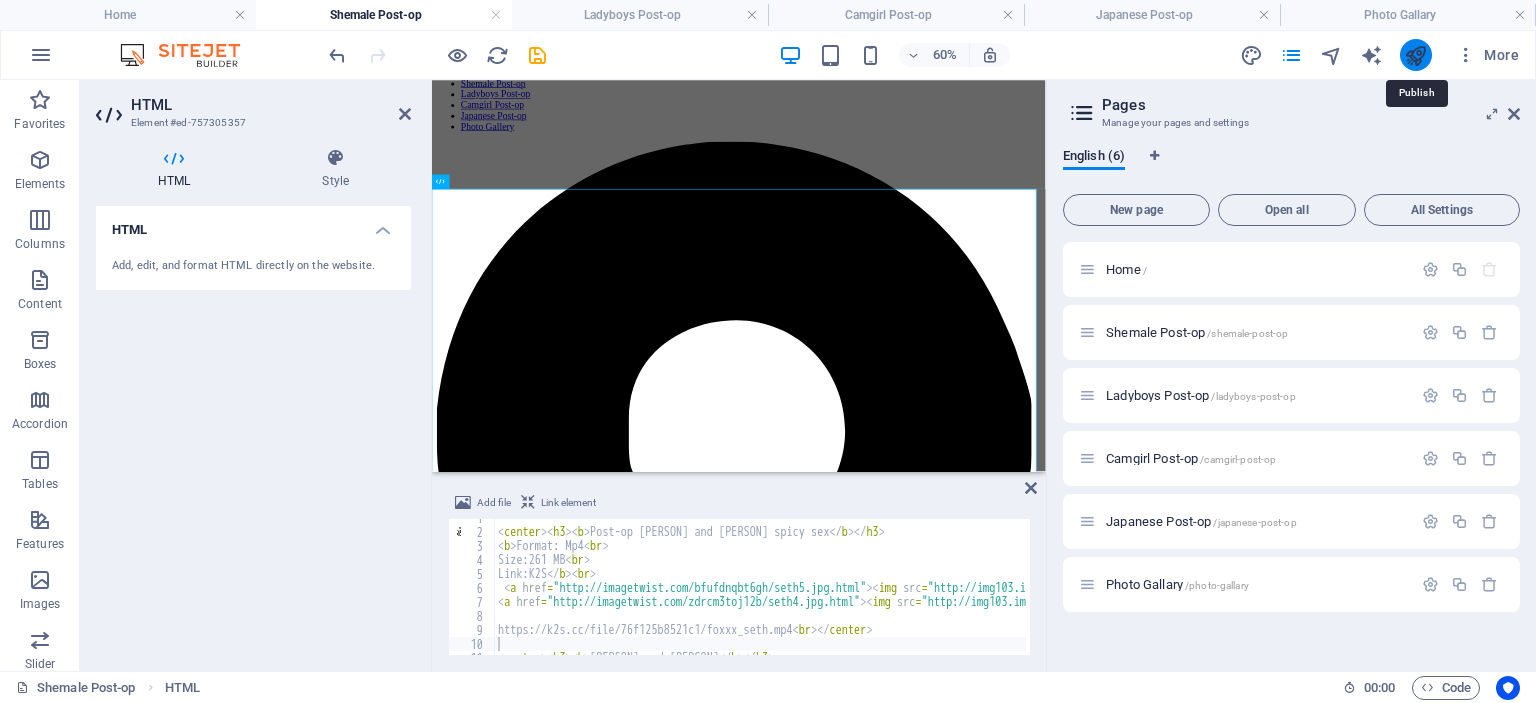 click at bounding box center [1415, 55] 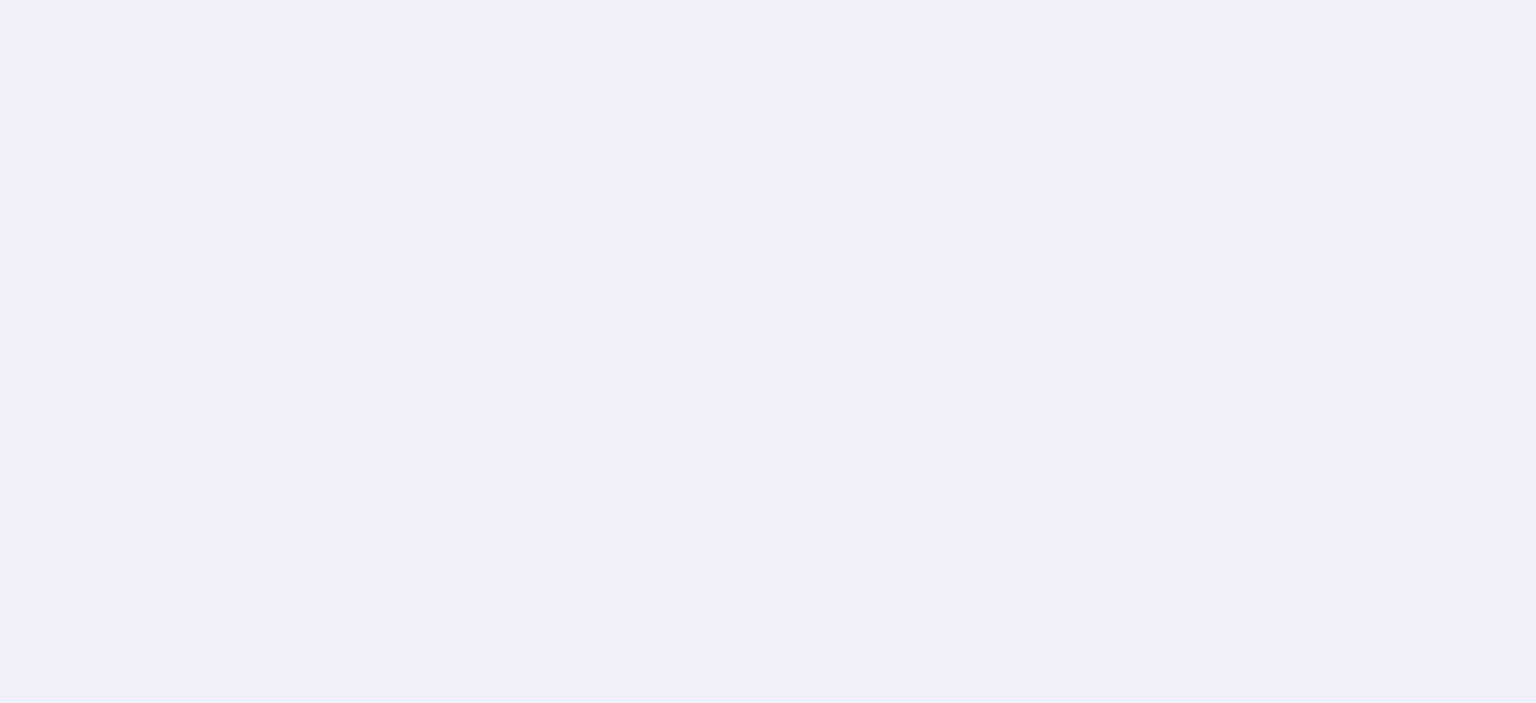 scroll, scrollTop: 0, scrollLeft: 0, axis: both 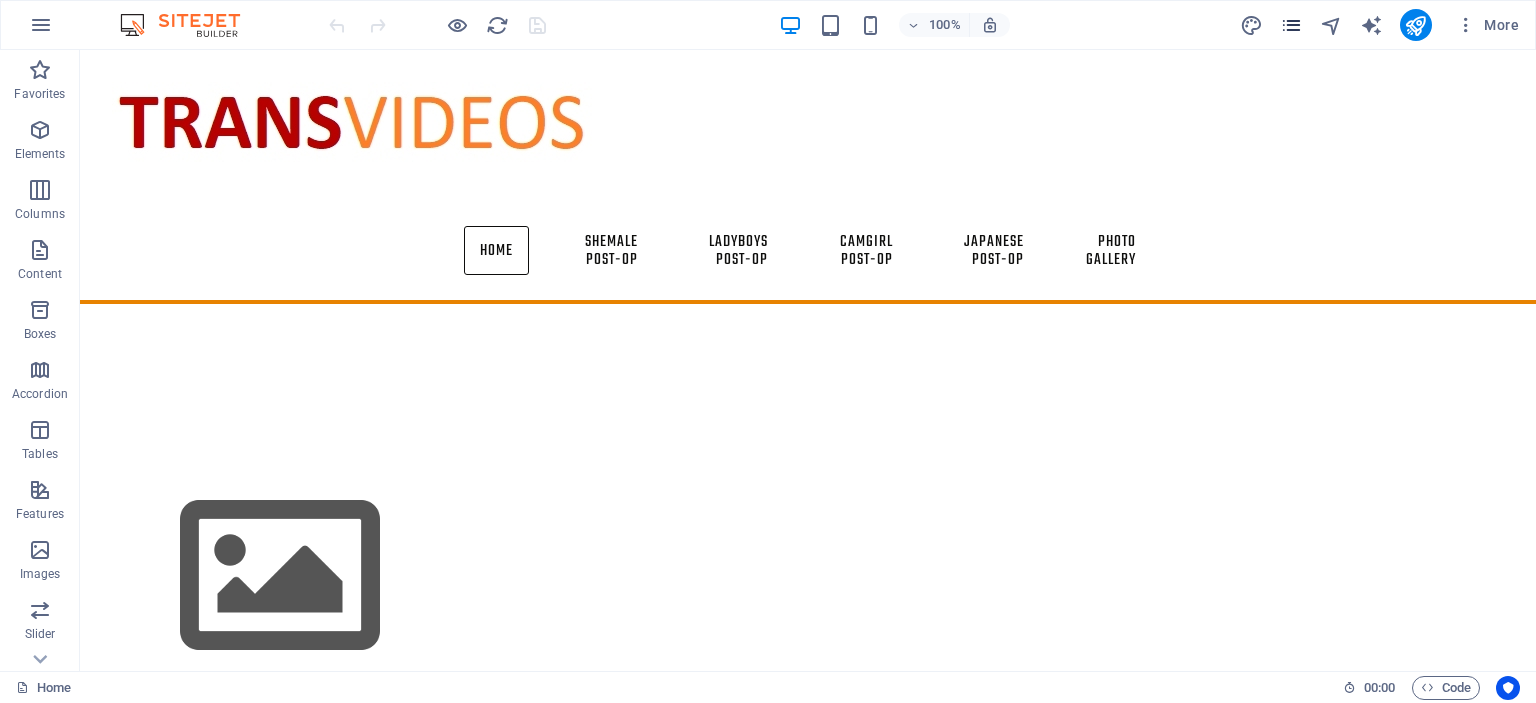 click at bounding box center (1291, 25) 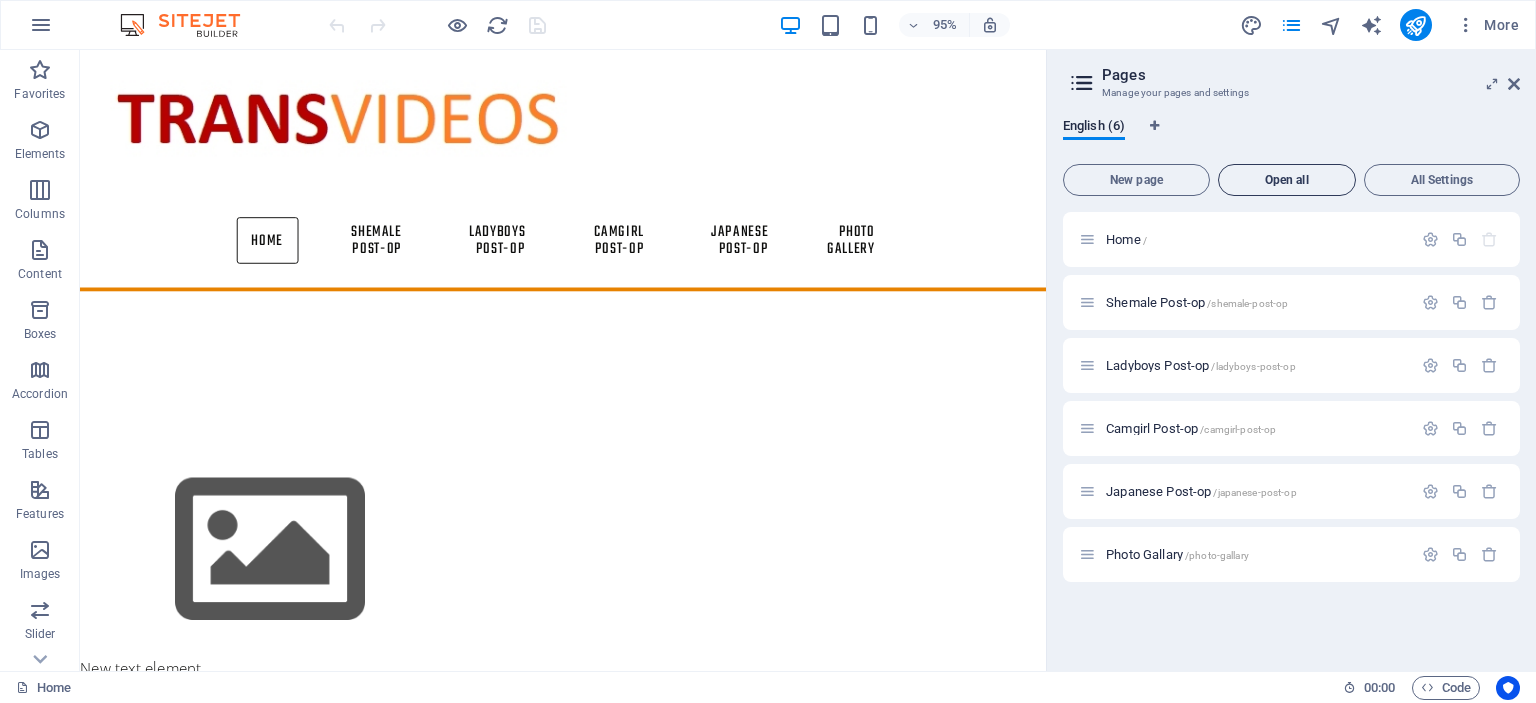 click on "Open all" at bounding box center (1287, 180) 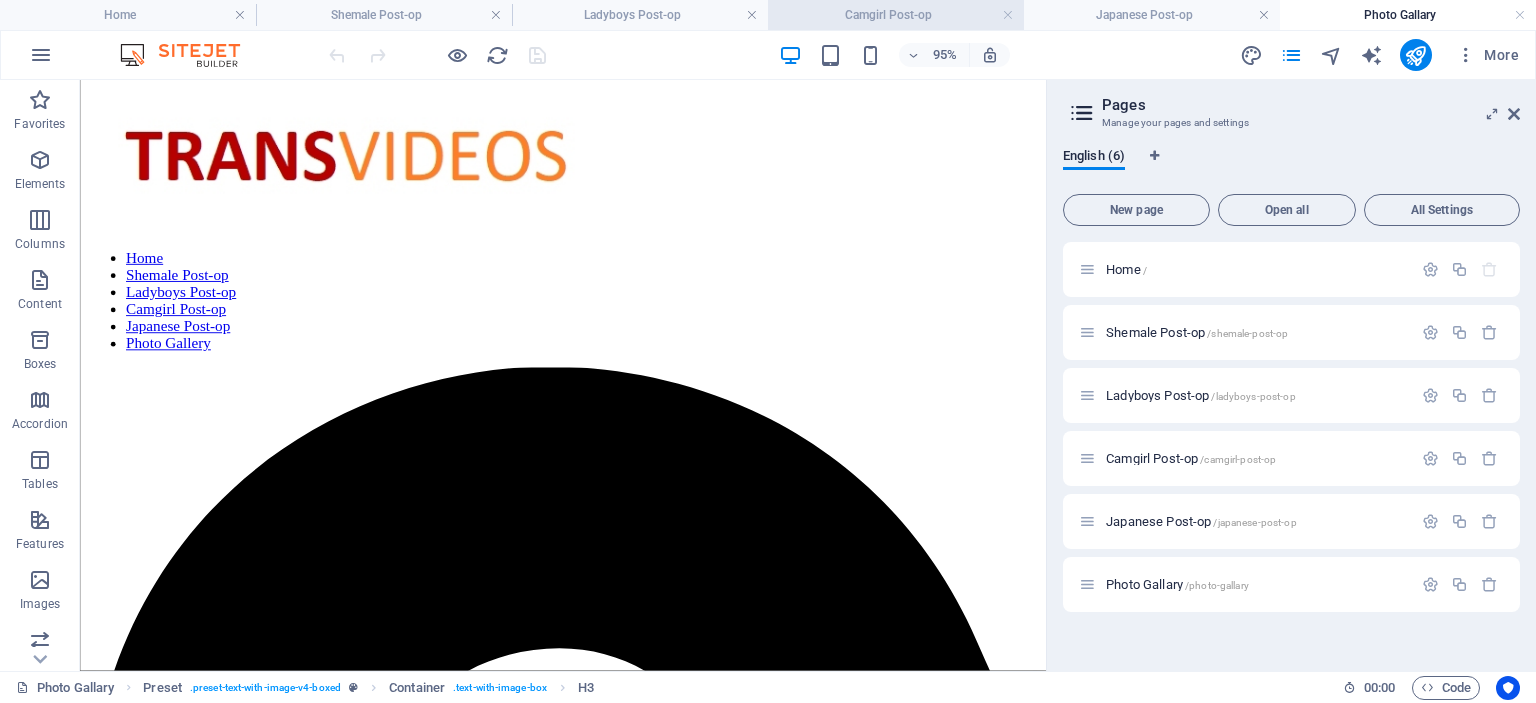 scroll, scrollTop: 0, scrollLeft: 0, axis: both 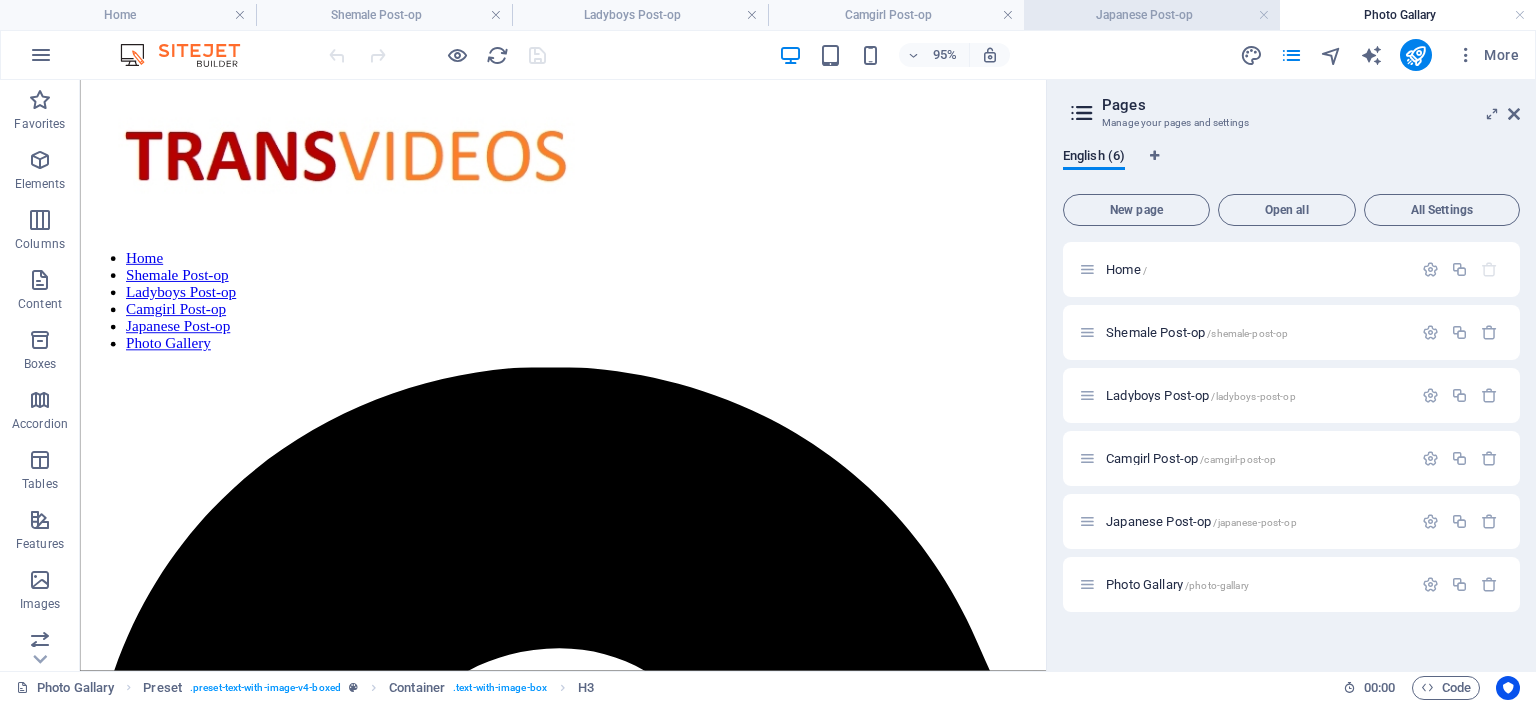 click on "Japanese Post-op" at bounding box center (1152, 15) 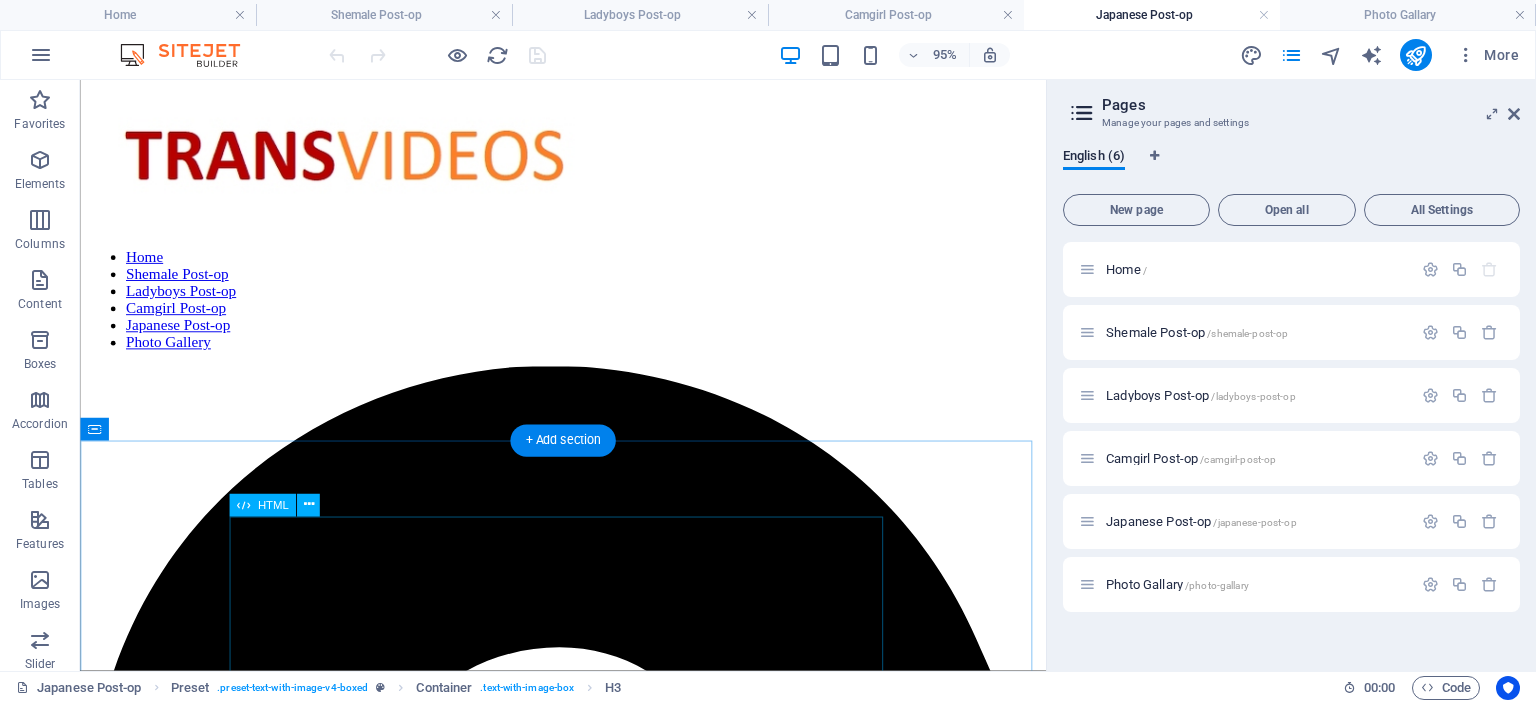 click on "Red hot [PERSON] gorgeous newhalf
Format: mp4
Duration:12:36
Size:231 mB
https://k2s.cc/file/4f3f126360855/sayuripost-op_transexual.mp4
Post-op Naughty Nurse [PERSON] Will See You!
Format                                   : MPEG-4
Format profile                           : Base Media
File size                                : 364  MiB
Duration                                 : 9mn 43 s
https://k2s.cc/file/ce9a57306125a
Post-op [PERSON] solo redhot
Format                                   : Windows Media
File size                                : 95.1 MiB
Duration                                 : 6mn 16s
Link: K2S
https://k2s.cc/file/27968c668424f/sayuri2_1_640.mp4
Post-op [PERSON] from Japan
Format: mp4
size: 576 mB
Duration : 15:33Link: k2s
https://k2s.cc/file/c6b4cdac91018
Post-op Japanese tgirl [PERSON] Sexy nurse
Format : mp4
File size : 297 MiB
Duration : 8mn00s
Link:k2s
https://k2s.cc/file/af8e7572423f3/Post-op_Sexy_Yumi.mp4" at bounding box center (588, 4058) 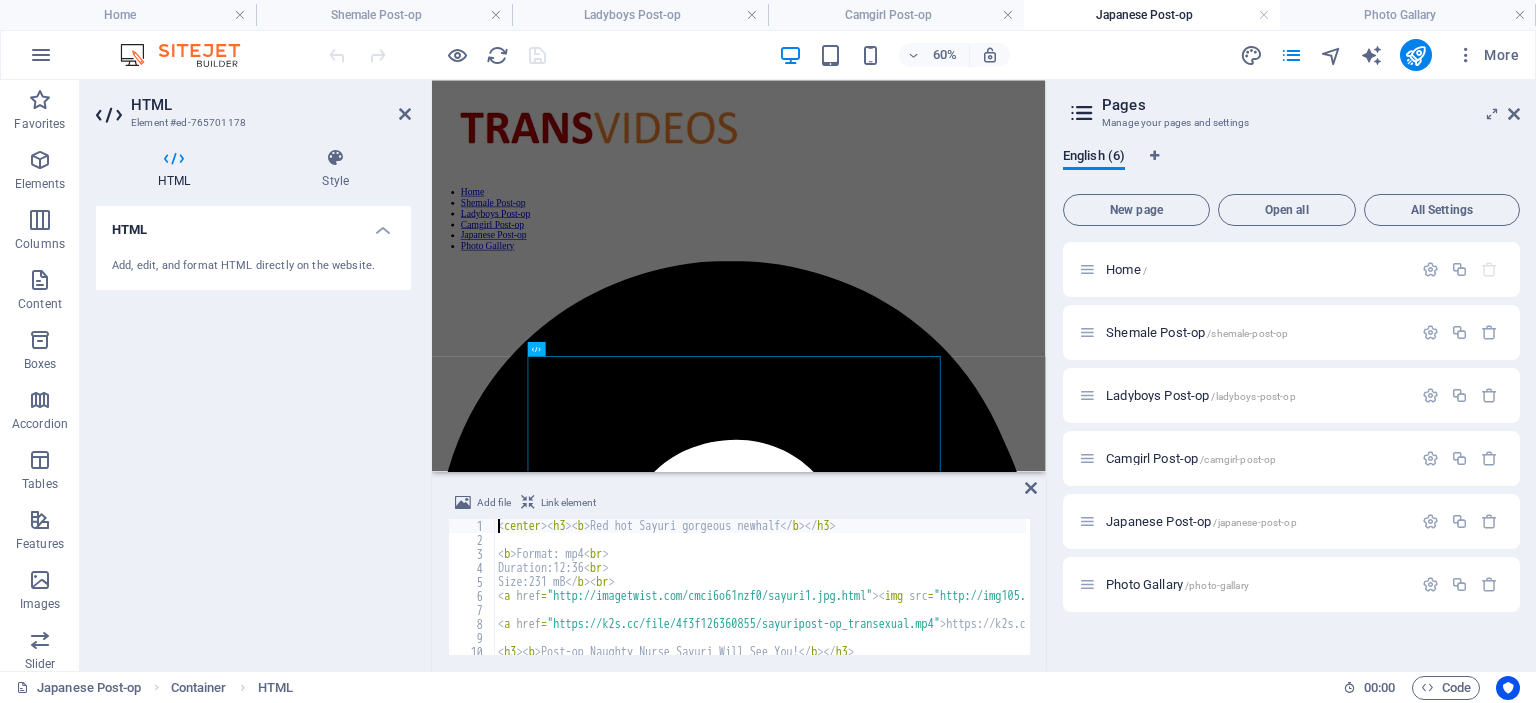type on "<center><h3><b>Red hot Sayuri gorgeous newhalf</b></h3>" 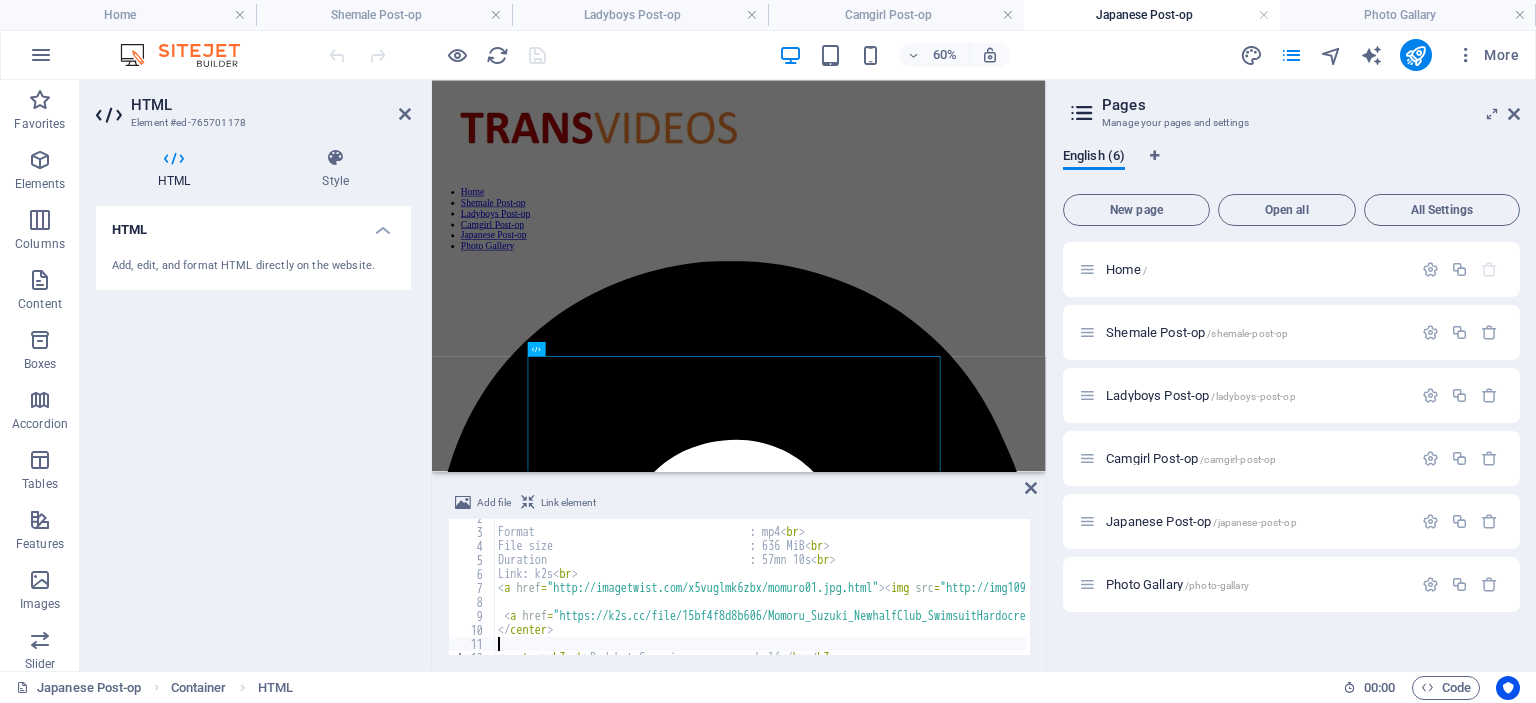 scroll, scrollTop: 22, scrollLeft: 0, axis: vertical 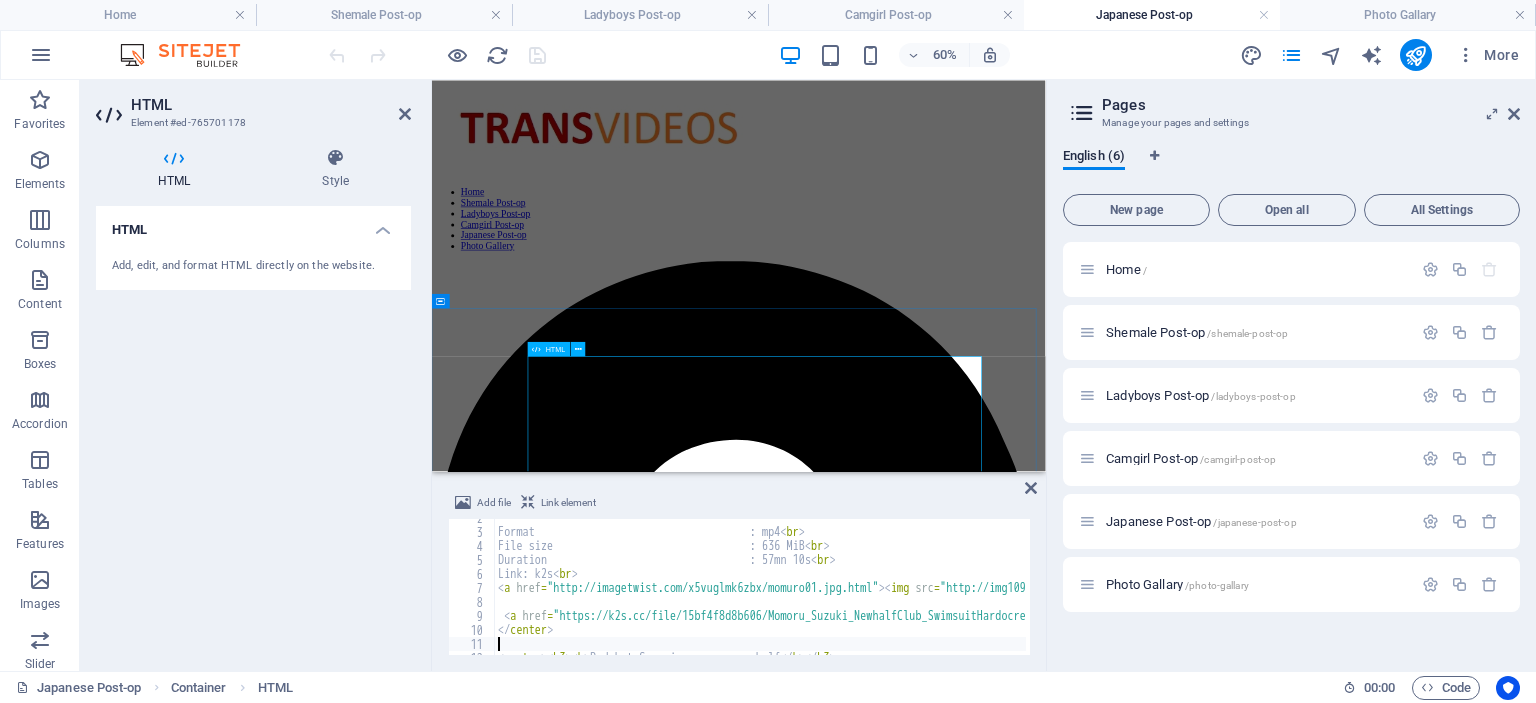type 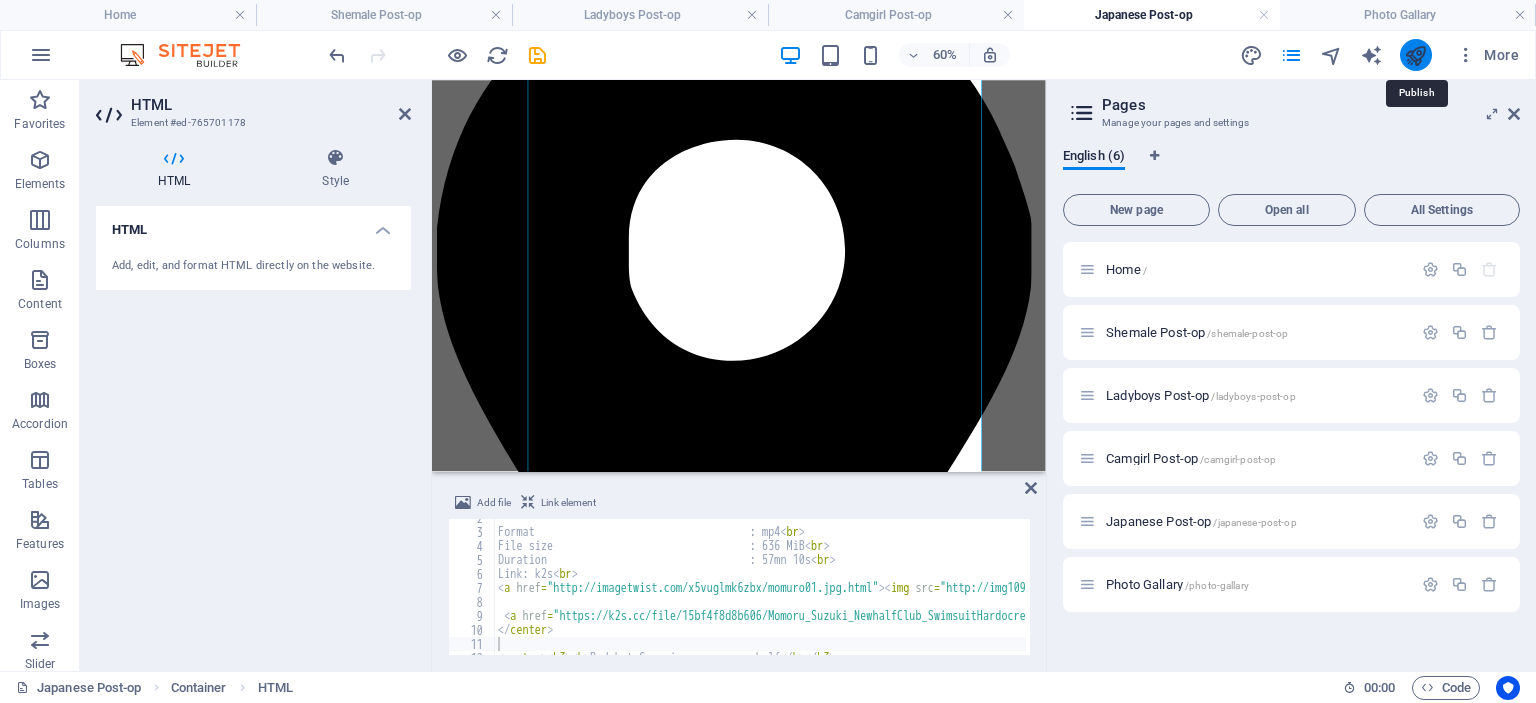 click at bounding box center [1415, 55] 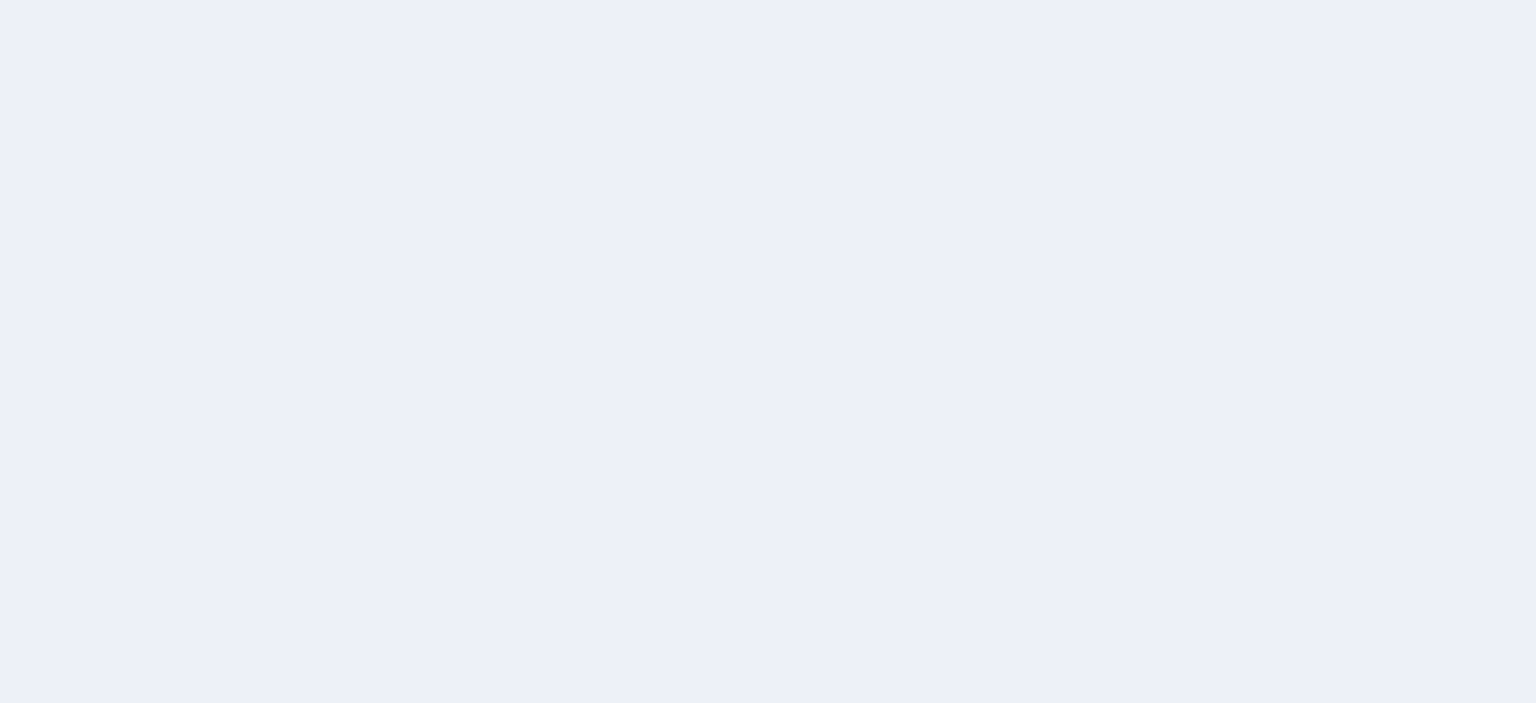 scroll, scrollTop: 0, scrollLeft: 0, axis: both 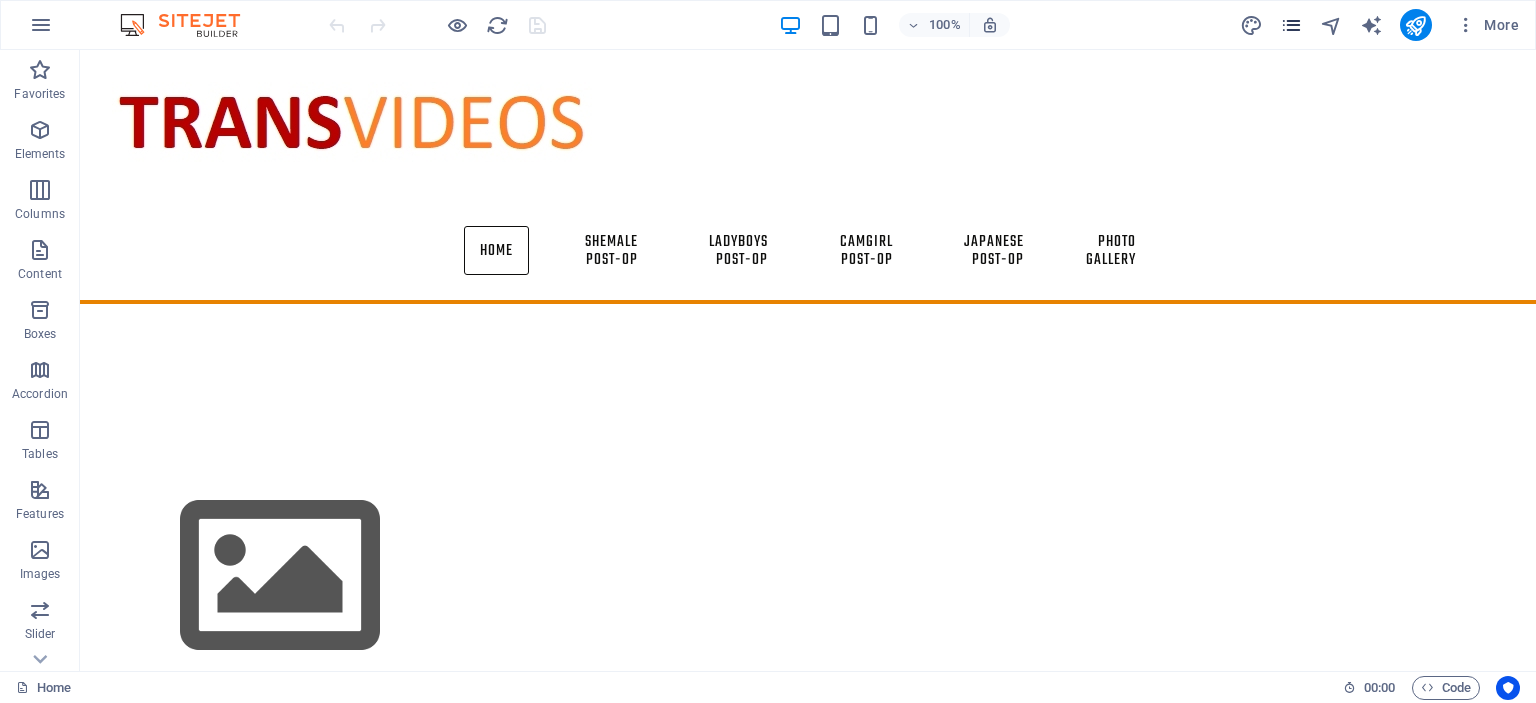 click at bounding box center (1291, 25) 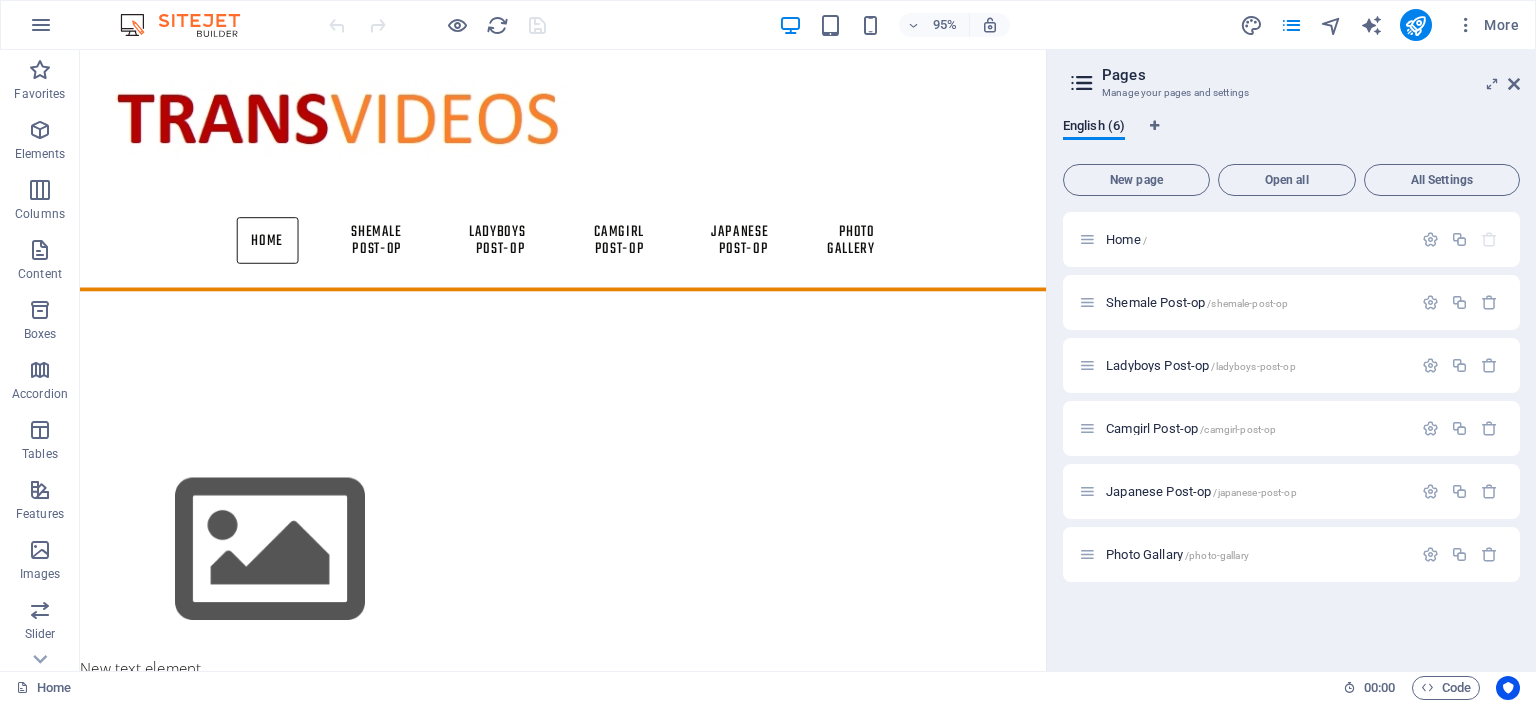 click on "Open all" at bounding box center [1287, 180] 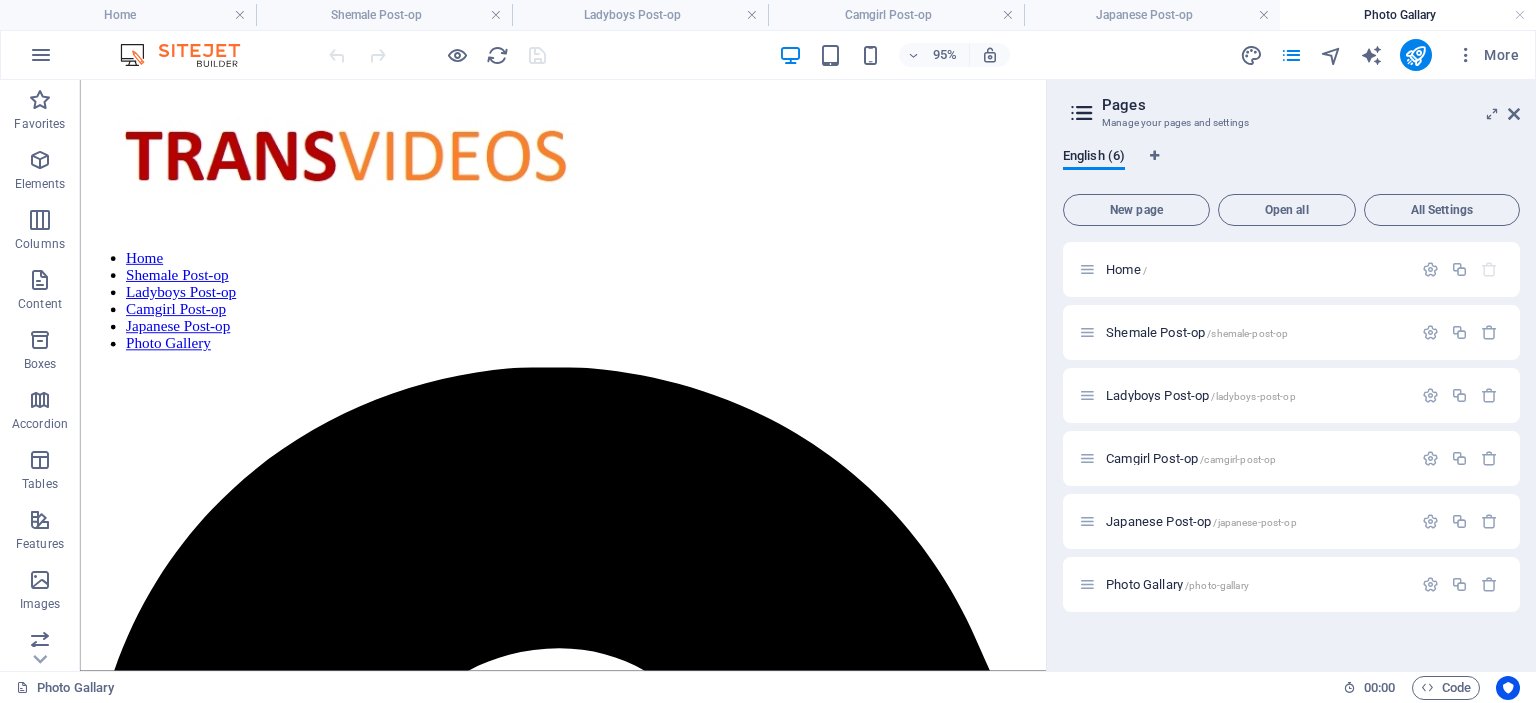 scroll, scrollTop: 0, scrollLeft: 0, axis: both 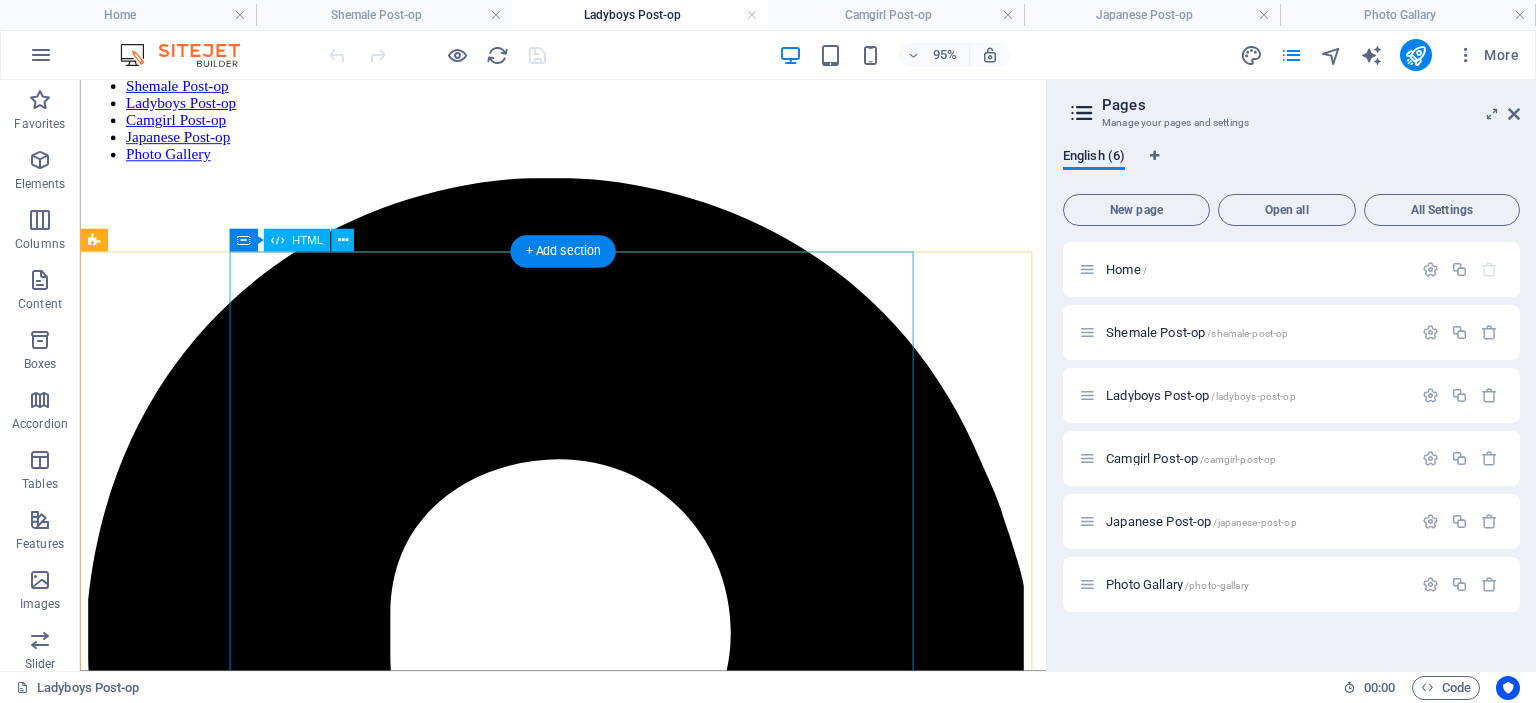 click on "Alice  Exotic erotic post-op HD
Format                                   : MPEG-4
Format profile                           : Base Media / Version 2
File size                                : 663 MiB
Duration                                 : 17mn 38s
Link:  K2S
http://k2s.cc/file/832349d8f1eac
Post-op Katrina Lim self pleasure
Format : mp4
File size : 117 MiB
Duration : 4mn55s
Link:k2s
https://k2s.cc/file/6e753db91d45d/Post-op_Katrina_Lim_self_pleasure.mp4
Kiki swimming slut
Format : MPEG-4
Format profile : Base Media / Version 2
Codec ID : mp42
File size :257MiB
https://k2s.cc/file/0c85ecb5961b1/swimmingslut-winhd-001.mp4
Post-op Lilly  Oiled Red plug Bareback
Format                                   : Windows Media
File size                                : 875 MiB
Duration                                 : 15mn 7s
Link: k2s
https://k2s.cc/file/3e7fc81b36977/Lilly_-_Oiled_Red_Plug_Bareback.mp4
Post-op Jui petite pussy play" at bounding box center (588, 4286) 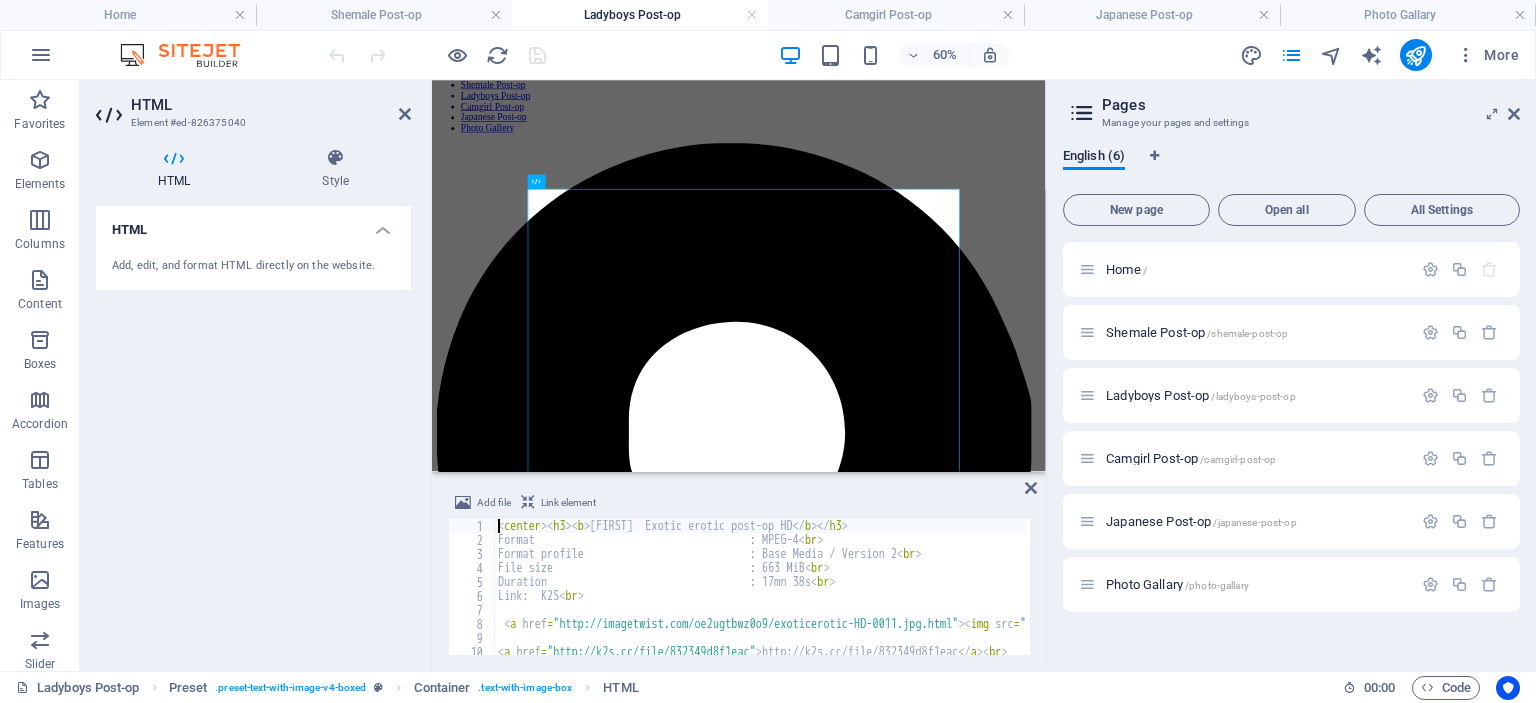 type on "<center><h3><b>Alice  Exotic erotic post-op HD</b></h3>" 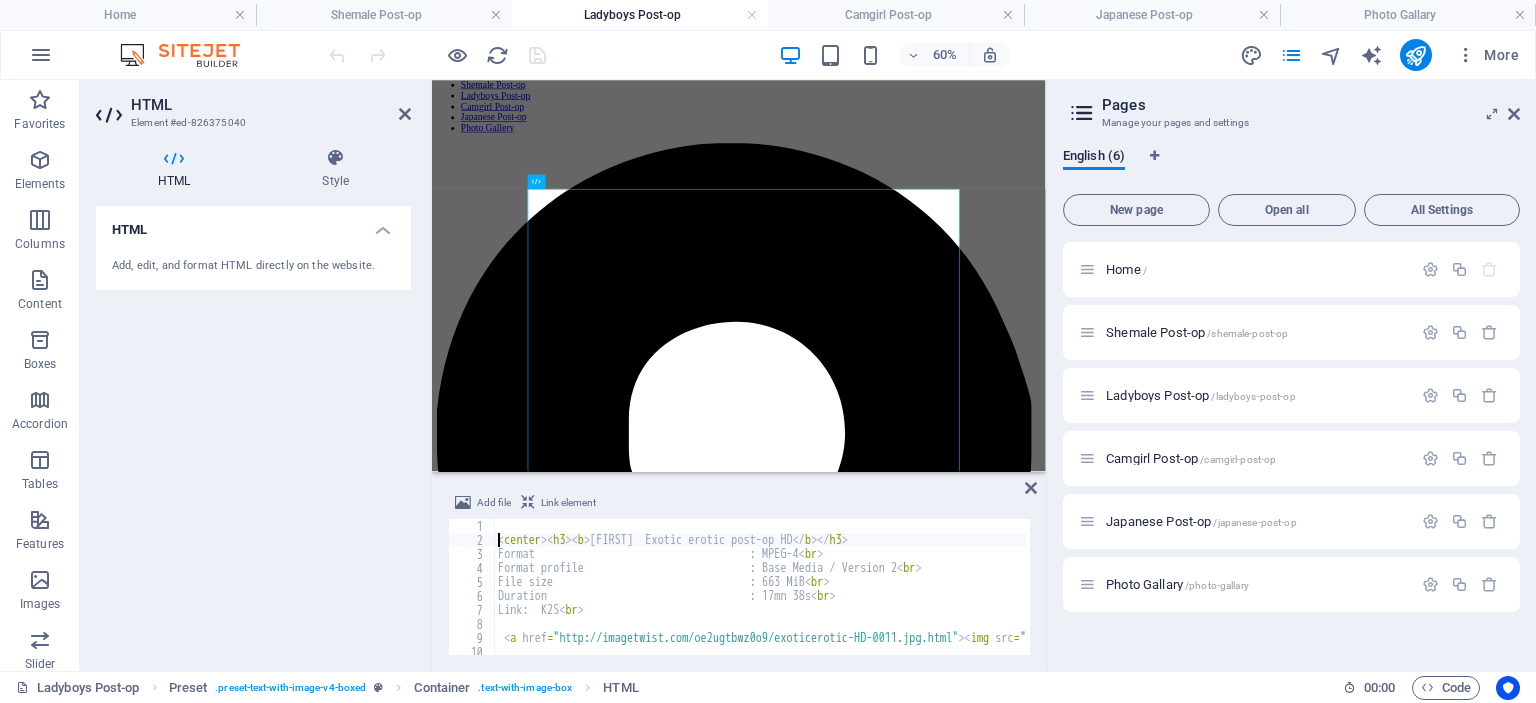 type 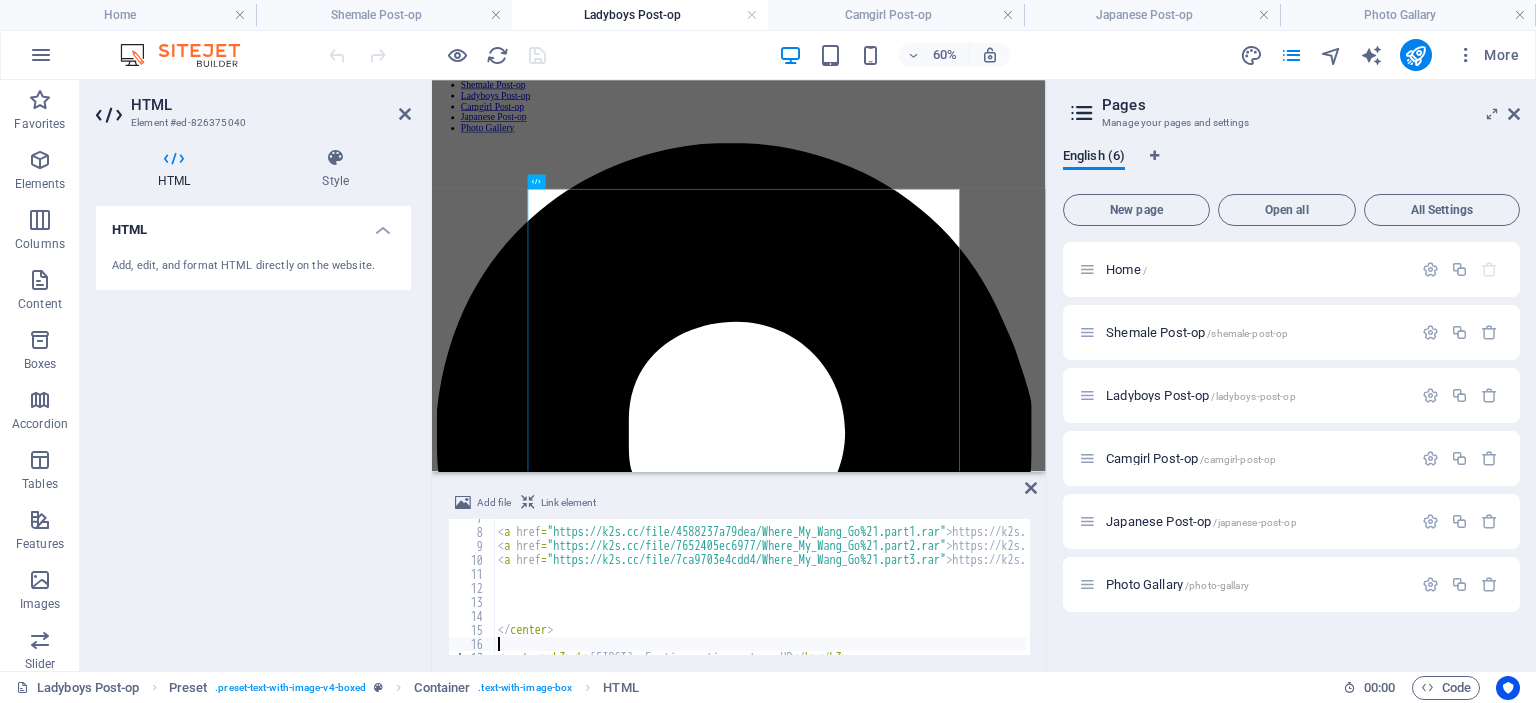 scroll, scrollTop: 92, scrollLeft: 0, axis: vertical 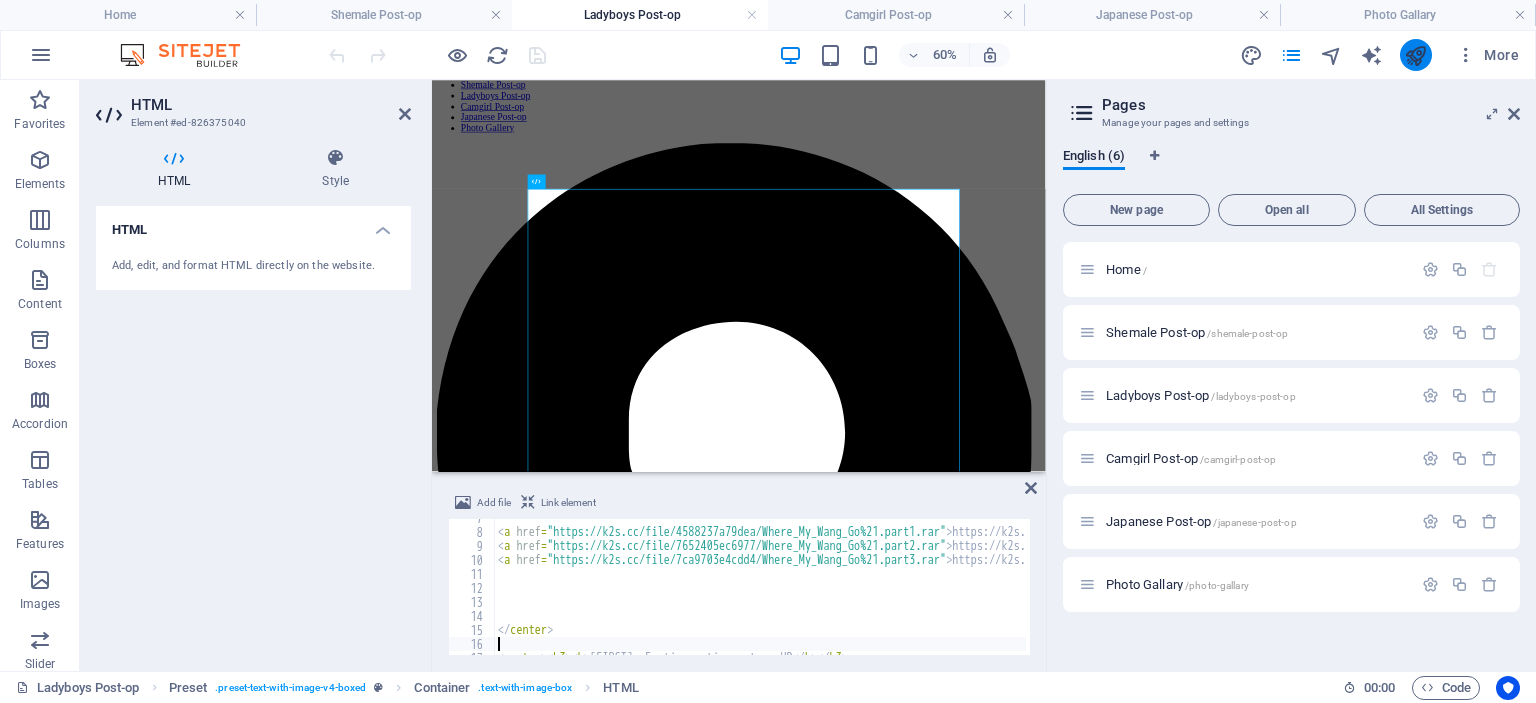 click at bounding box center [1415, 55] 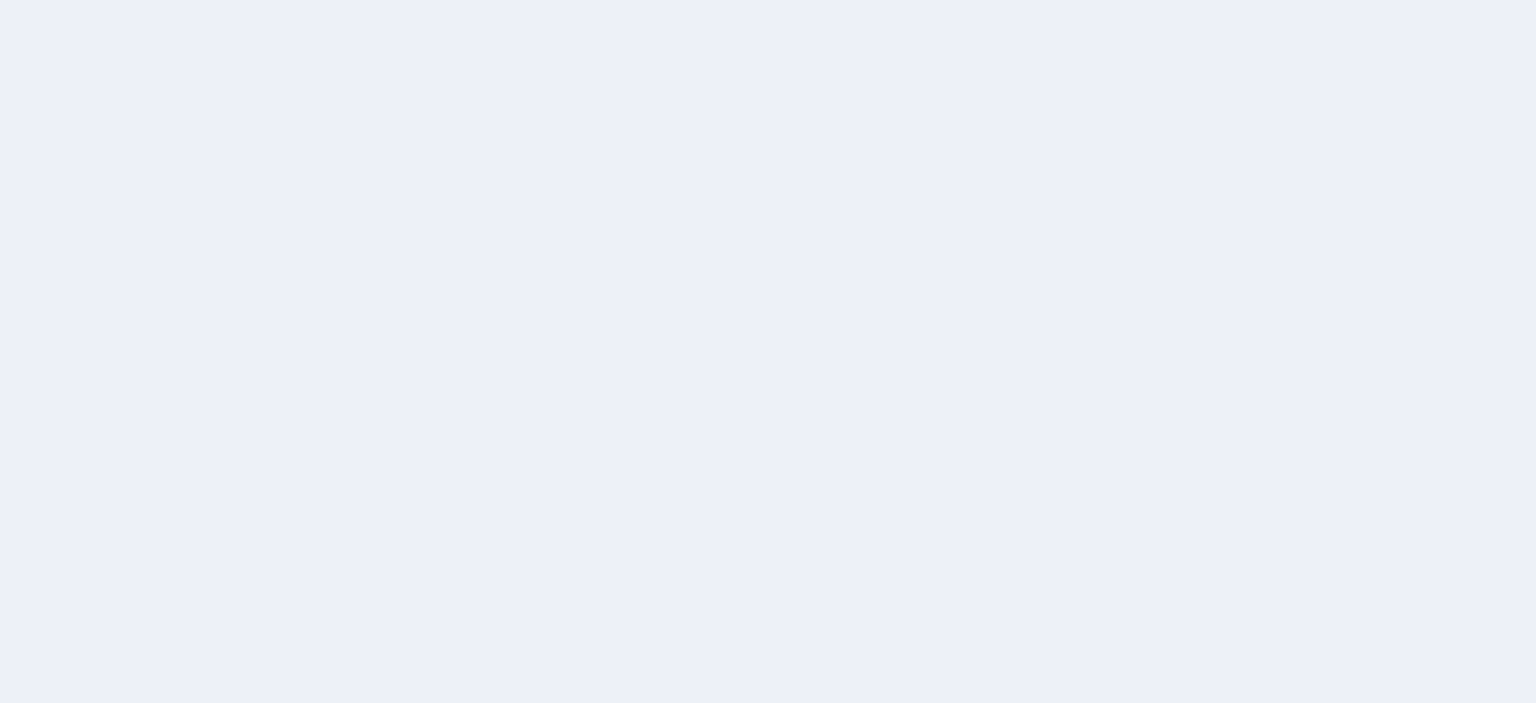 scroll, scrollTop: 0, scrollLeft: 0, axis: both 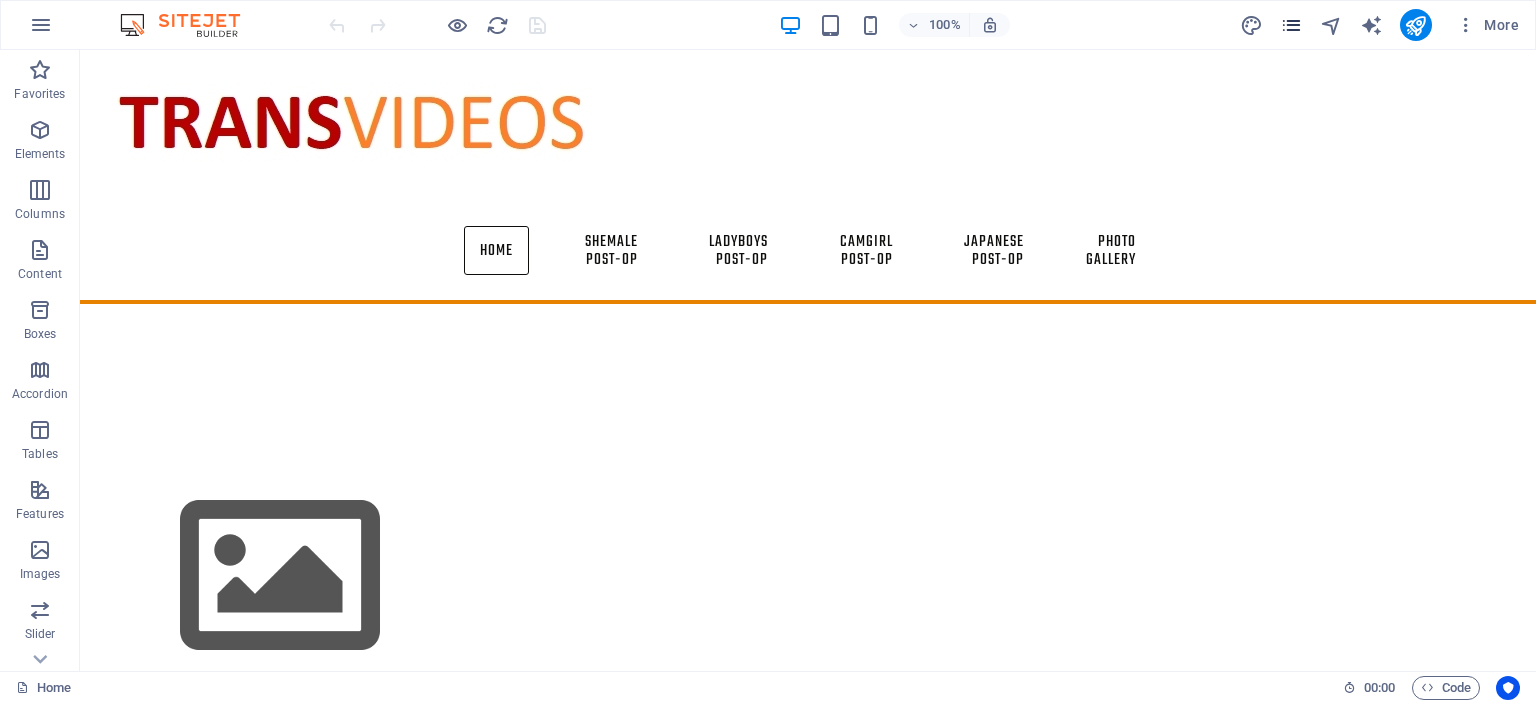 click at bounding box center (1291, 25) 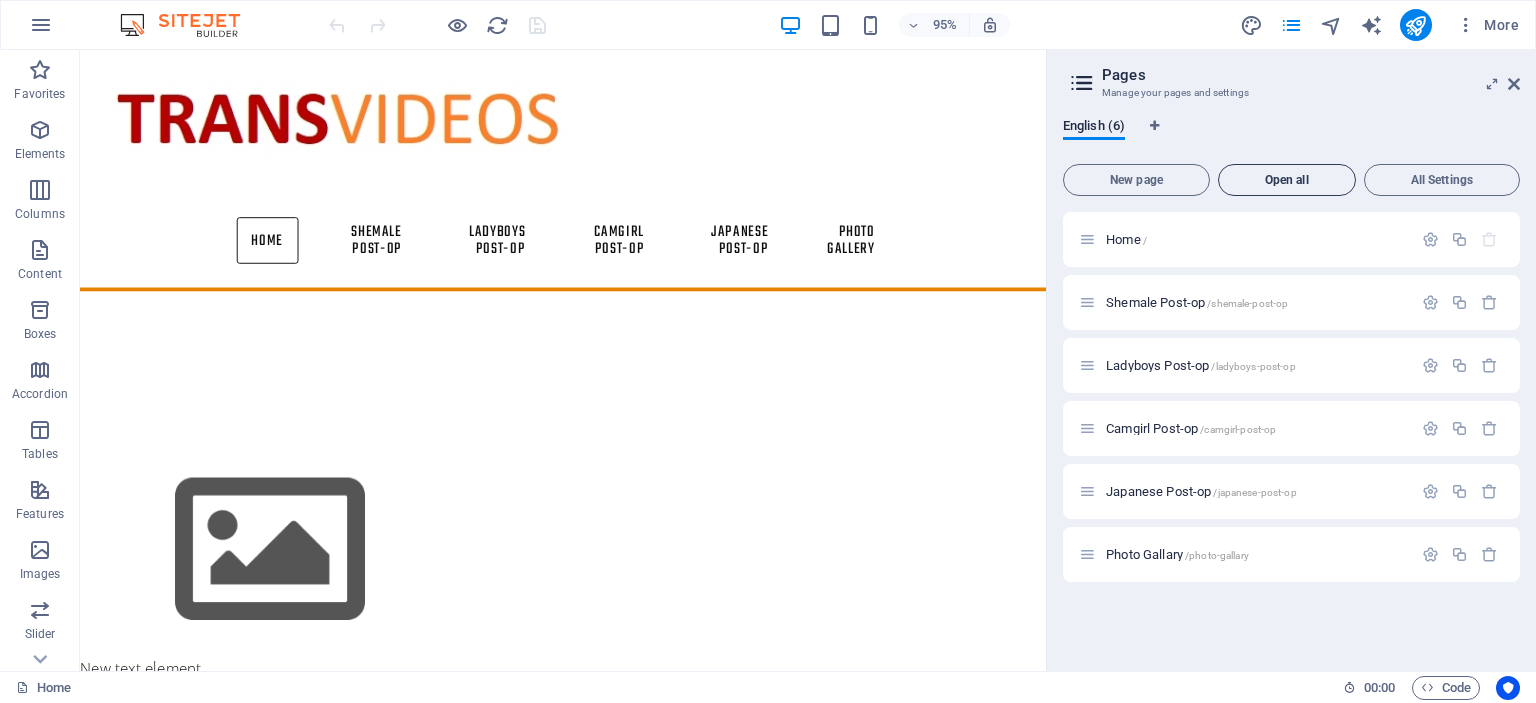 click on "Open all" at bounding box center [1287, 180] 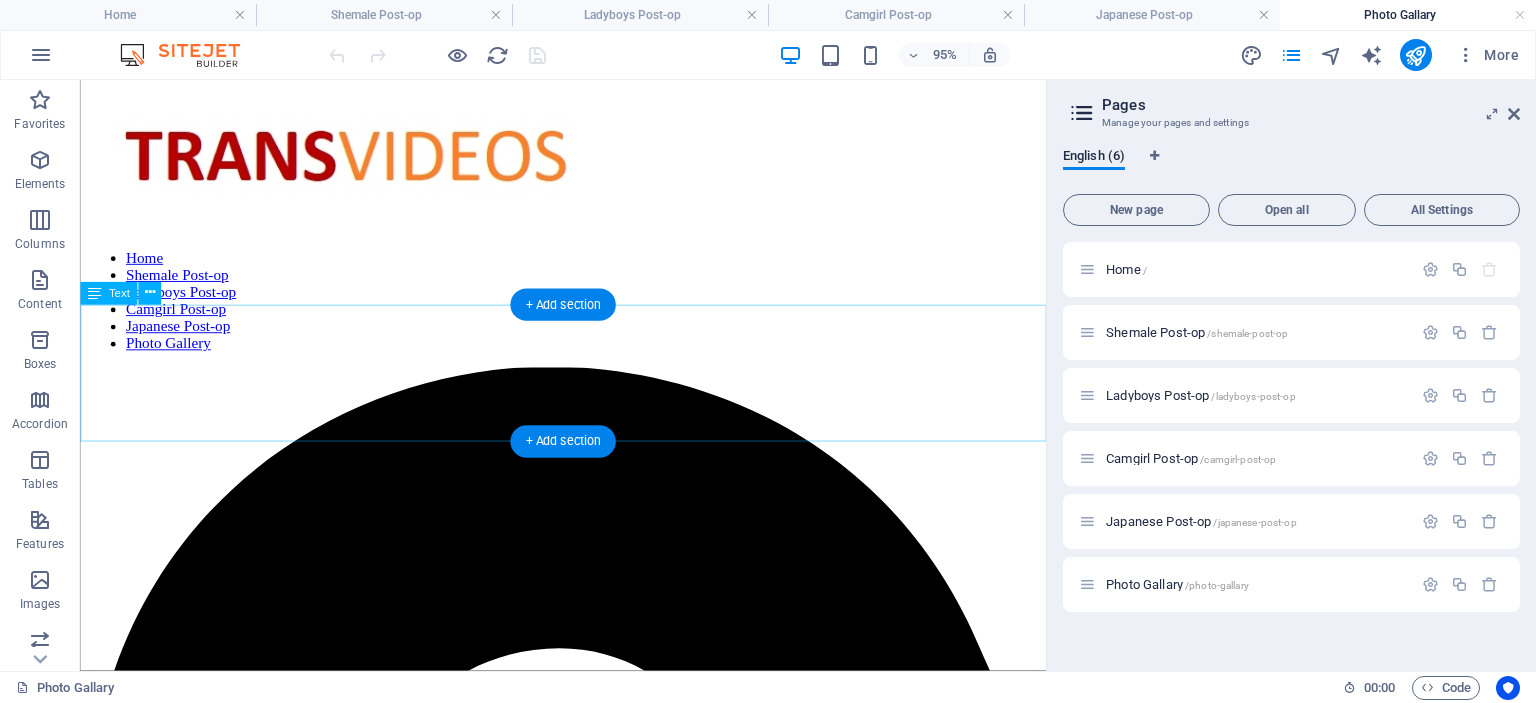 scroll, scrollTop: 0, scrollLeft: 0, axis: both 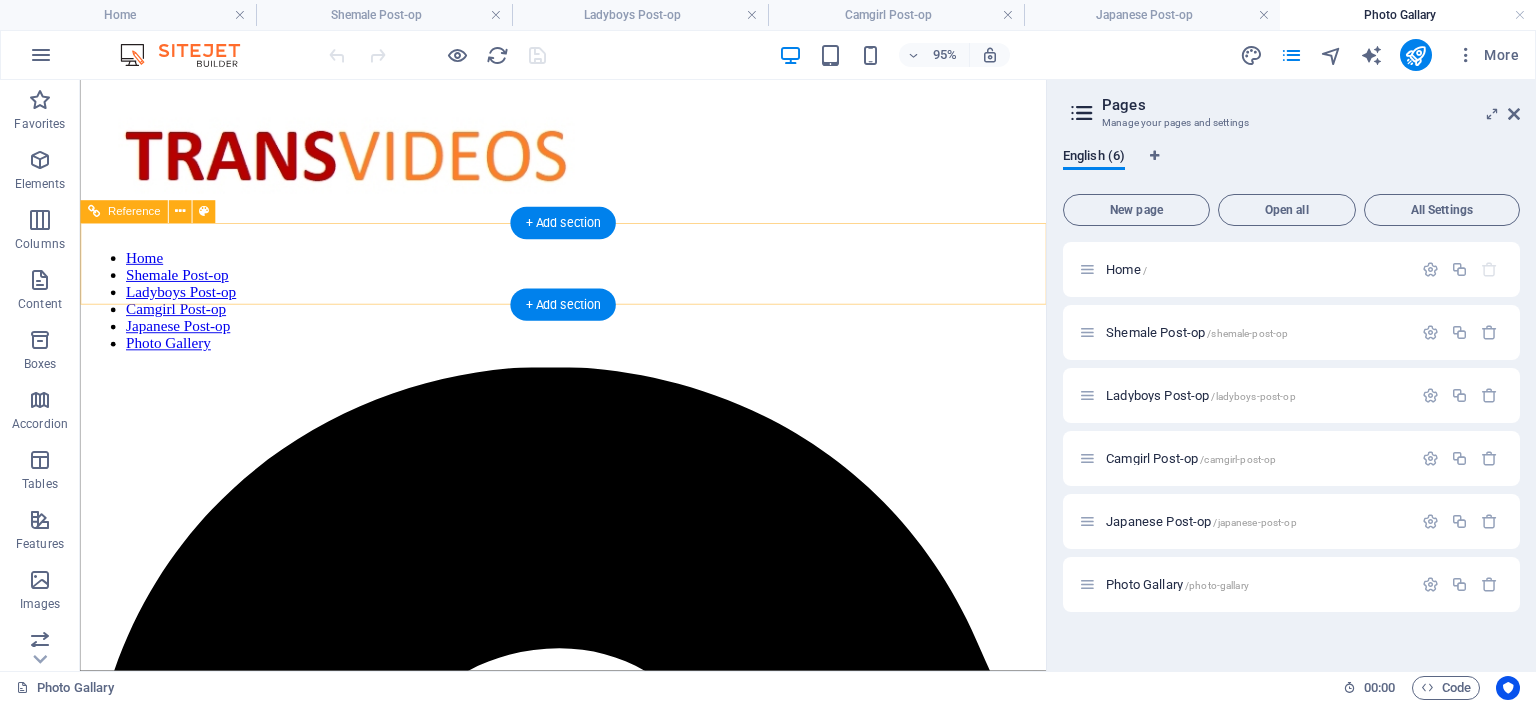 click on "Home Shemale Post-op Ladyboys Post-op  Camgirl Post-op Japanese Post-op  Photo Gallery" at bounding box center [588, 313] 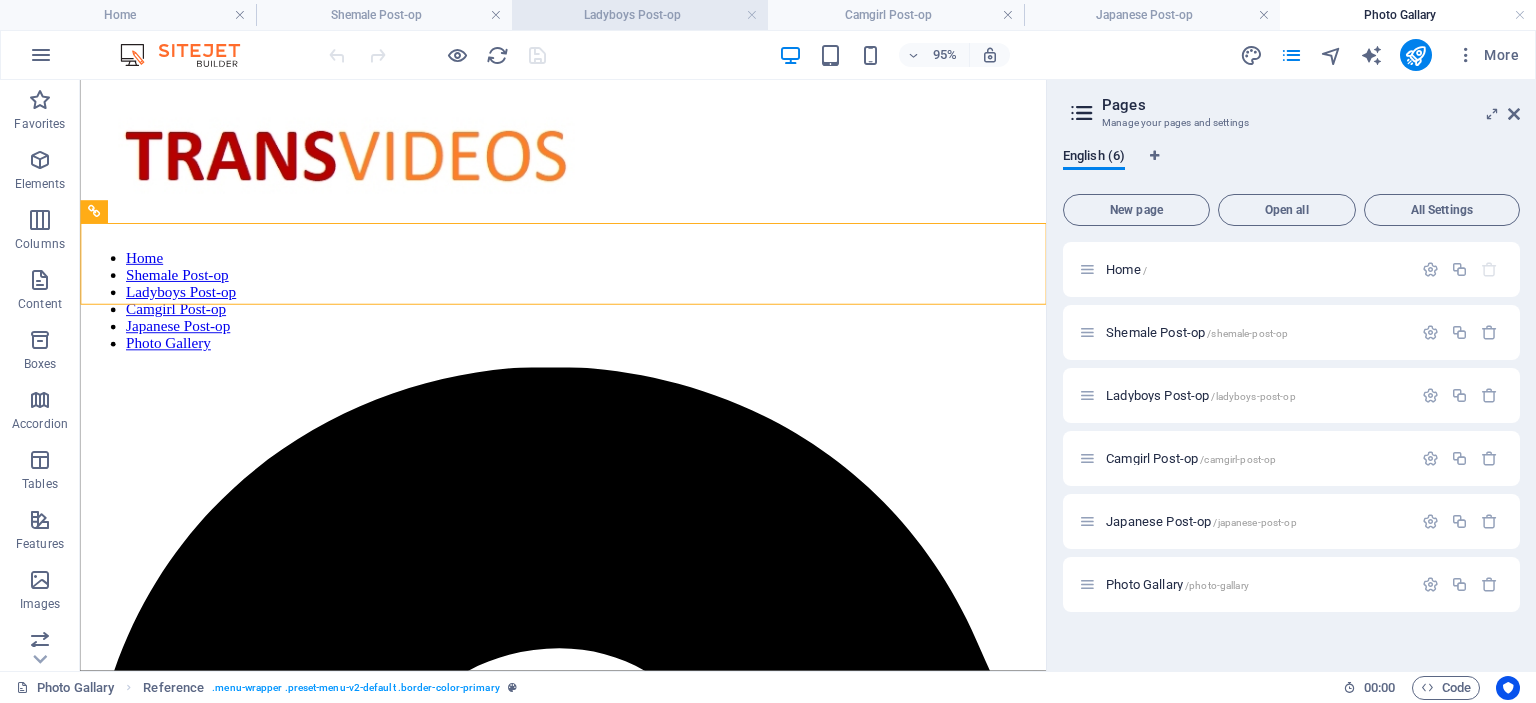 click on "Ladyboys Post-op" at bounding box center [640, 15] 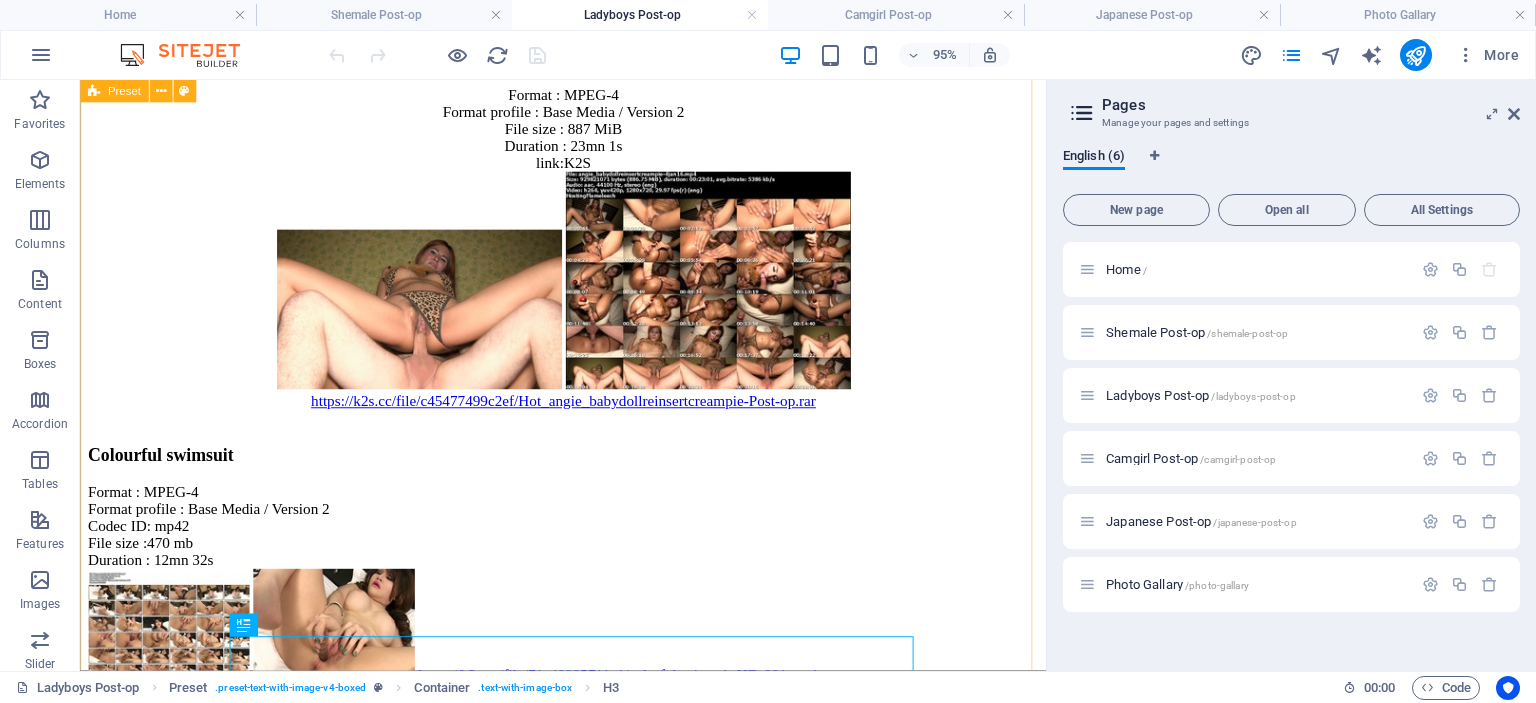 scroll, scrollTop: 7519, scrollLeft: 0, axis: vertical 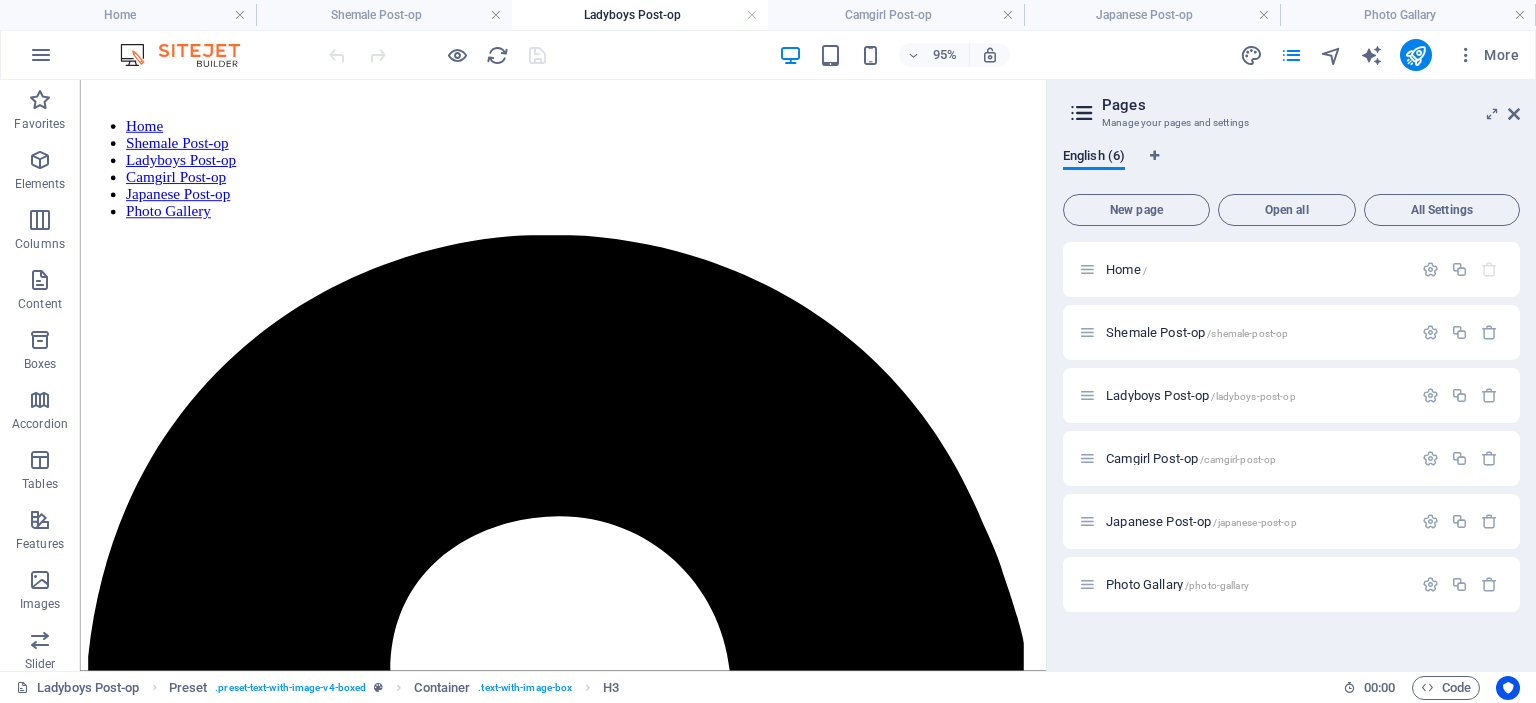 drag, startPoint x: 1088, startPoint y: 643, endPoint x: 1127, endPoint y: 210, distance: 434.7528 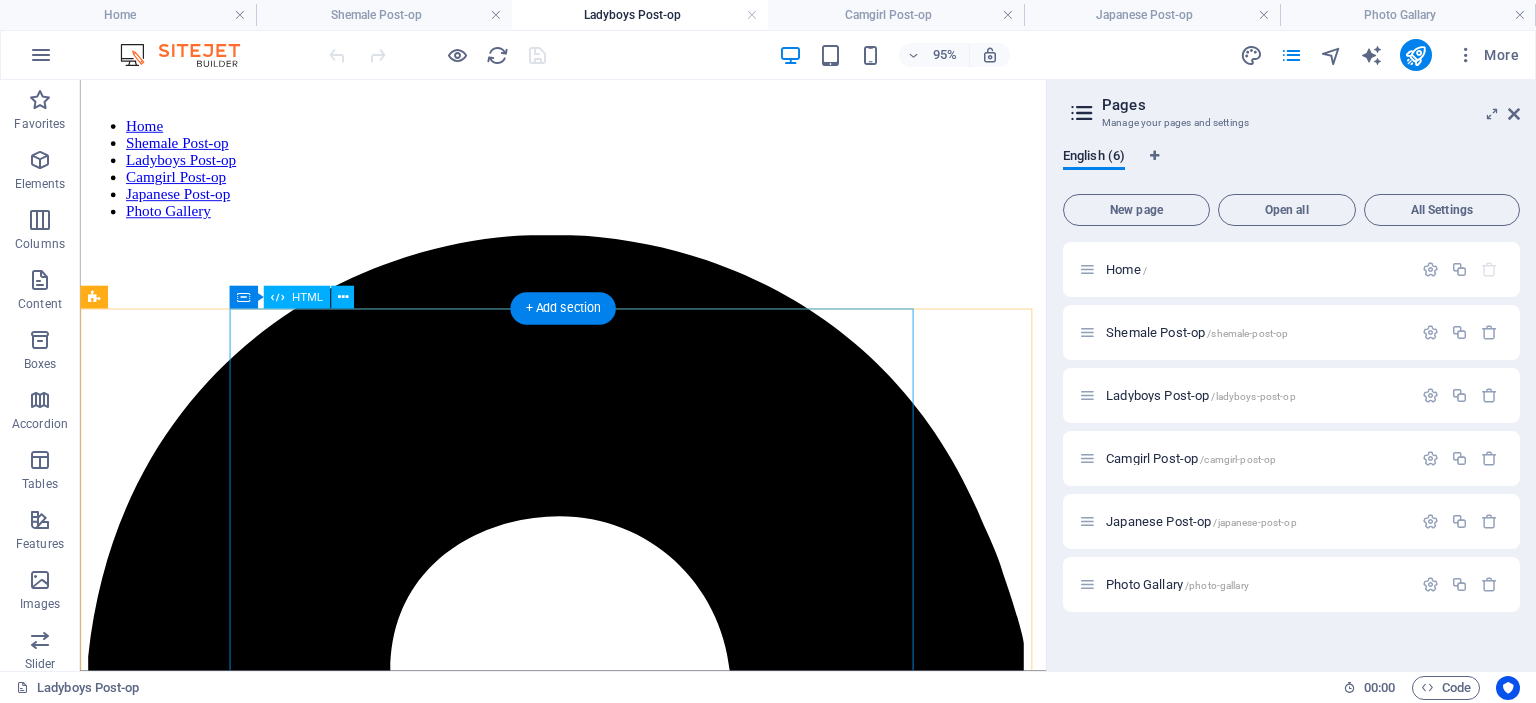 click on "Where my Wang go All scenes in 3 parts
Format: wmv
Size: 1.04 gB
Duration: 2:04 Hrs
Link:   K2S
https://k2s.cc/file/4588237a79dea/Where_My_Wang_Go%21.part1.rar
https://k2s.cc/file/7652405ec6977/Where_My_Wang_Go%21.part2.rar
https://k2s.cc/file/7ca9703e4cdd4/Where_My_Wang_Go%21.part3.rar
Alice  Exotic erotic post-op HD
Format                                   : MPEG-4
Format profile                           : Base Media / Version 2
File size                                : 663 MiB
Duration                                 : 17mn 38s
Link:  K2S
http://k2s.cc/file/832349d8f1eac
Post-op Katrina Lim self pleasure
Format : mp4
File size : 117 MiB
Duration : 4mn55s
Link:k2s
https://k2s.cc/file/6e753db91d45d/Post-op_Katrina_Lim_self_pleasure.mp4
Kiki swimming slut
Format : MPEG-4
Format profile : Base Media / Version 2
Codec ID : mp42
File size :257MiB
https://k2s.cc/file/0c85ecb5961b1/swimmingslut-winhd-001.mp4
Link: k2s" at bounding box center (588, 4526) 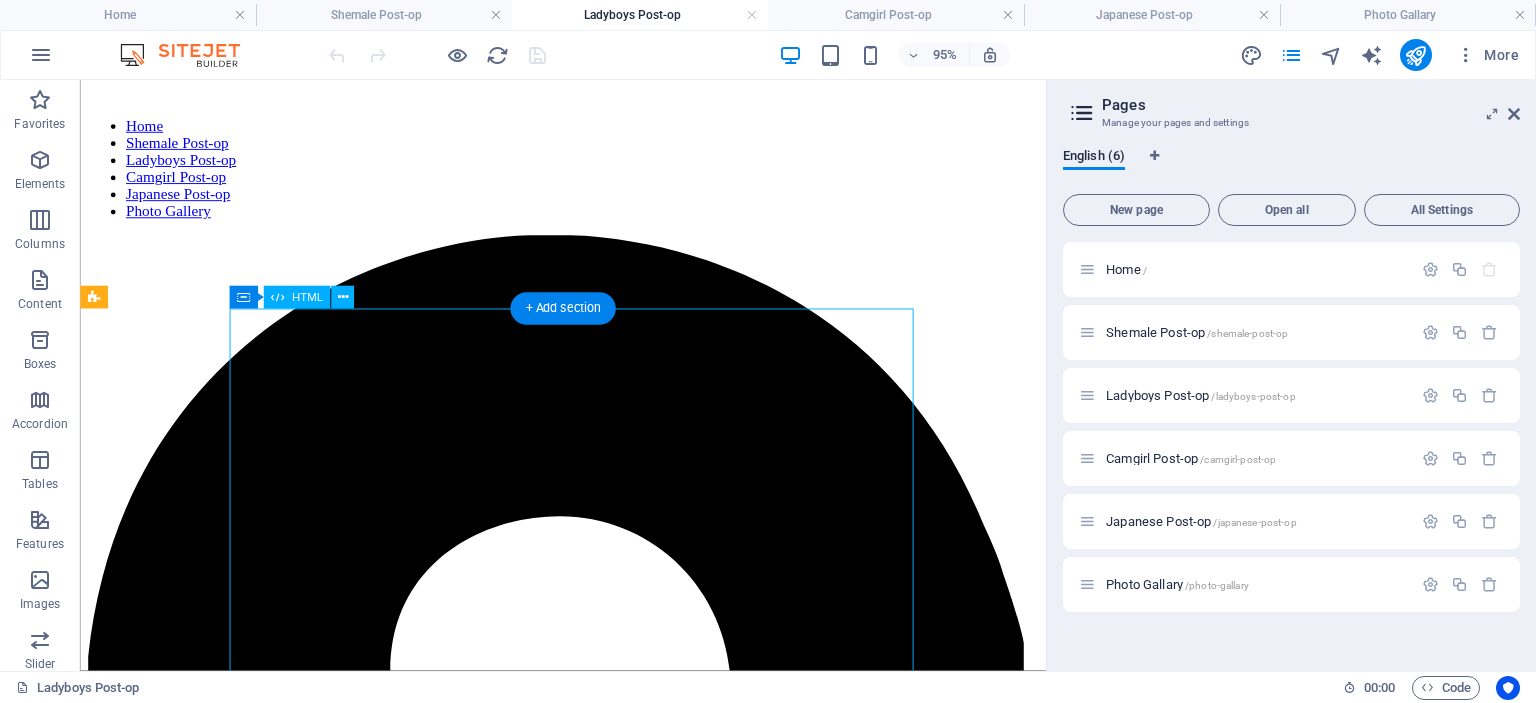 click on "Where my Wang go All scenes in 3 parts
Format: wmv
Size: 1.04 gB
Duration: 2:04 Hrs
Link:   K2S
https://k2s.cc/file/4588237a79dea/Where_My_Wang_Go%21.part1.rar
https://k2s.cc/file/7652405ec6977/Where_My_Wang_Go%21.part2.rar
https://k2s.cc/file/7ca9703e4cdd4/Where_My_Wang_Go%21.part3.rar
Alice  Exotic erotic post-op HD
Format                                   : MPEG-4
Format profile                           : Base Media / Version 2
File size                                : 663 MiB
Duration                                 : 17mn 38s
Link:  K2S
http://k2s.cc/file/832349d8f1eac
Post-op Katrina Lim self pleasure
Format : mp4
File size : 117 MiB
Duration : 4mn55s
Link:k2s
https://k2s.cc/file/6e753db91d45d/Post-op_Katrina_Lim_self_pleasure.mp4
Kiki swimming slut
Format : MPEG-4
Format profile : Base Media / Version 2
Codec ID : mp42
File size :257MiB
https://k2s.cc/file/0c85ecb5961b1/swimmingslut-winhd-001.mp4
Link: k2s" at bounding box center [588, 4526] 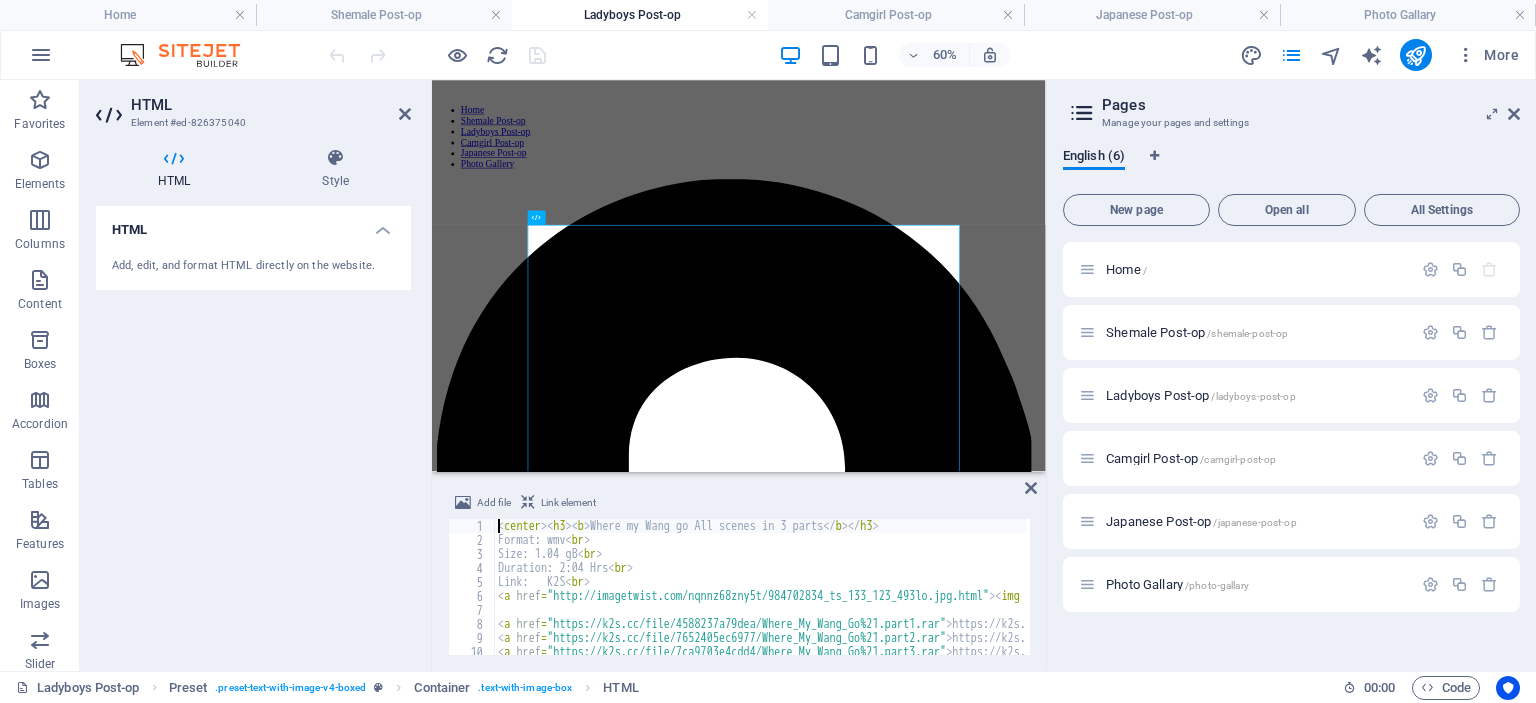type on "<center><h3><b>Where my Wang go All scenes in 3 parts</b></h3>" 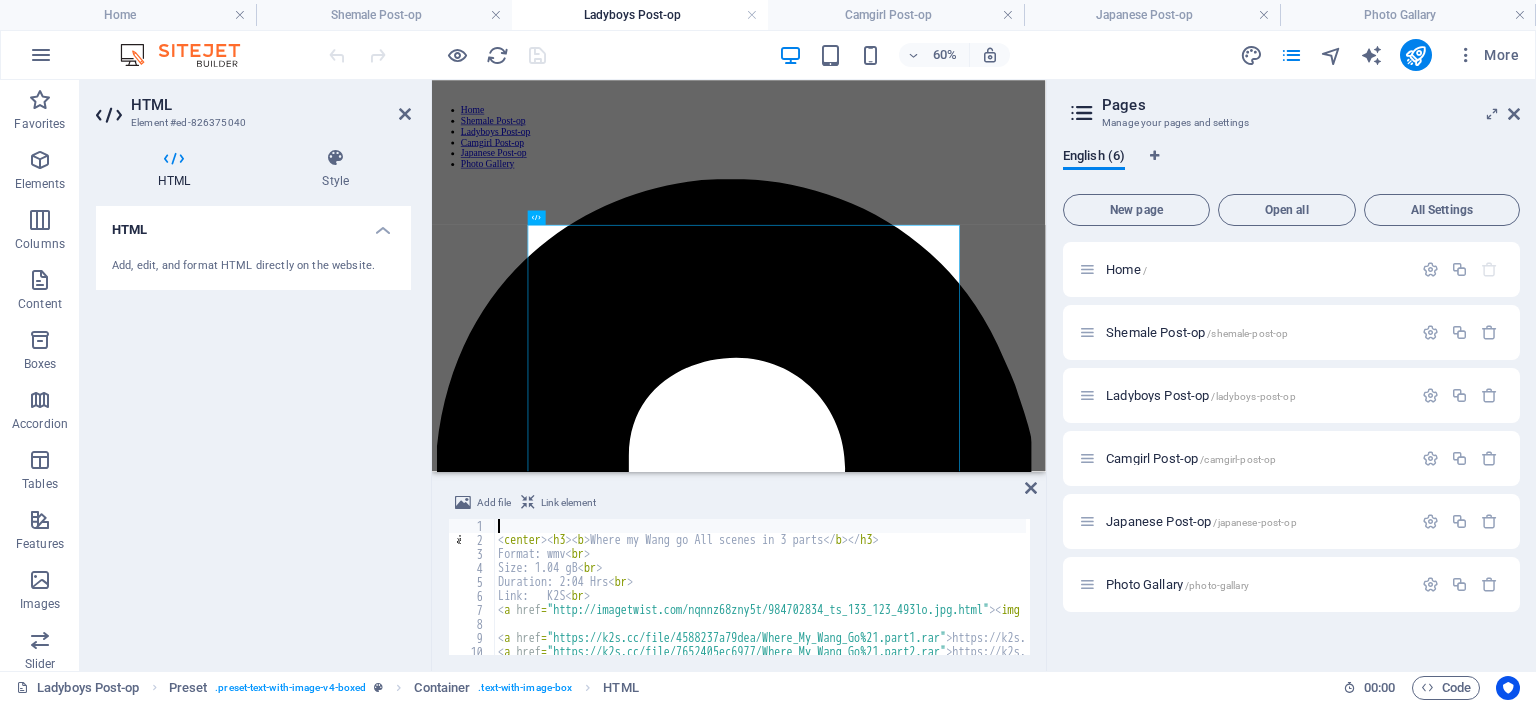type 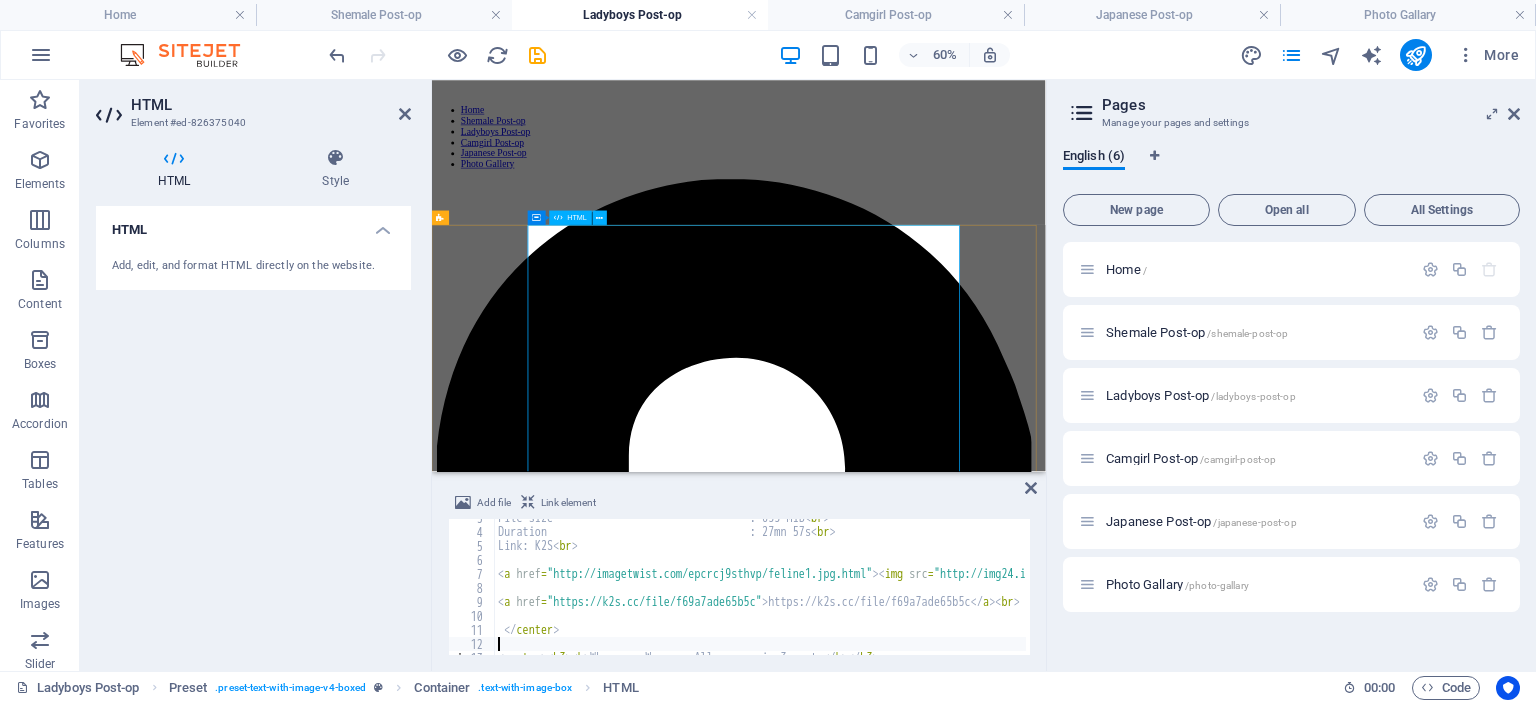 scroll, scrollTop: 36, scrollLeft: 0, axis: vertical 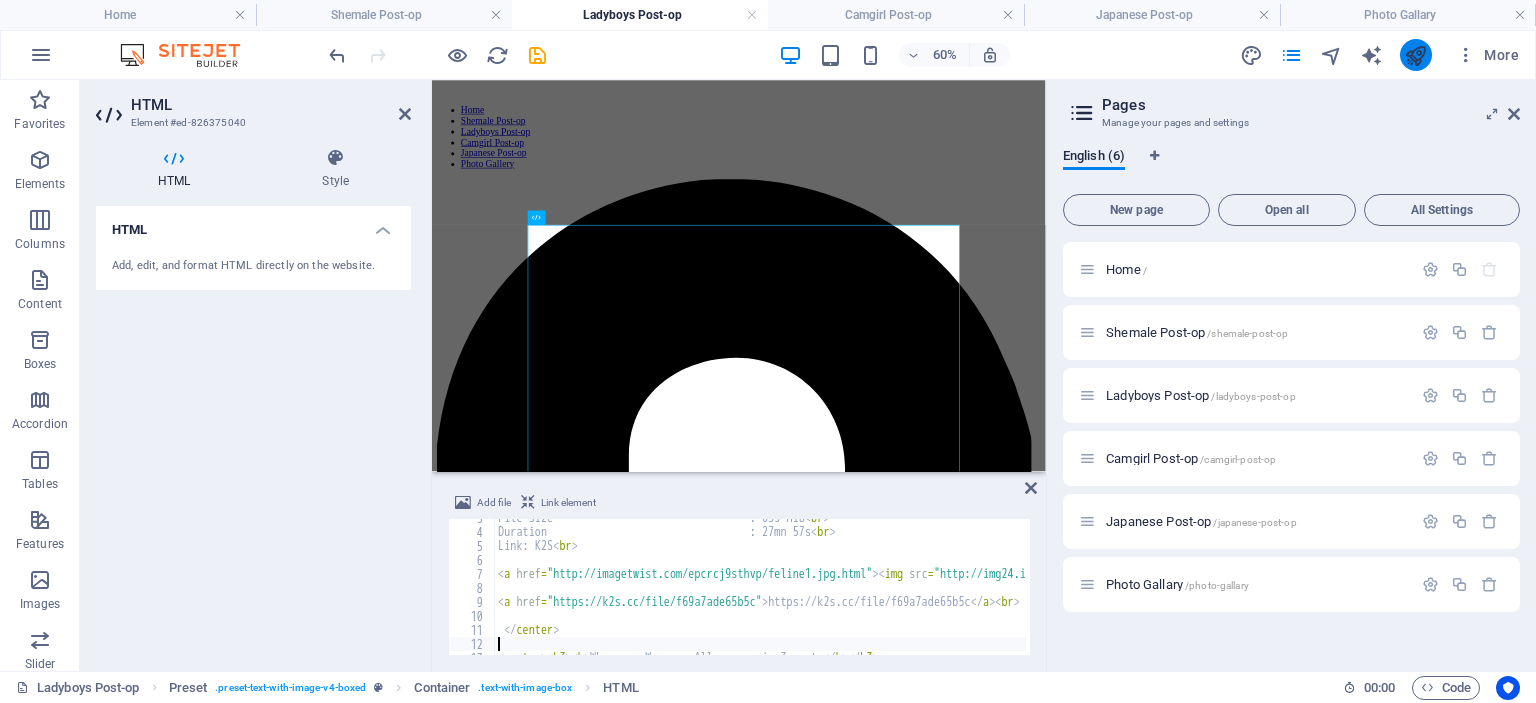 click at bounding box center (1415, 55) 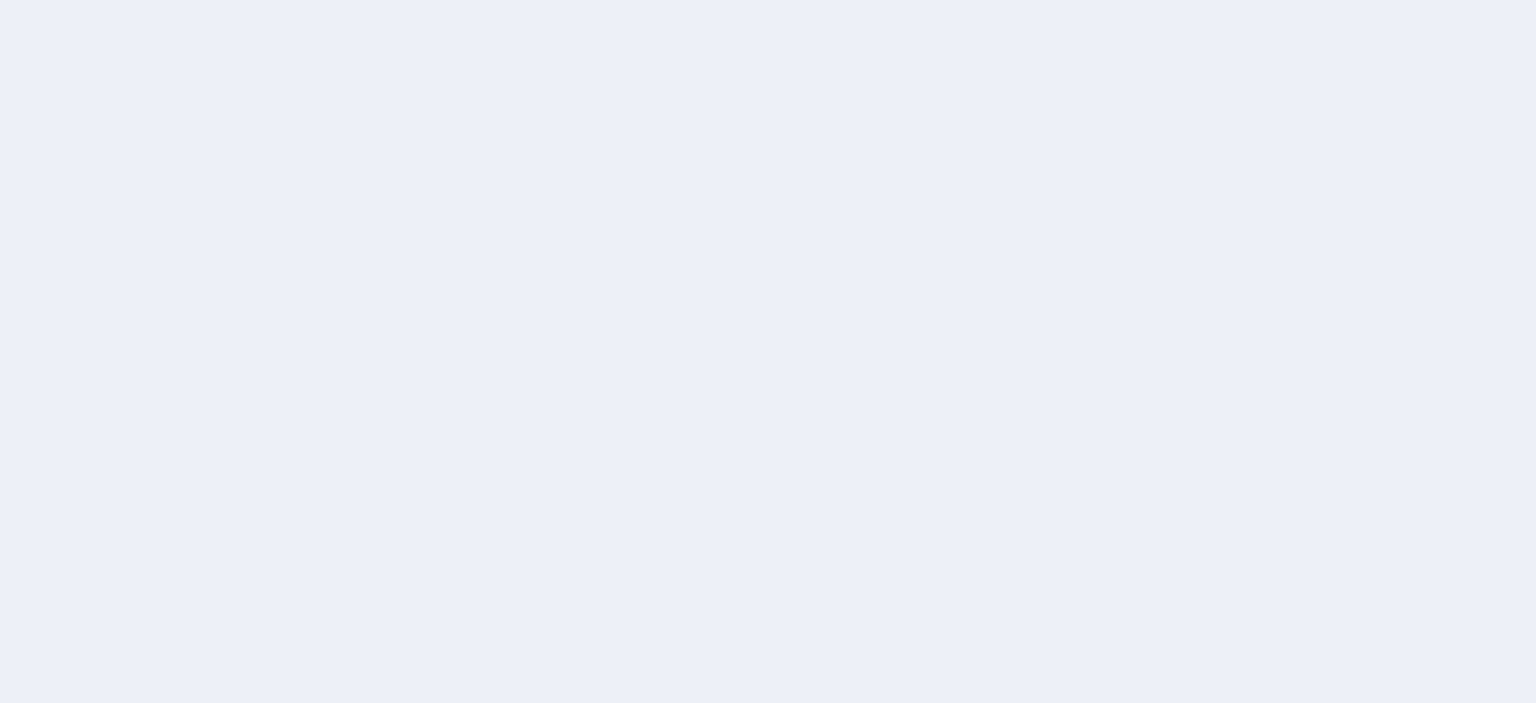 scroll, scrollTop: 0, scrollLeft: 0, axis: both 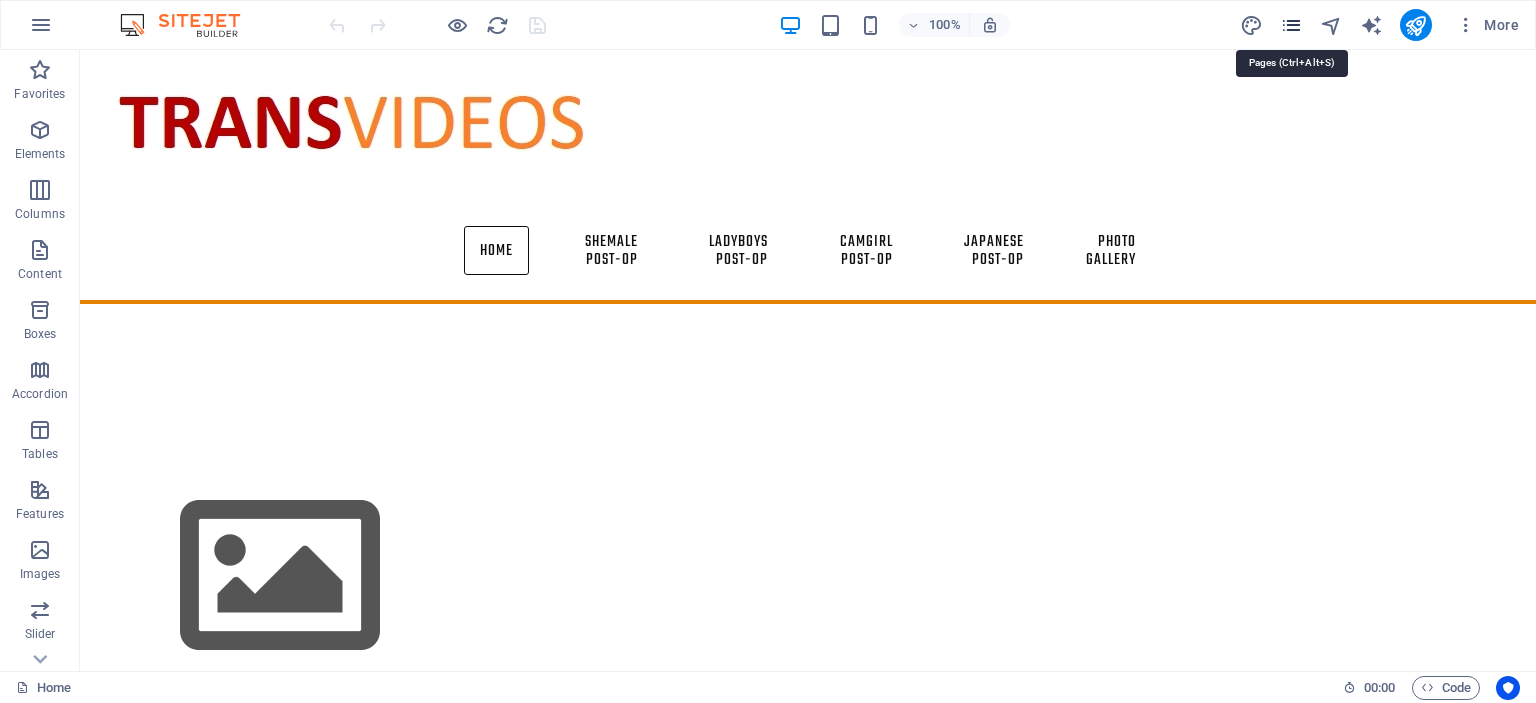 click at bounding box center (1291, 25) 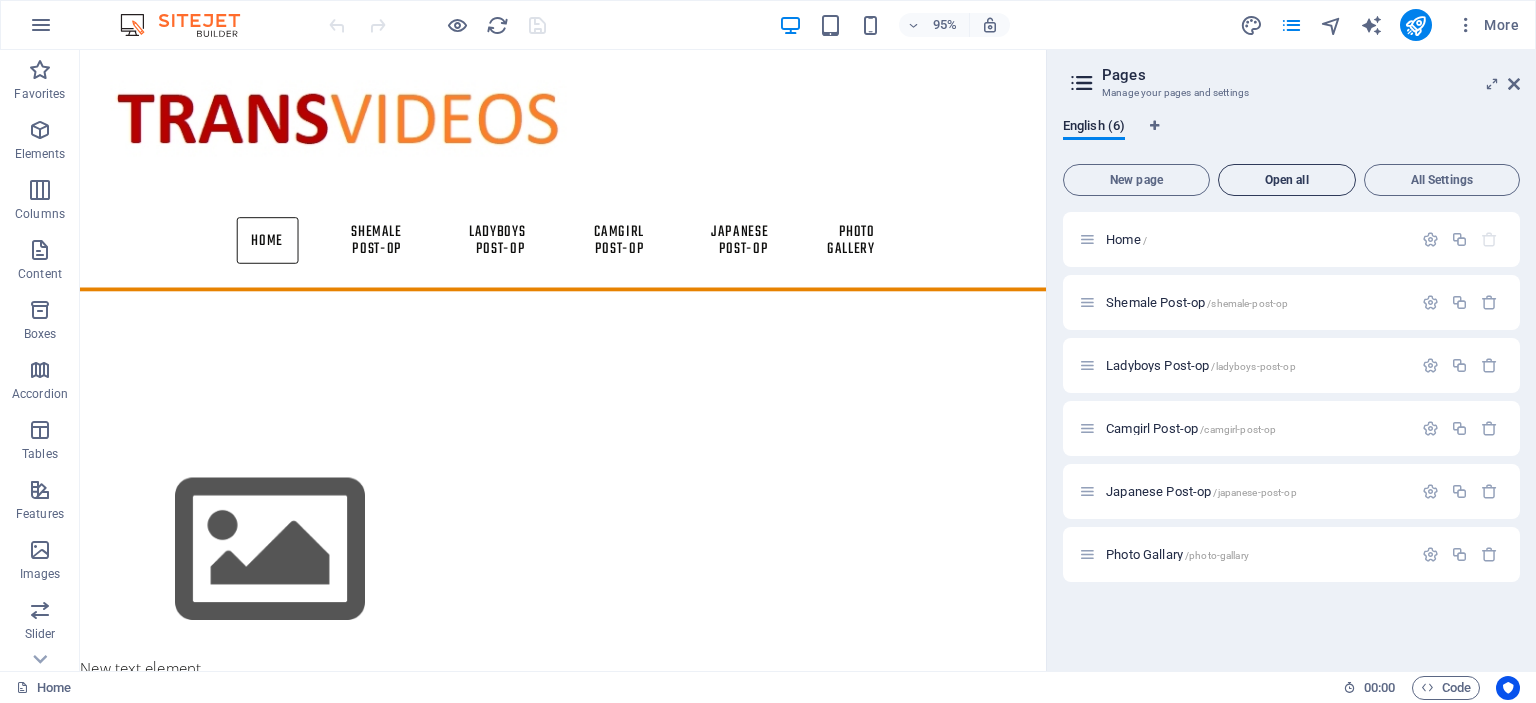 click on "Open all" at bounding box center [1287, 180] 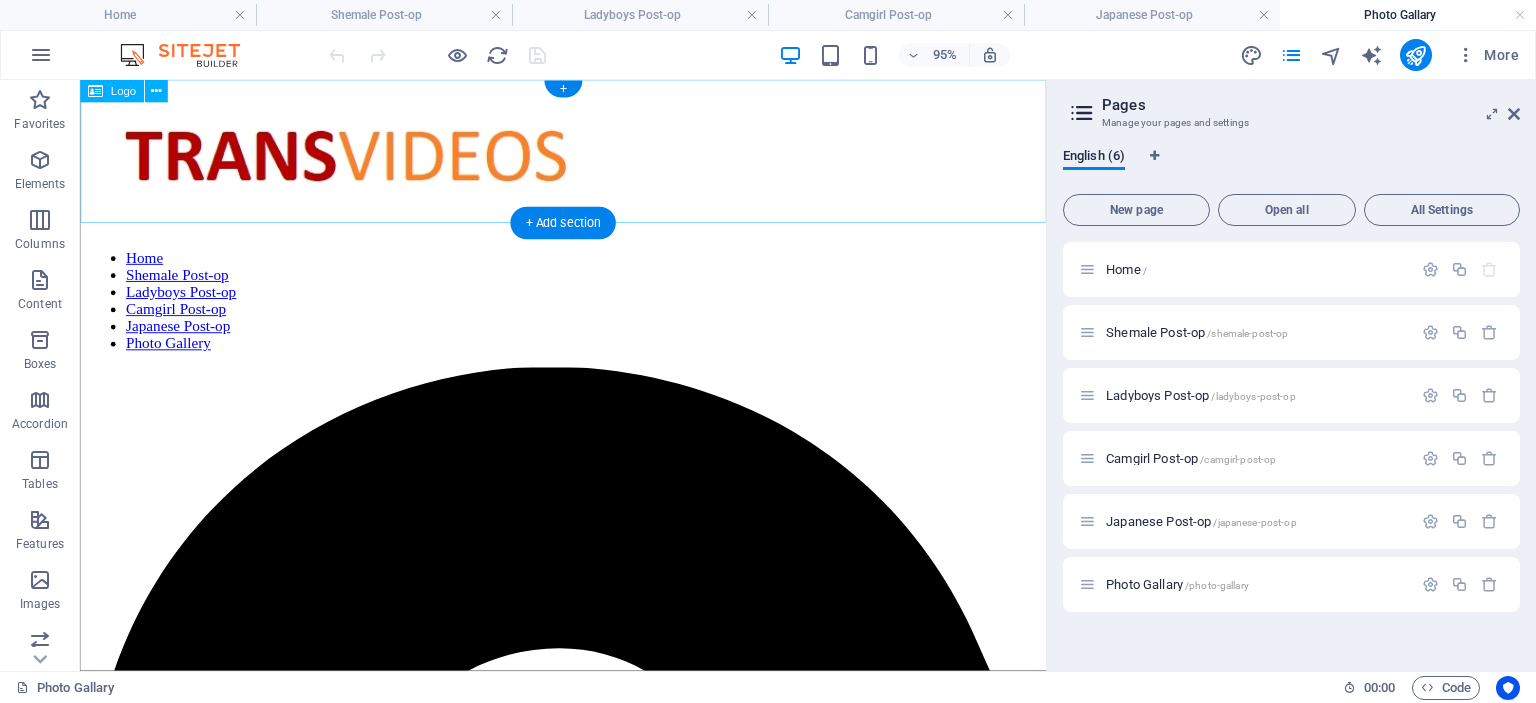 scroll, scrollTop: 0, scrollLeft: 0, axis: both 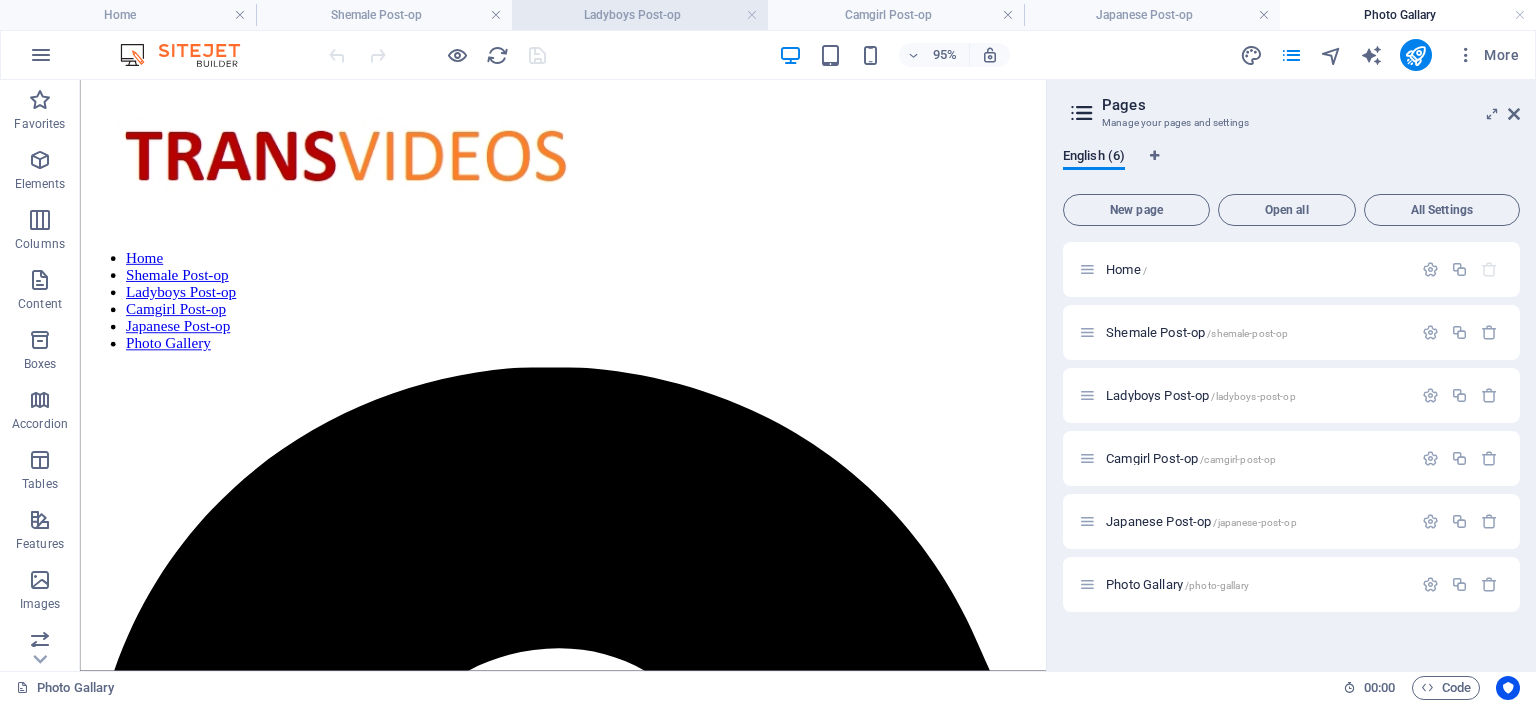 click on "Ladyboys Post-op" at bounding box center [640, 15] 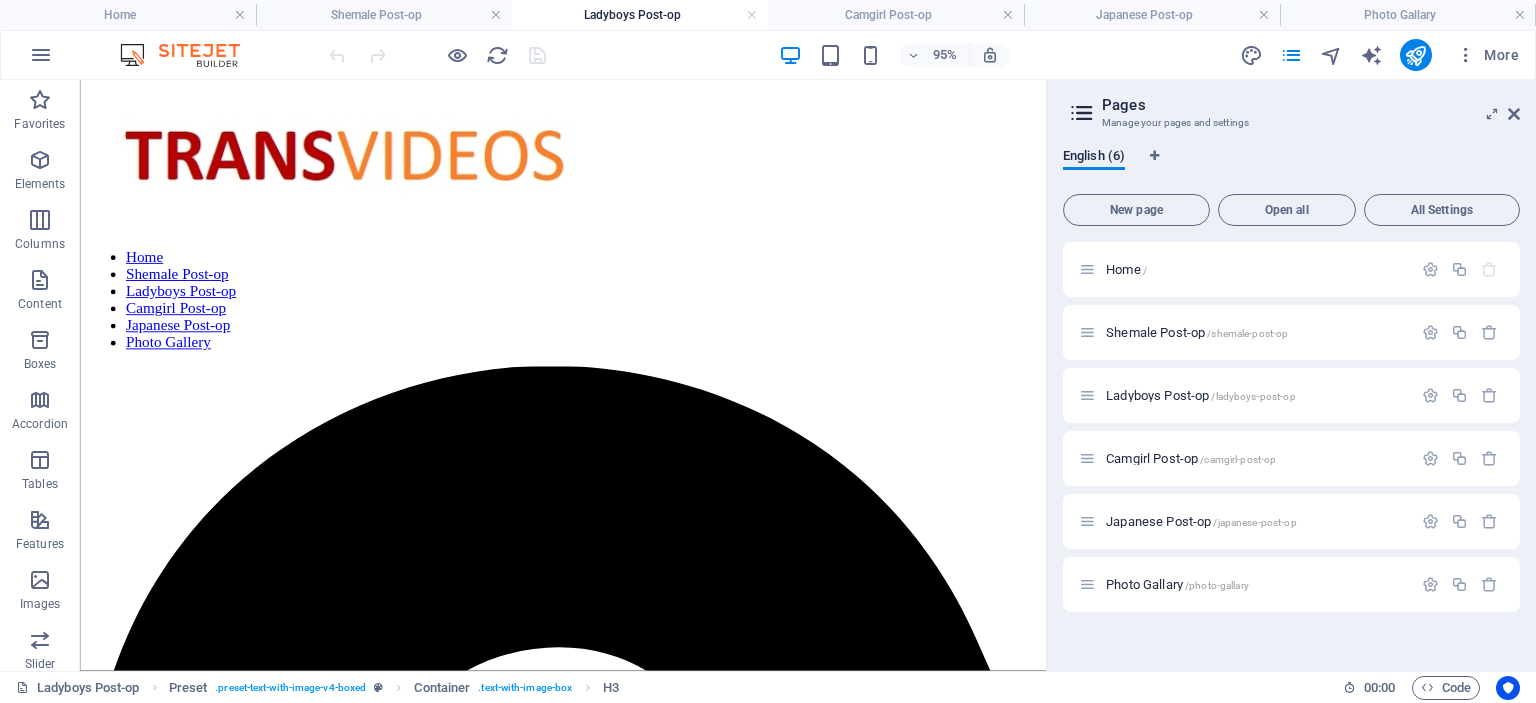 scroll, scrollTop: 8212, scrollLeft: 0, axis: vertical 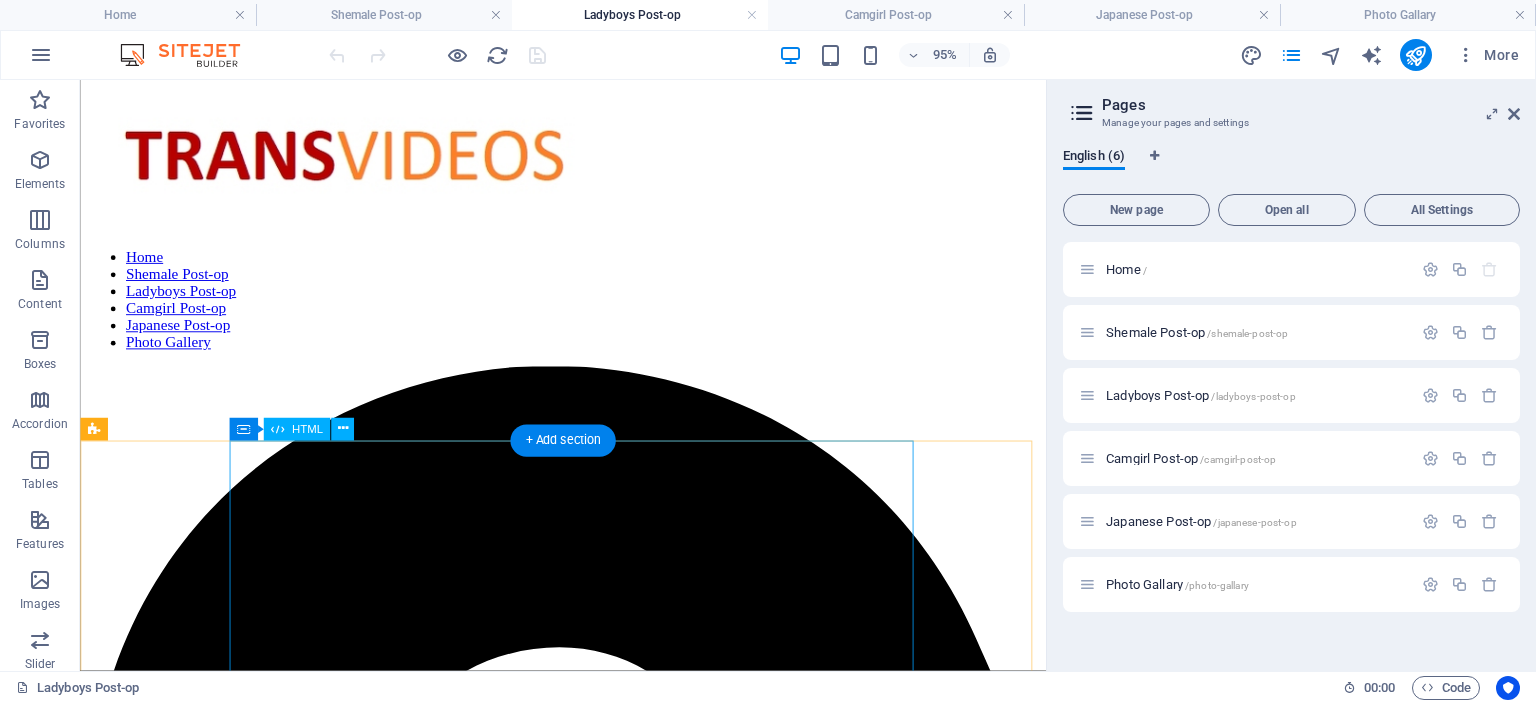 click on "Beautiful post-op [PERSON] in Feline fuck
Format                                   : Windows Media
File size                                : 635 MiB
Duration                                 : 27mn 57s
Link: K2S
https://k2s.cc/file/f69a7ade65b5c
Where my Wang go All scenes in 3 parts
Format: wmv
Size: 1.04 gB
Duration: 2:04 Hrs
Link:   K2S
https://k2s.cc/file/4588237a79dea/Where_My_Wang_Go%21.part1.rar
https://k2s.cc/file/7652405ec6977/Where_My_Wang_Go%21.part2.rar
https://k2s.cc/file/7ca9703e4cdd4/Where_My_Wang_Go%21.part3.rar
[PERSON]  Exotic erotic post-op HD
Format                                   : MPEG-4
Format profile                           : Base Media / Version 2
File size                                : 663 MiB
Duration                                 : 17mn 38s
Link:  K2S
http://k2s.cc/file/832349d8f1eac
Post-op [PERSON] Lim self pleasure
Format : mp4
File size : 117 MiB
Duration : 4mn55s
Link:k2s
[PERSON] swimming slut" at bounding box center [588, 4855] 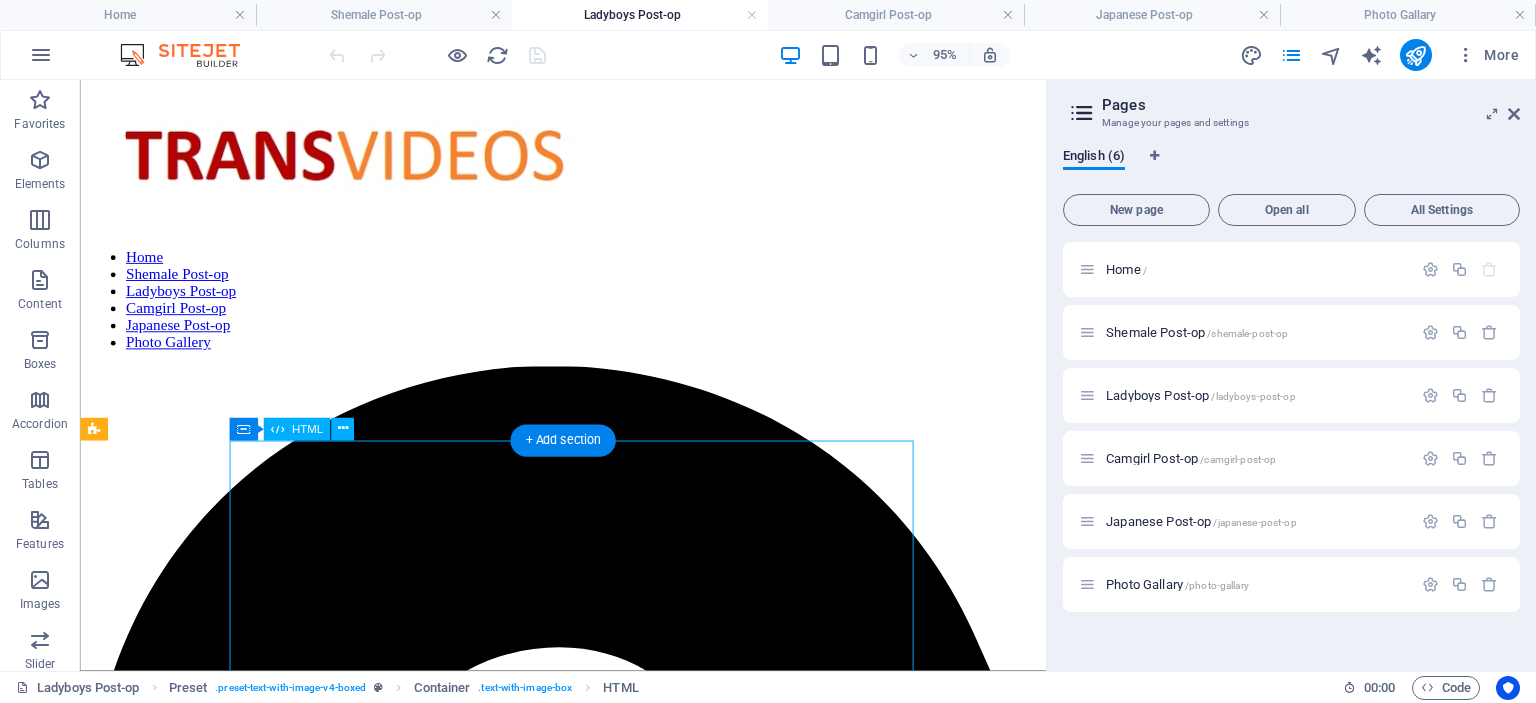 click on "Beautiful post-op [PERSON] in Feline fuck
Format                                   : Windows Media
File size                                : 635 MiB
Duration                                 : 27mn 57s
Link: K2S
https://k2s.cc/file/f69a7ade65b5c
Where my Wang go All scenes in 3 parts
Format: wmv
Size: 1.04 gB
Duration: 2:04 Hrs
Link:   K2S
https://k2s.cc/file/4588237a79dea/Where_My_Wang_Go%21.part1.rar
https://k2s.cc/file/7652405ec6977/Where_My_Wang_Go%21.part2.rar
https://k2s.cc/file/7ca9703e4cdd4/Where_My_Wang_Go%21.part3.rar
[PERSON]  Exotic erotic post-op HD
Format                                   : MPEG-4
Format profile                           : Base Media / Version 2
File size                                : 663 MiB
Duration                                 : 17mn 38s
Link:  K2S
http://k2s.cc/file/832349d8f1eac
Post-op [PERSON] Lim self pleasure
Format : mp4
File size : 117 MiB
Duration : 4mn55s
Link:k2s
[PERSON] swimming slut" at bounding box center (588, 4855) 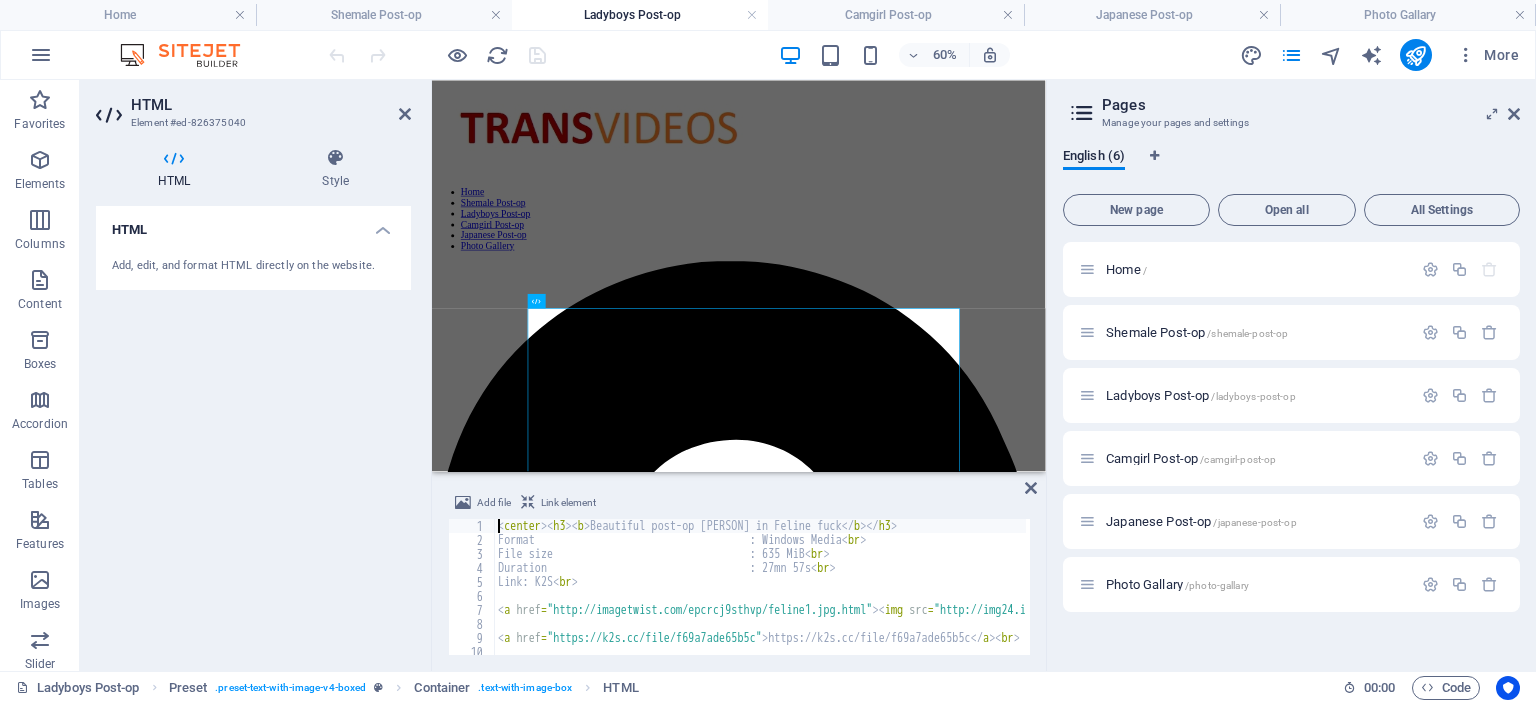 type on "<center><h3><b> Beautiful post-op [PERSON] in Feline fuck</b></h3>" 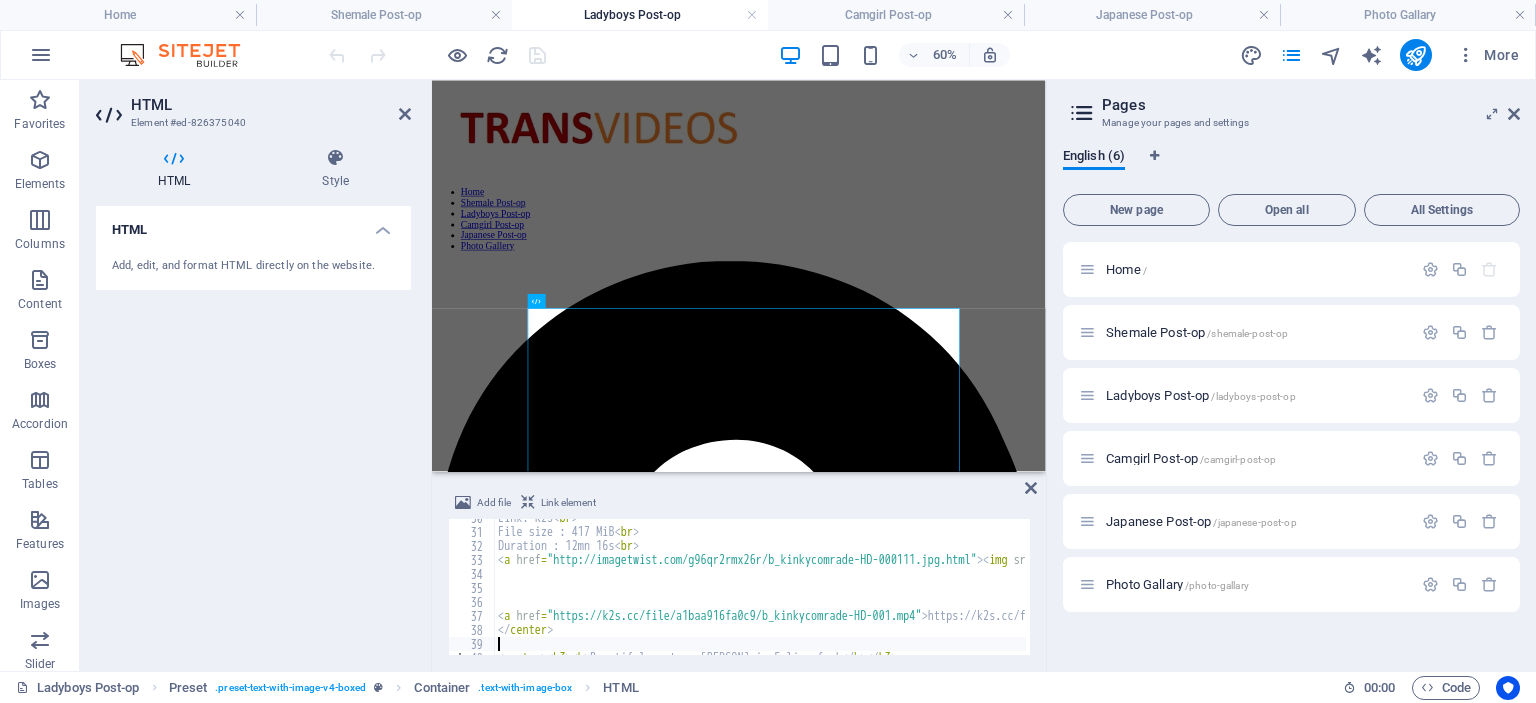 scroll, scrollTop: 414, scrollLeft: 0, axis: vertical 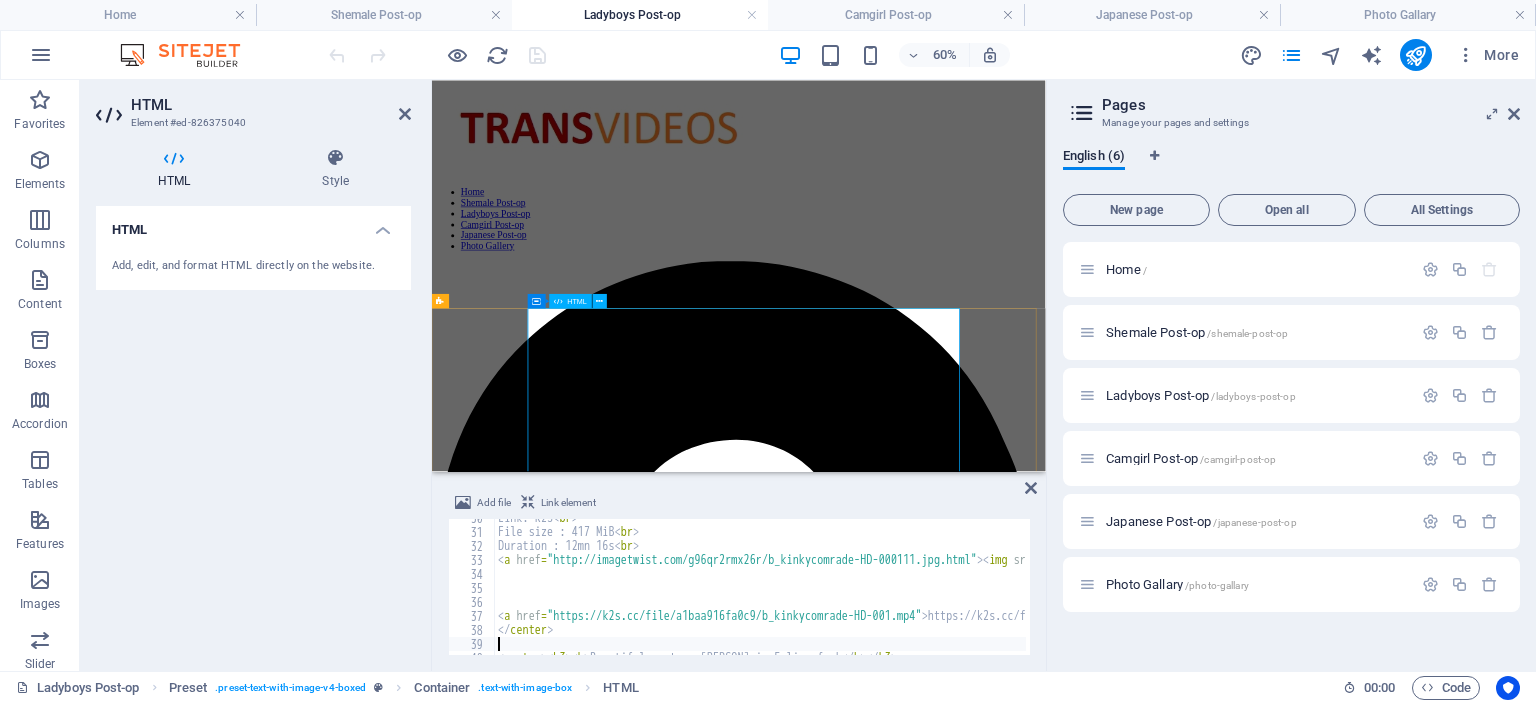 type 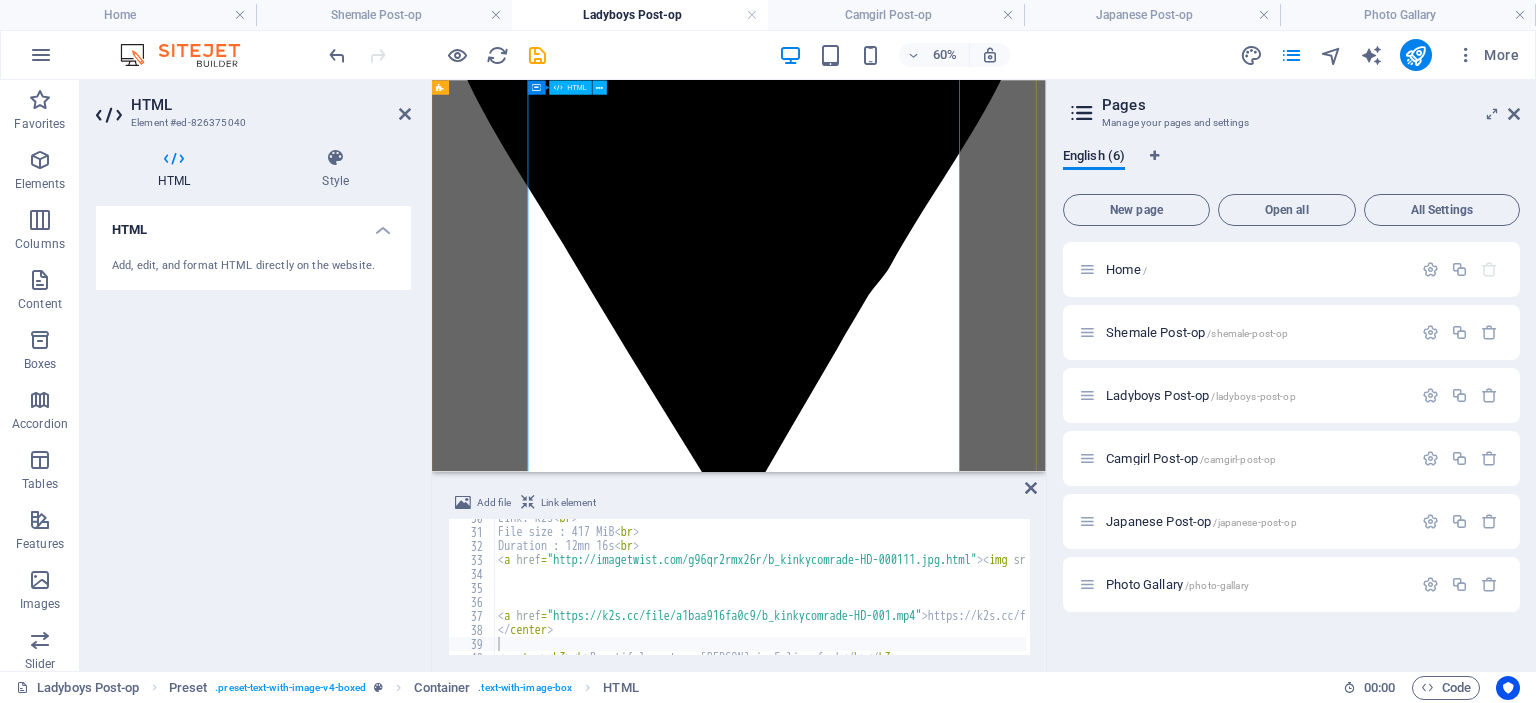 scroll, scrollTop: 1300, scrollLeft: 0, axis: vertical 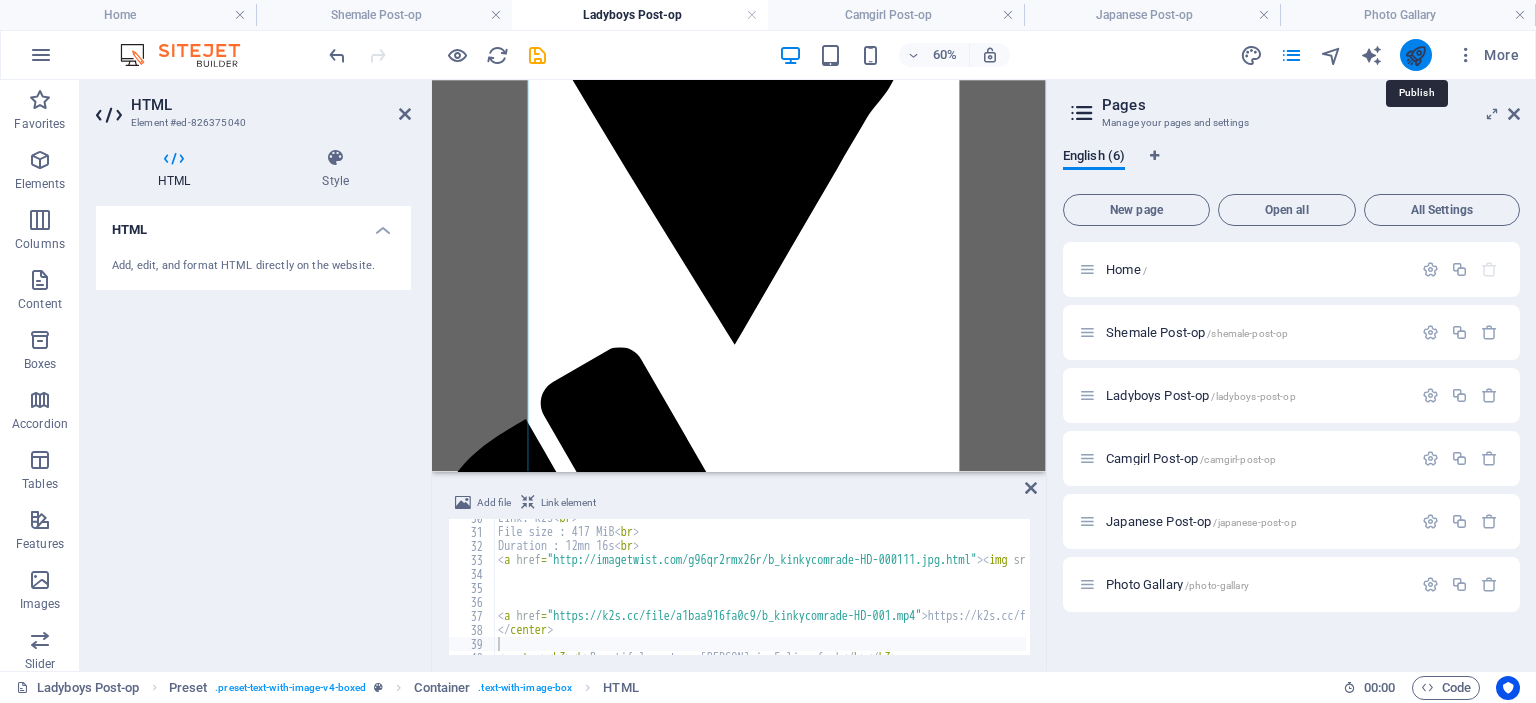 click at bounding box center (1415, 55) 